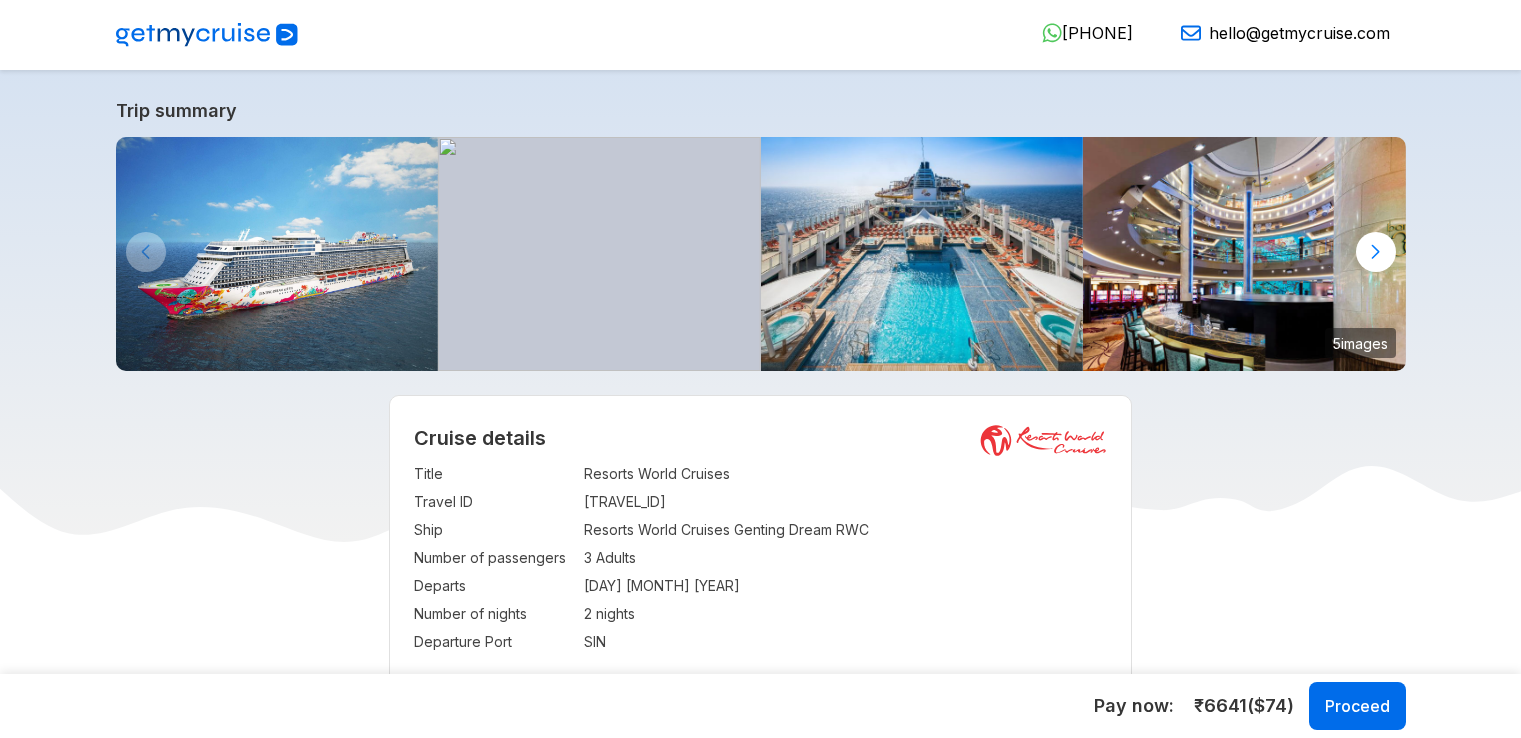scroll, scrollTop: 0, scrollLeft: 0, axis: both 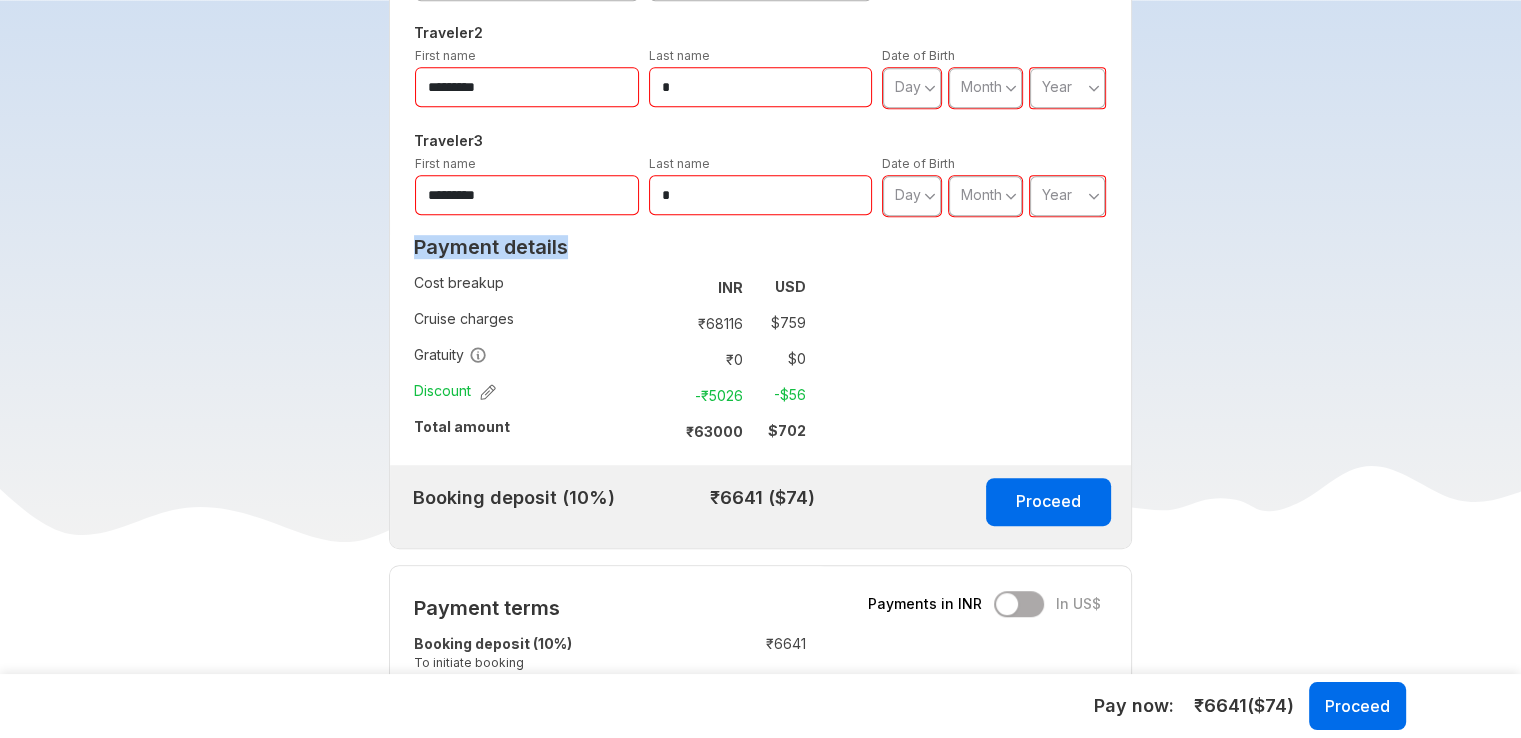 drag, startPoint x: 416, startPoint y: 241, endPoint x: 959, endPoint y: 369, distance: 557.8826 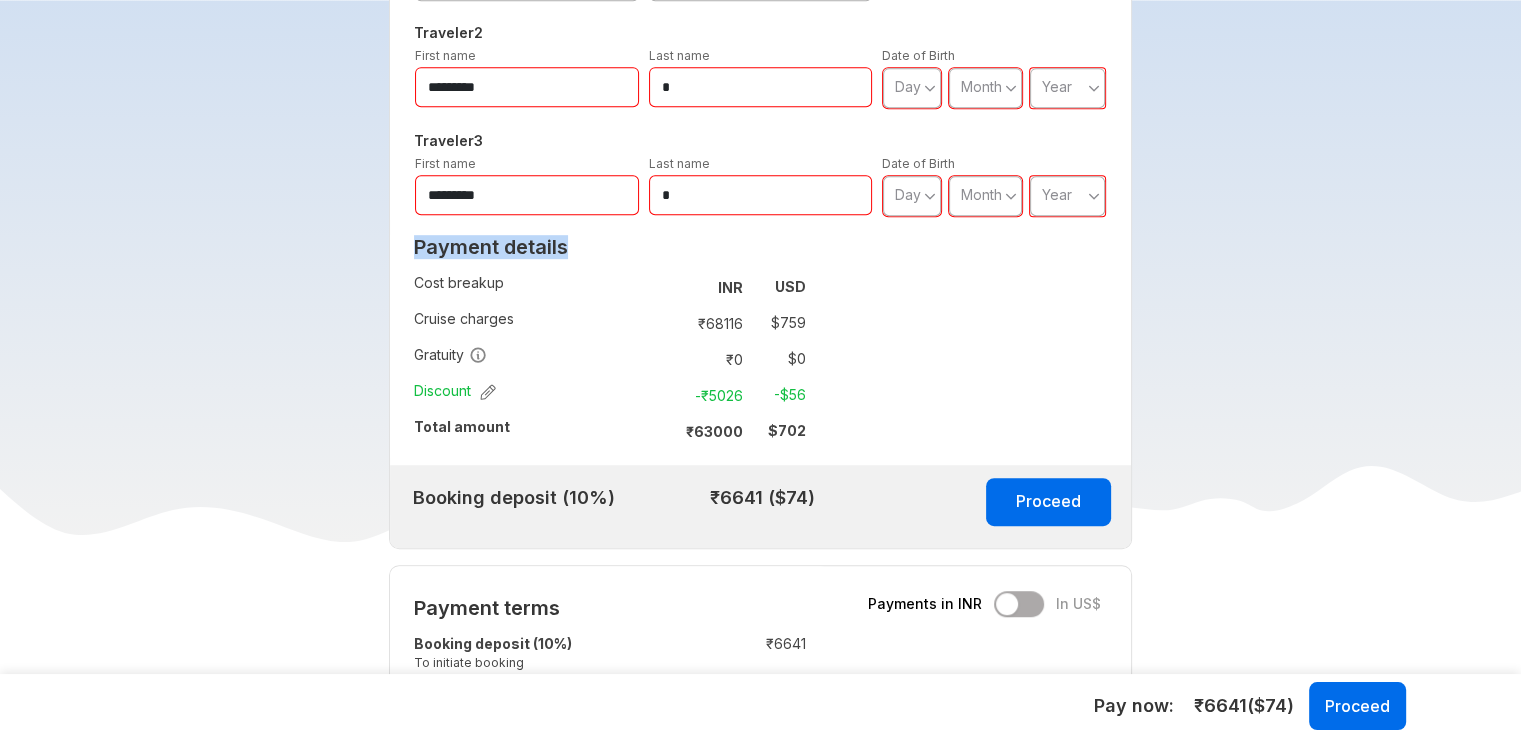 click on "**********" at bounding box center (760, 145) 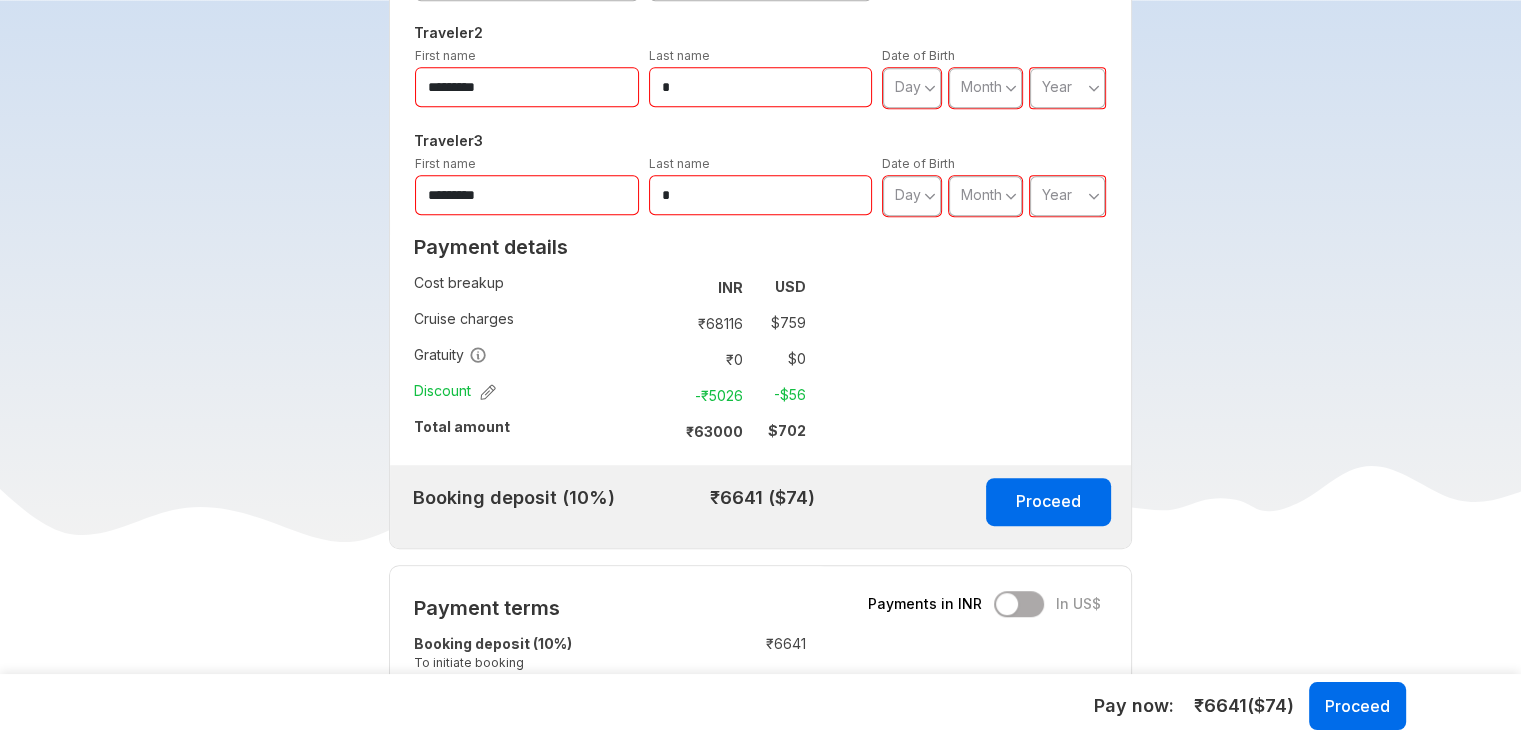 click on "**********" at bounding box center [761, 4678] 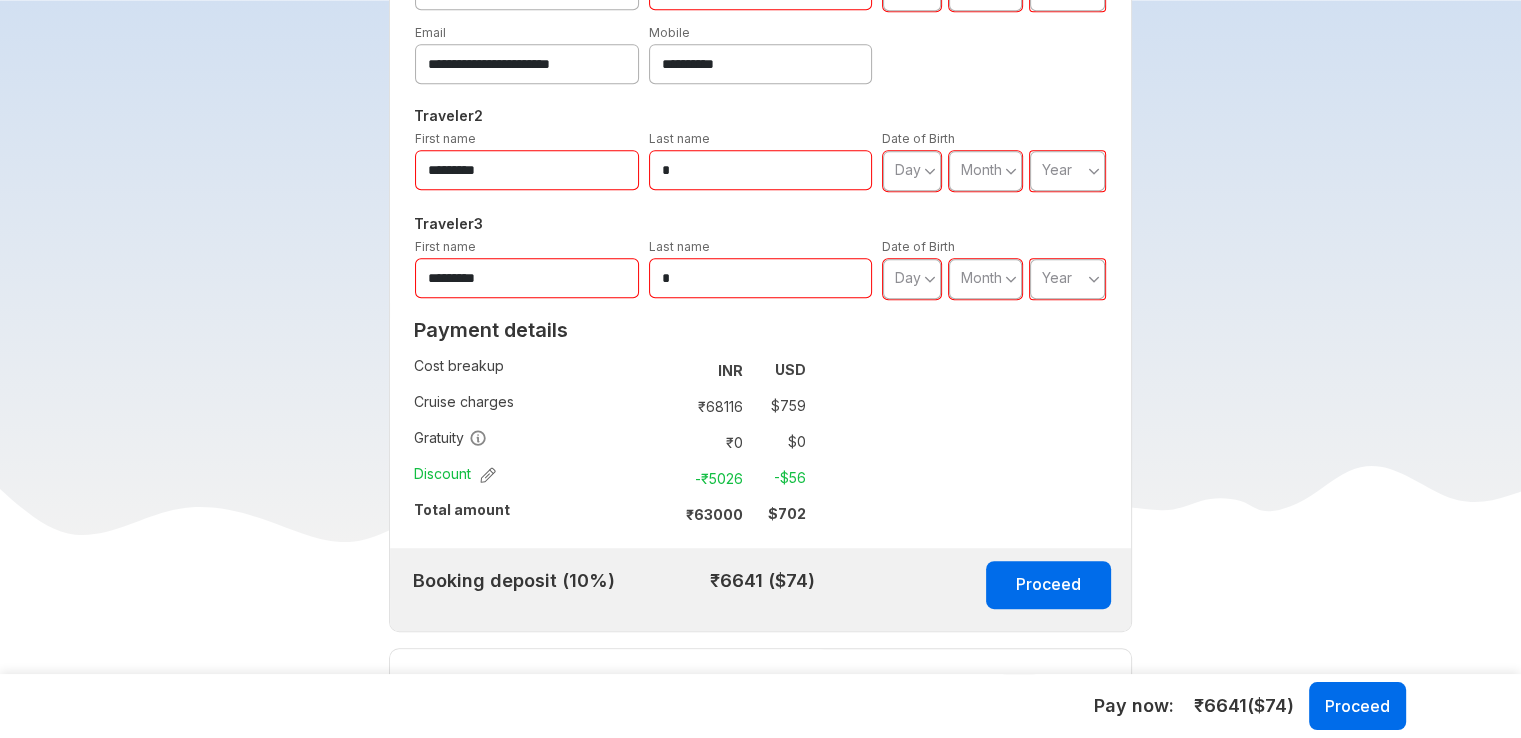 scroll, scrollTop: 900, scrollLeft: 0, axis: vertical 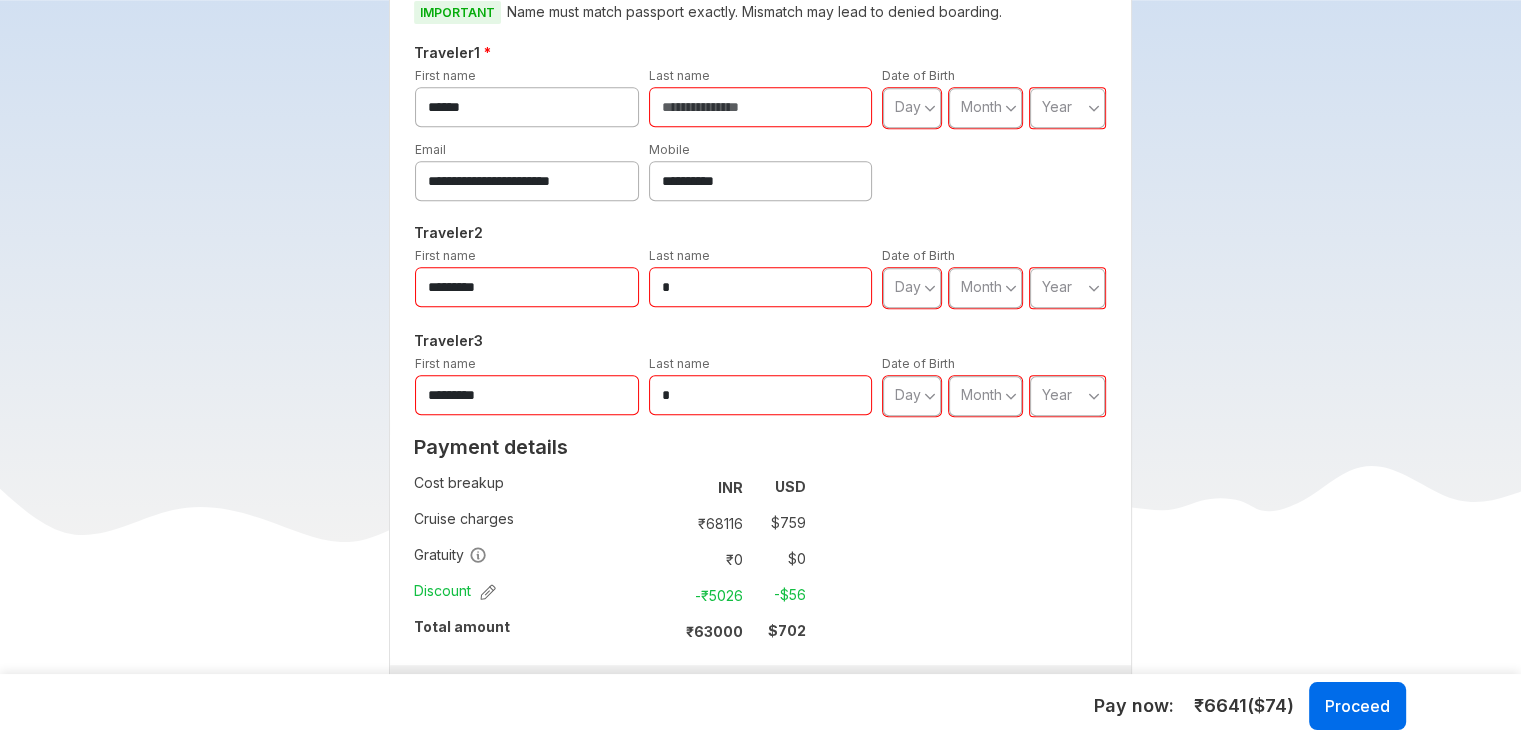 click on "Last name" at bounding box center (761, 96) 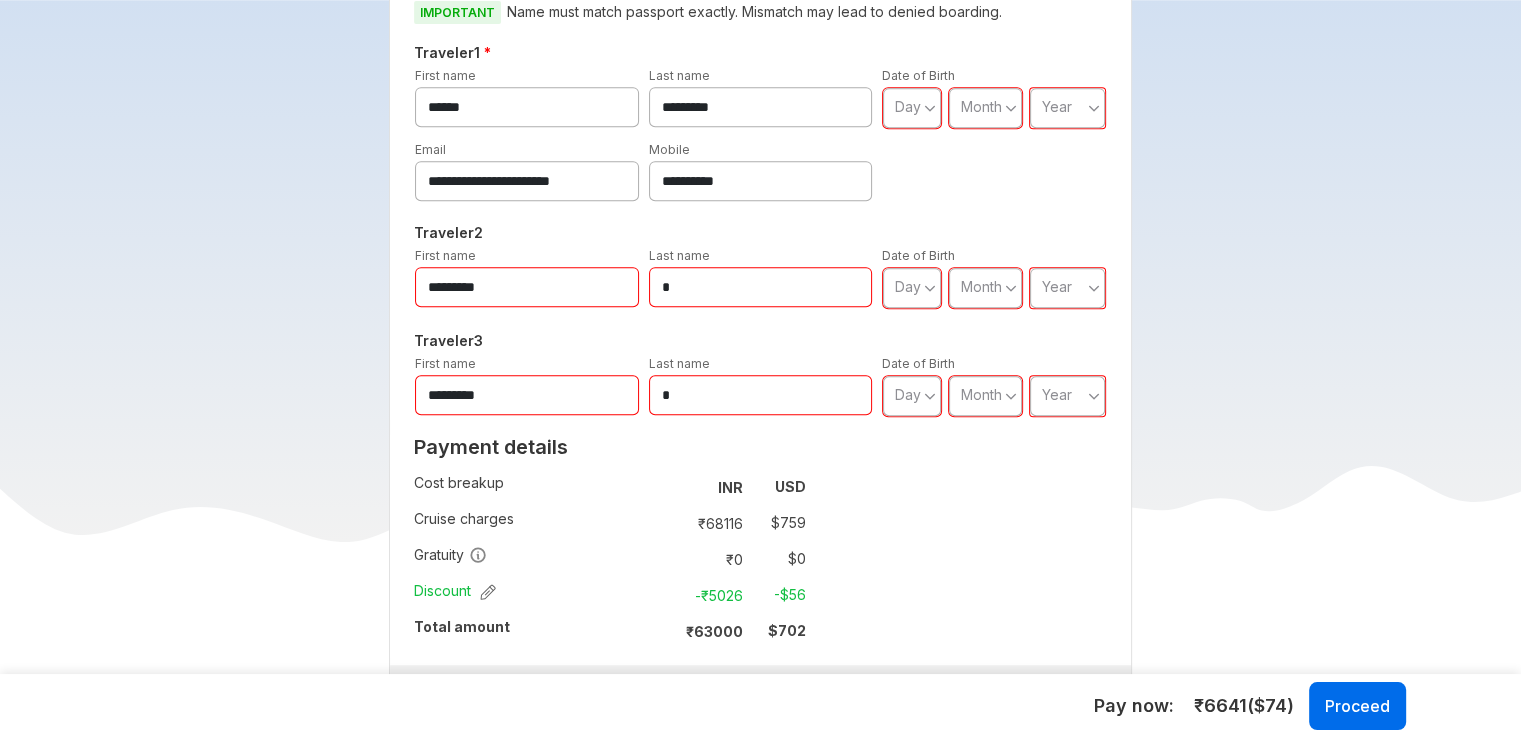 click on "*********" at bounding box center (527, 287) 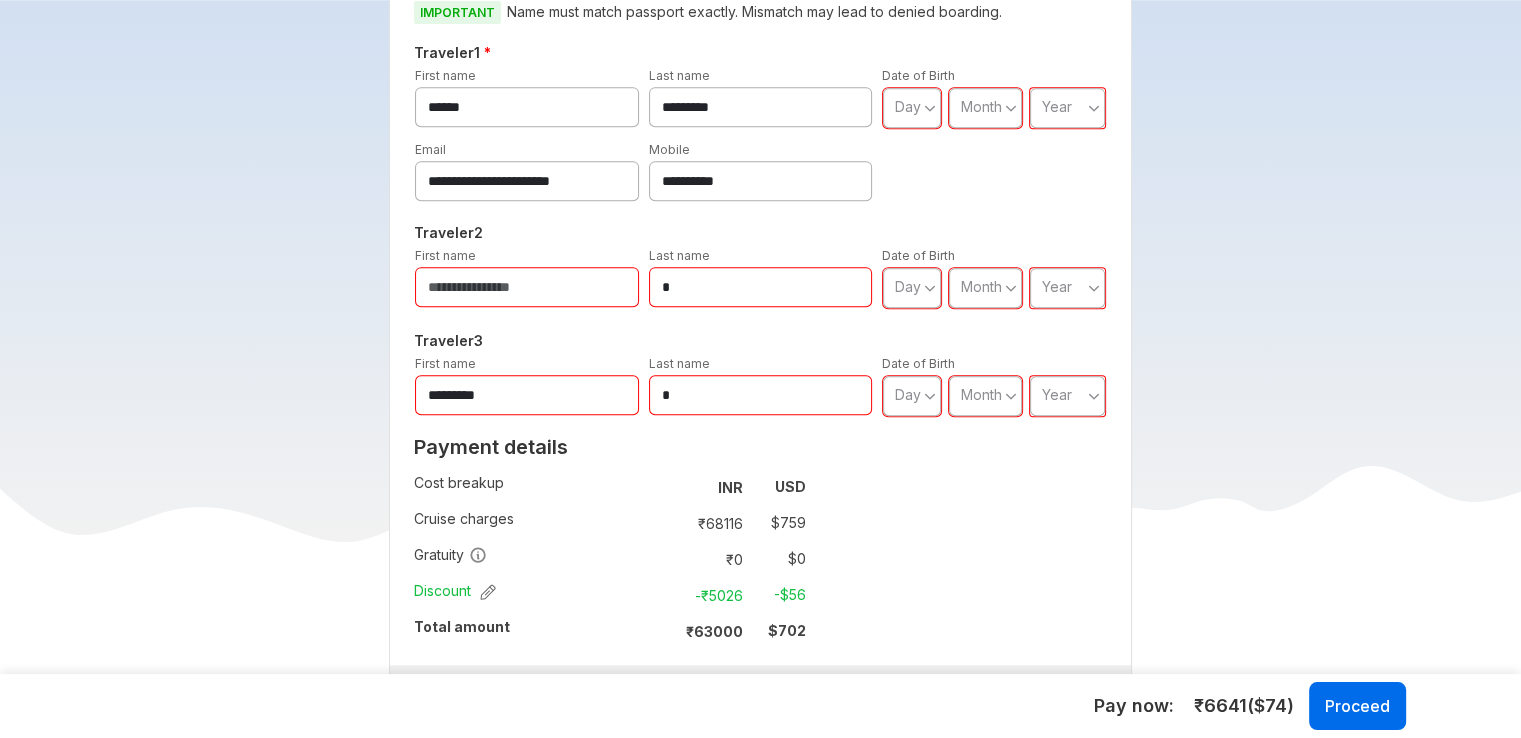 click on "*********" at bounding box center [761, 107] 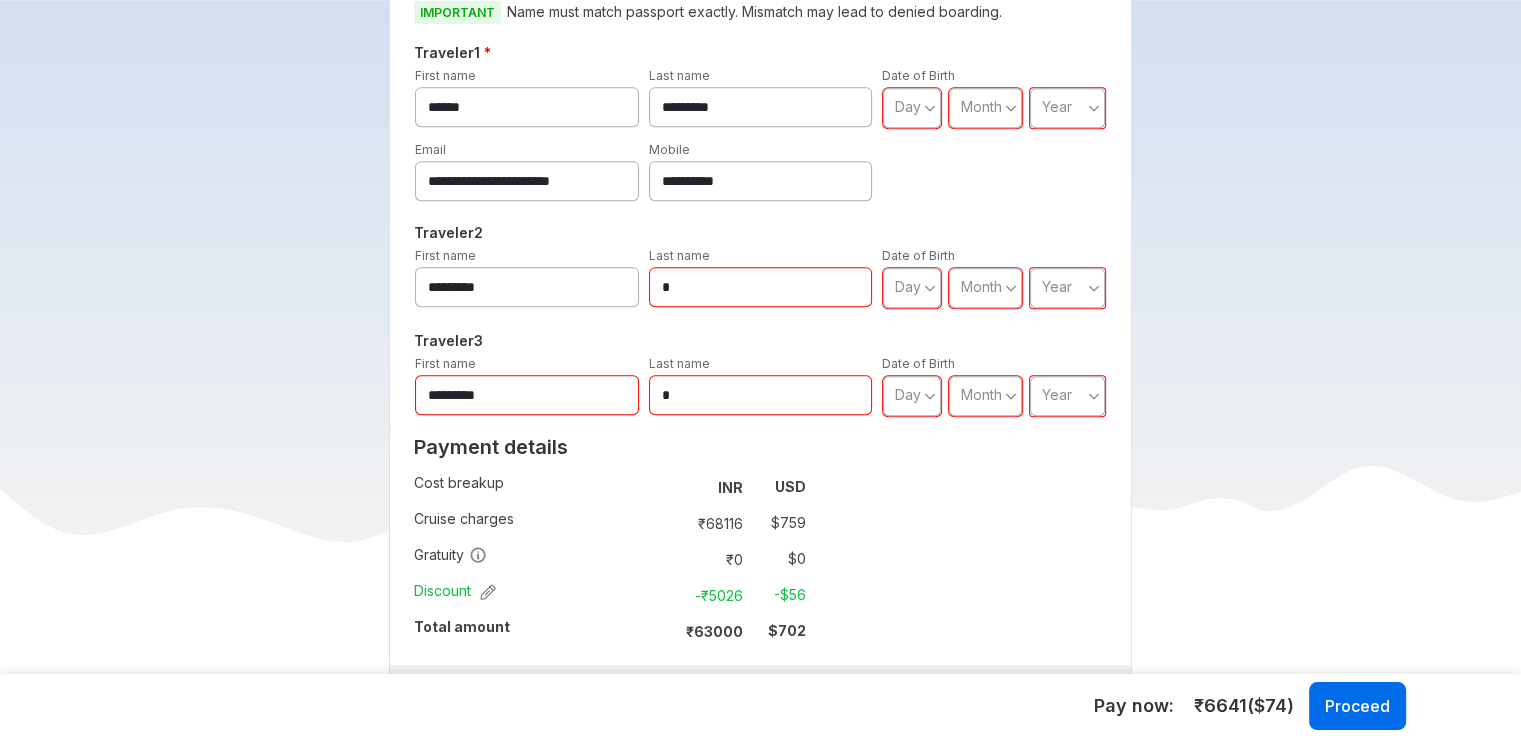 type on "*********" 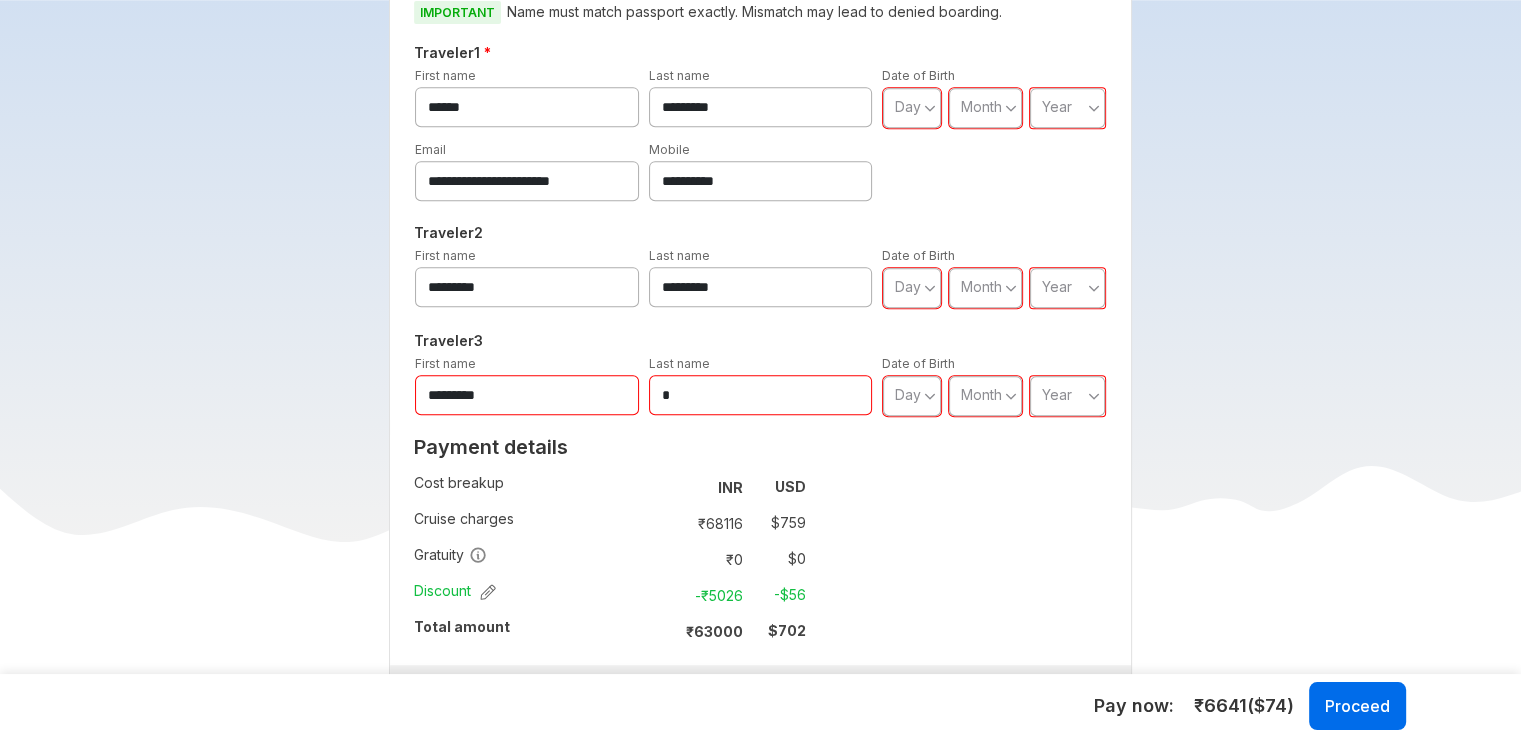 type on "*********" 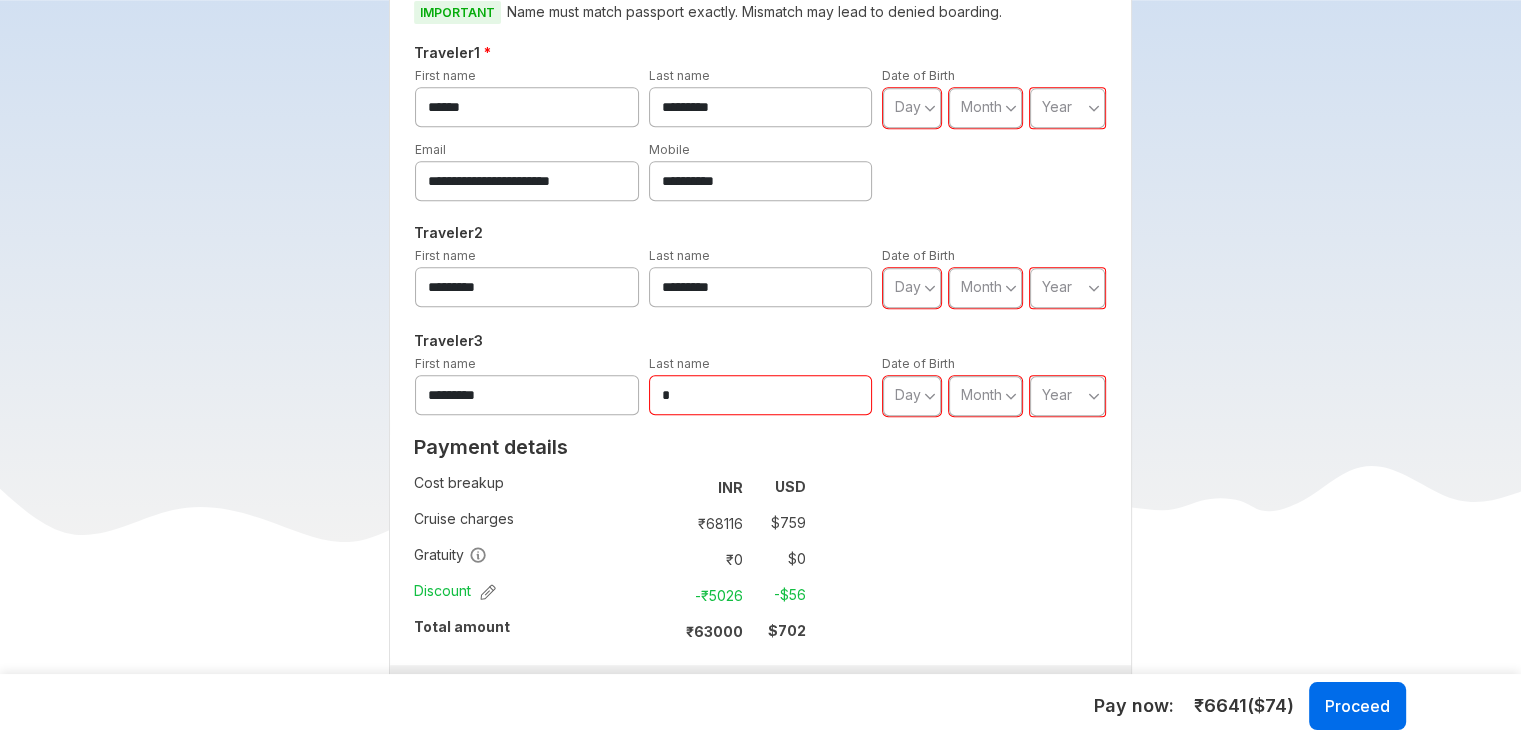 type on "*********" 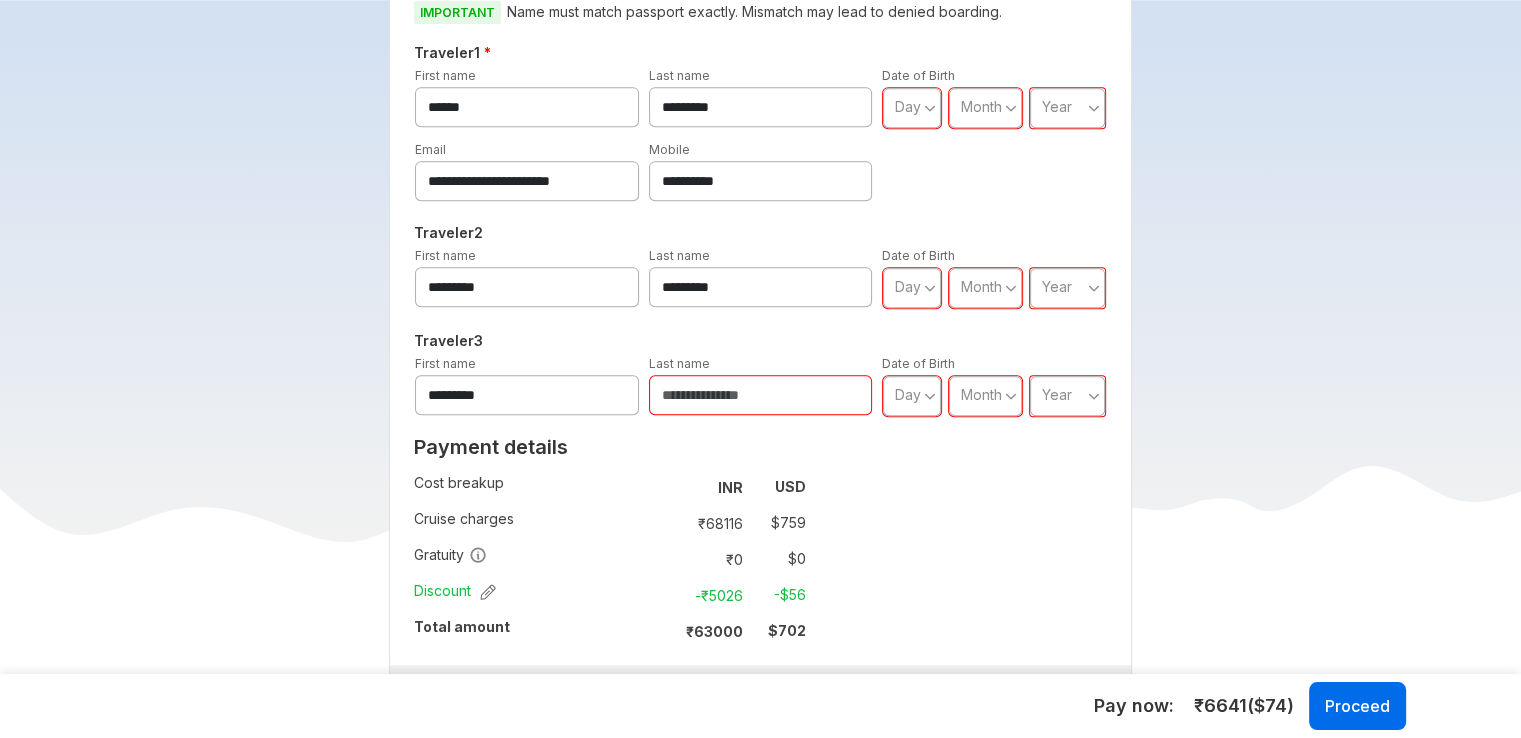paste on "*********" 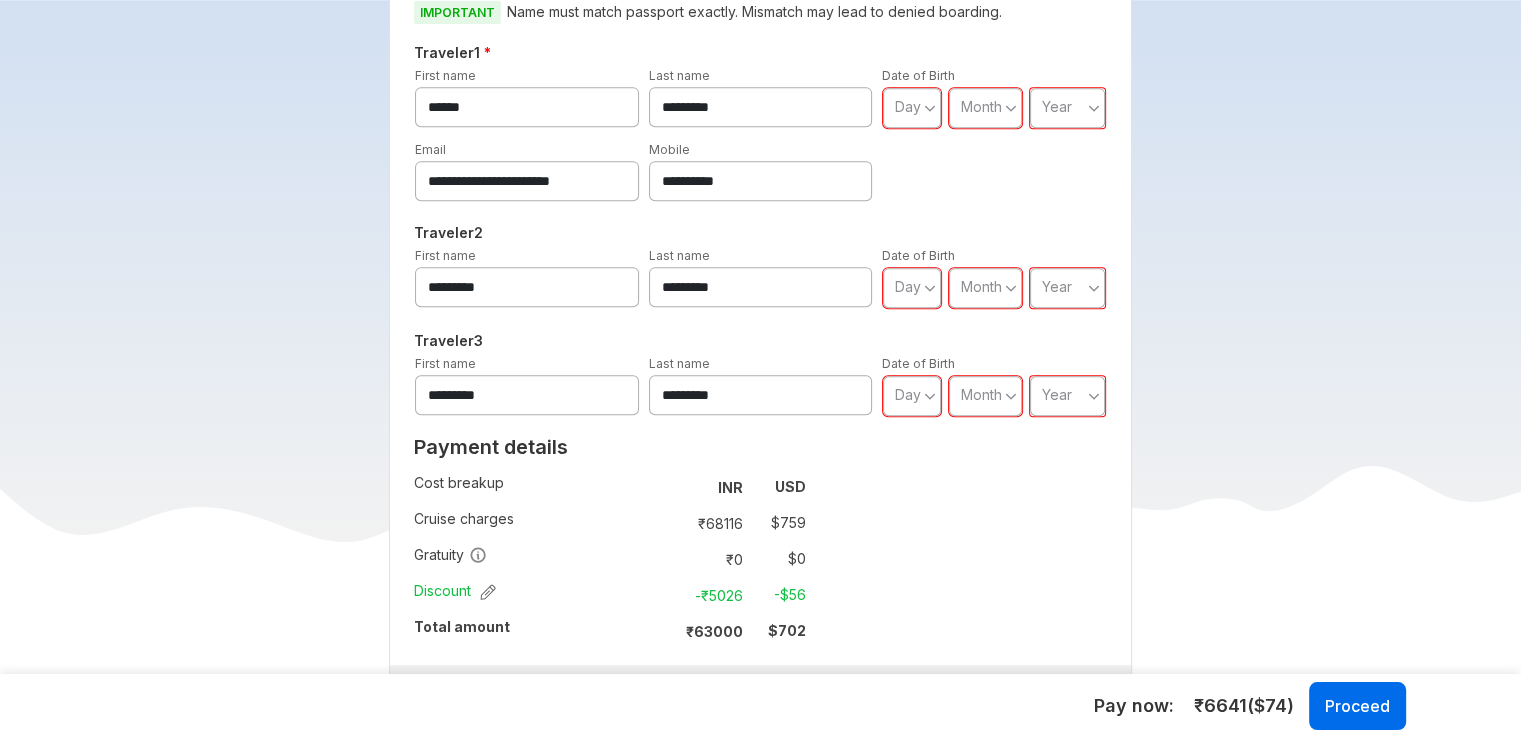 type on "*********" 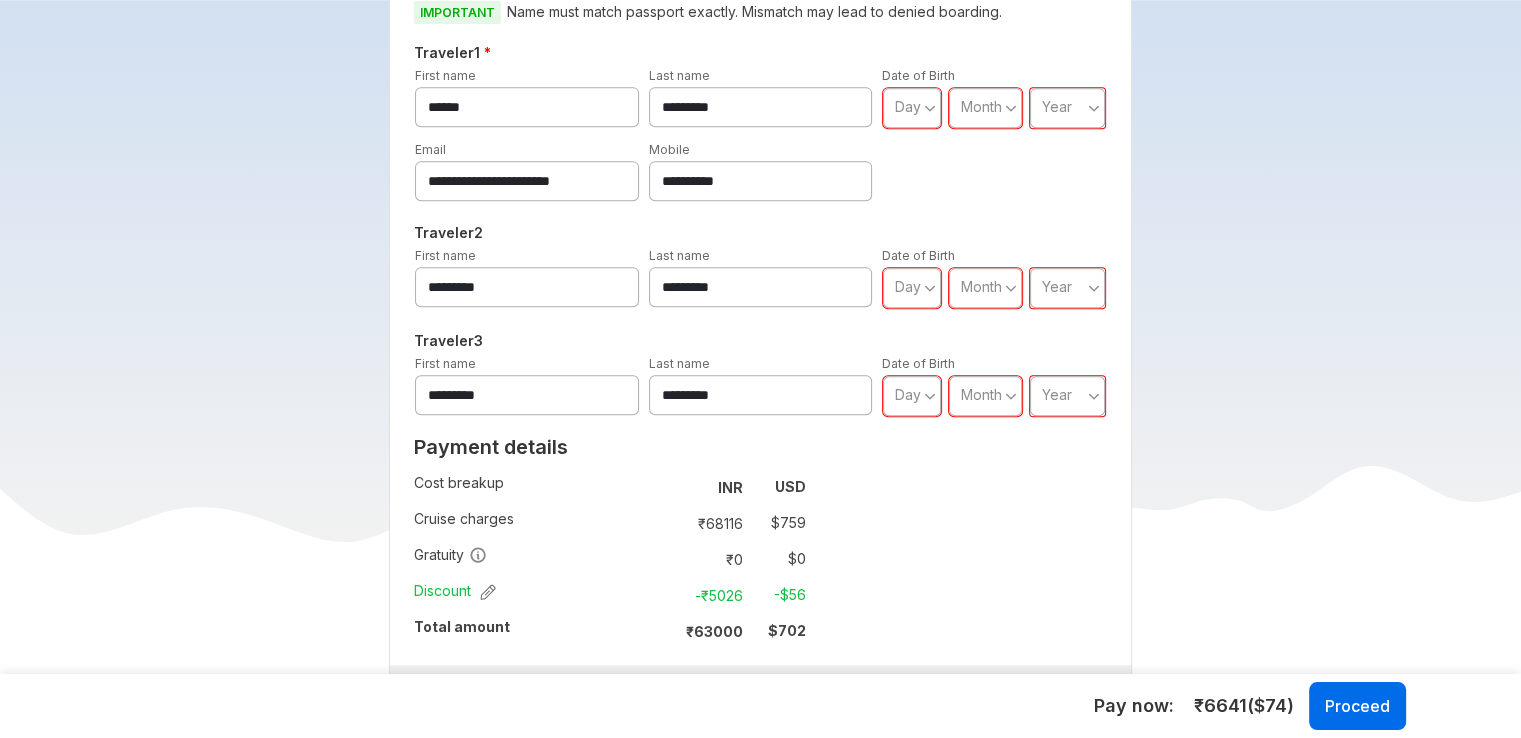 click on "Day" at bounding box center [908, 106] 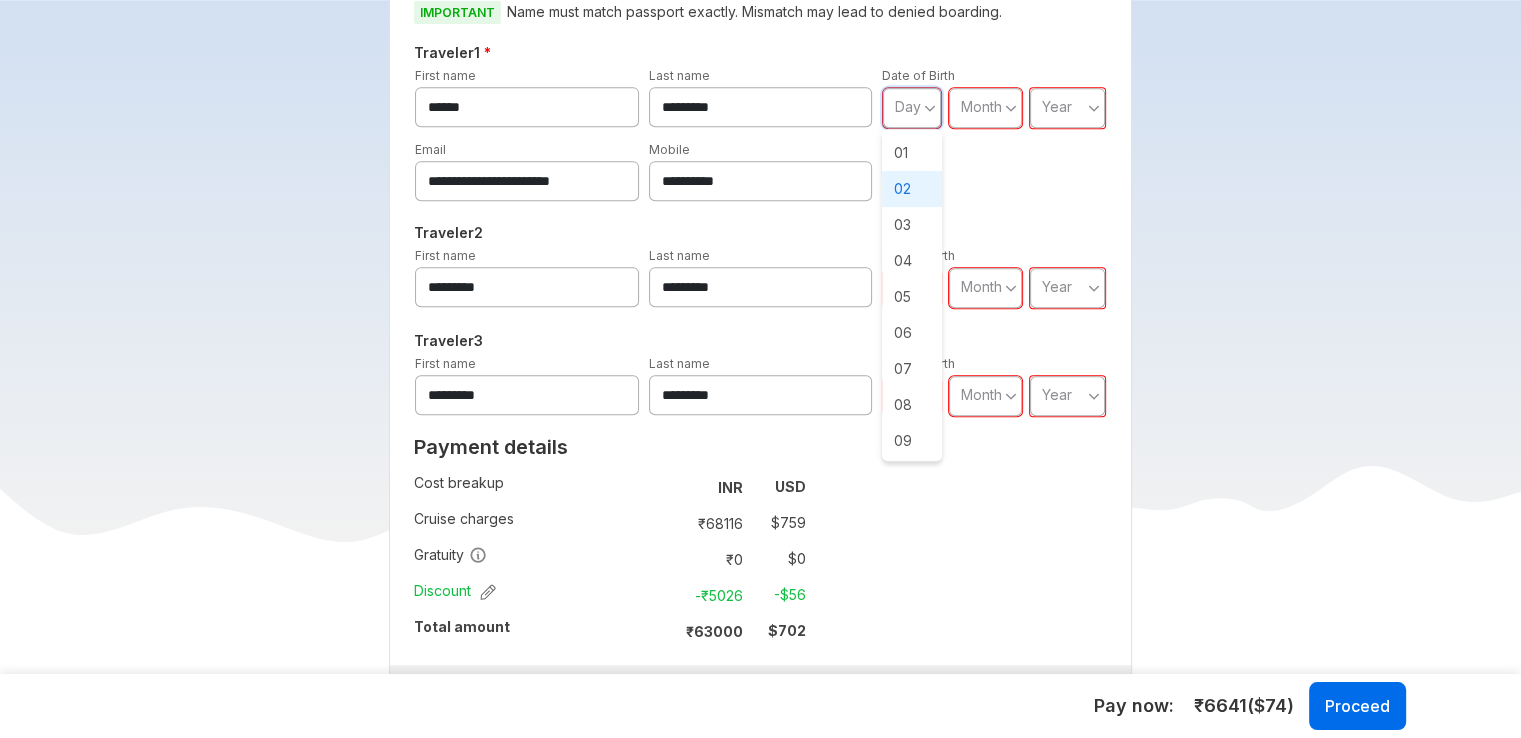 click on "02" at bounding box center (912, 189) 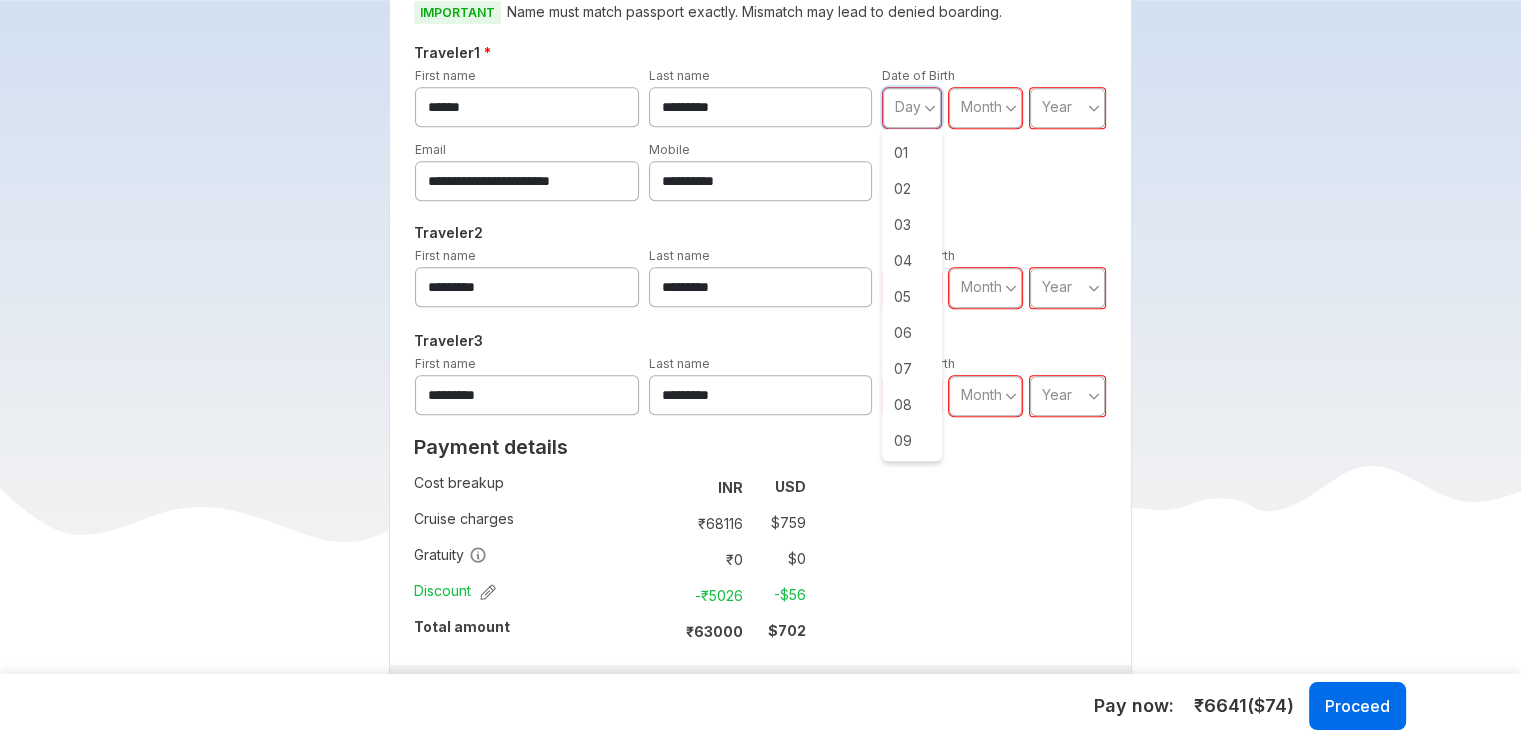 type on "**" 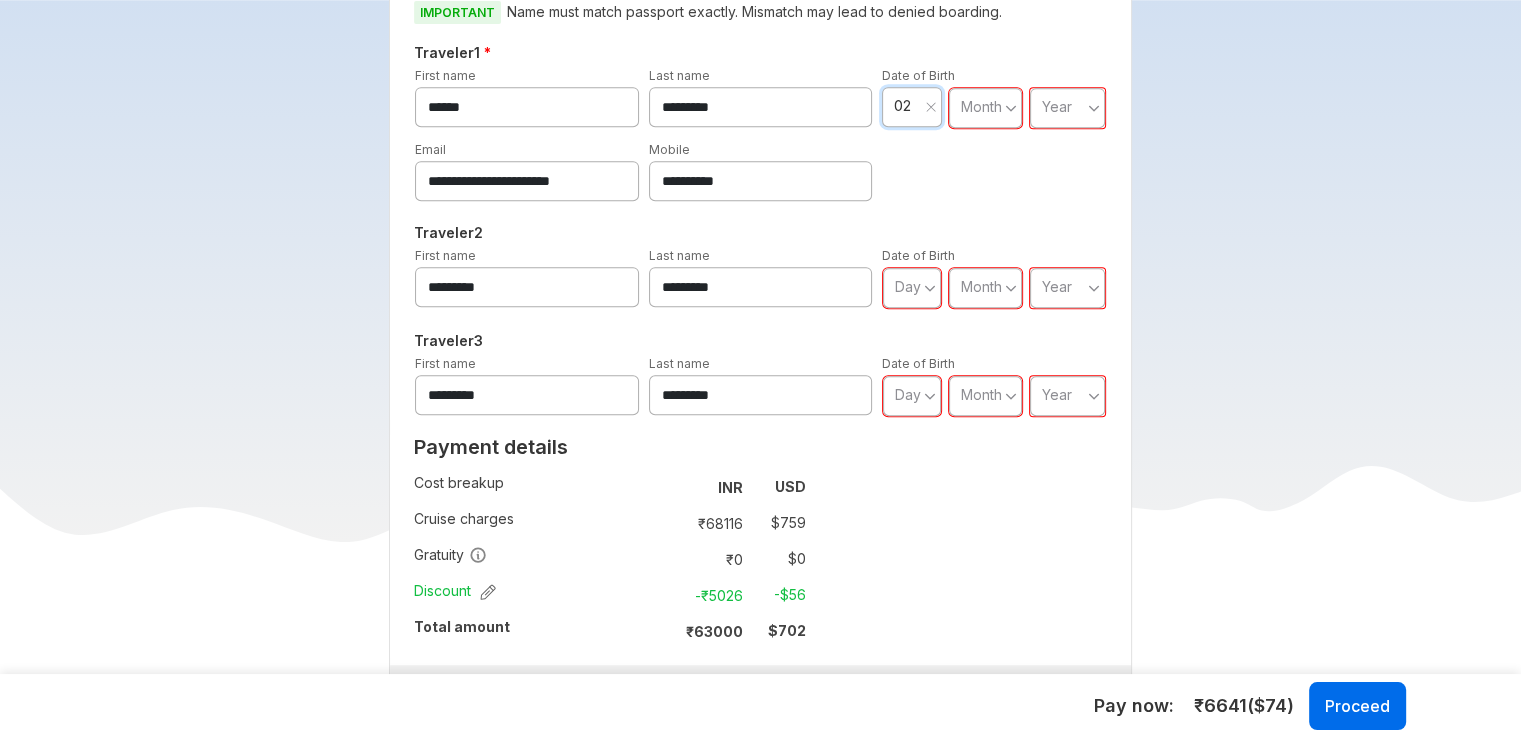 click on "Date of Birth ** 02 Month Year" at bounding box center [994, 97] 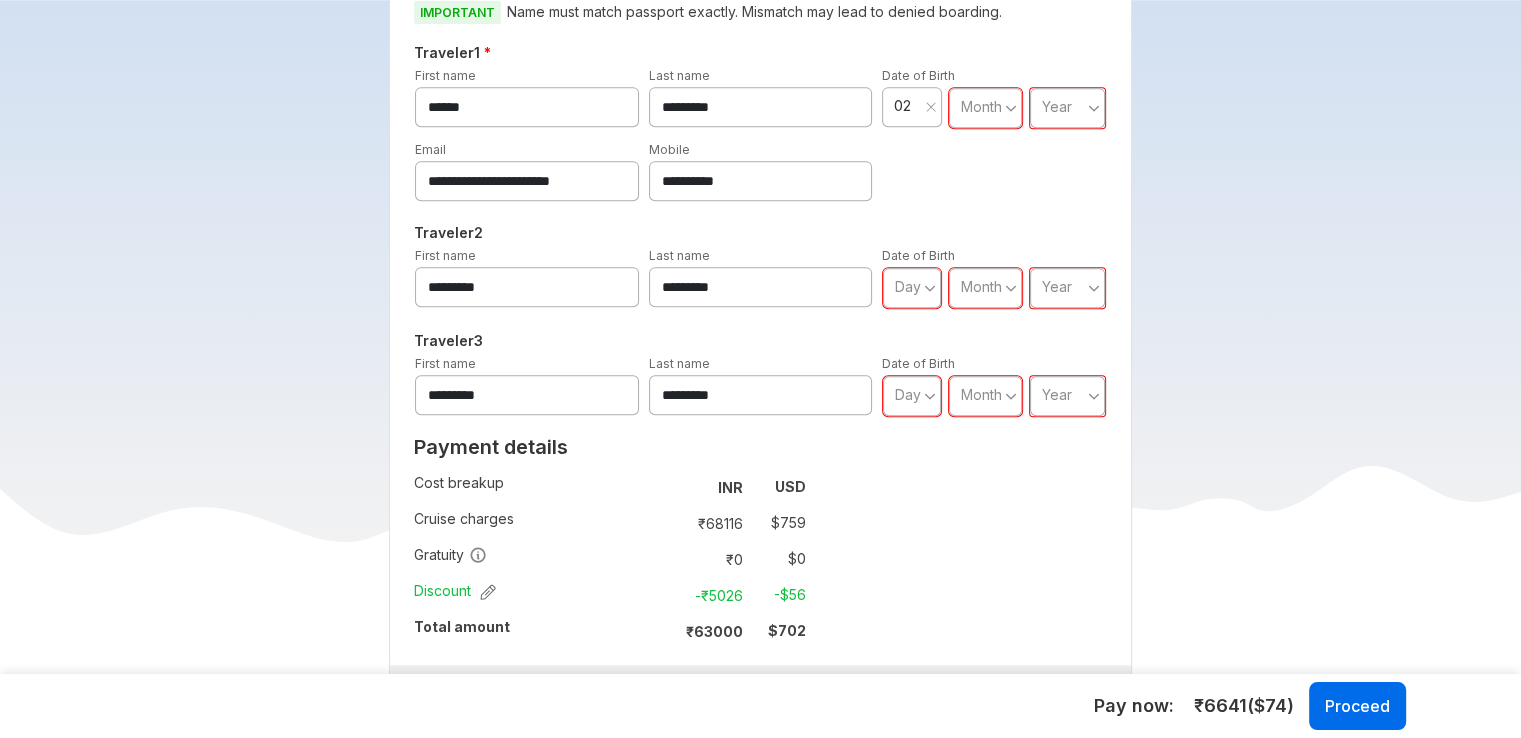 drag, startPoint x: 985, startPoint y: 109, endPoint x: 988, endPoint y: 125, distance: 16.27882 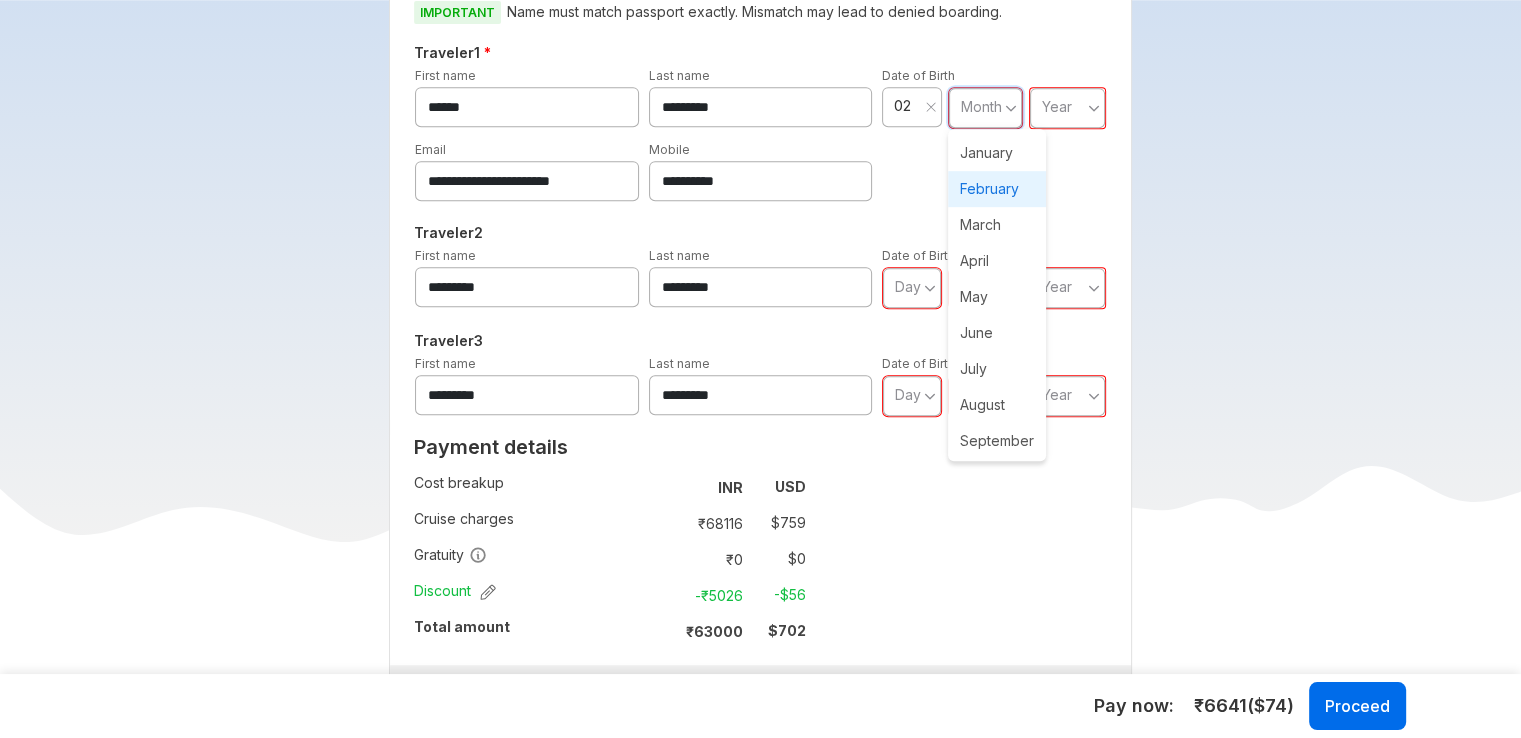 click on "February" at bounding box center [997, 189] 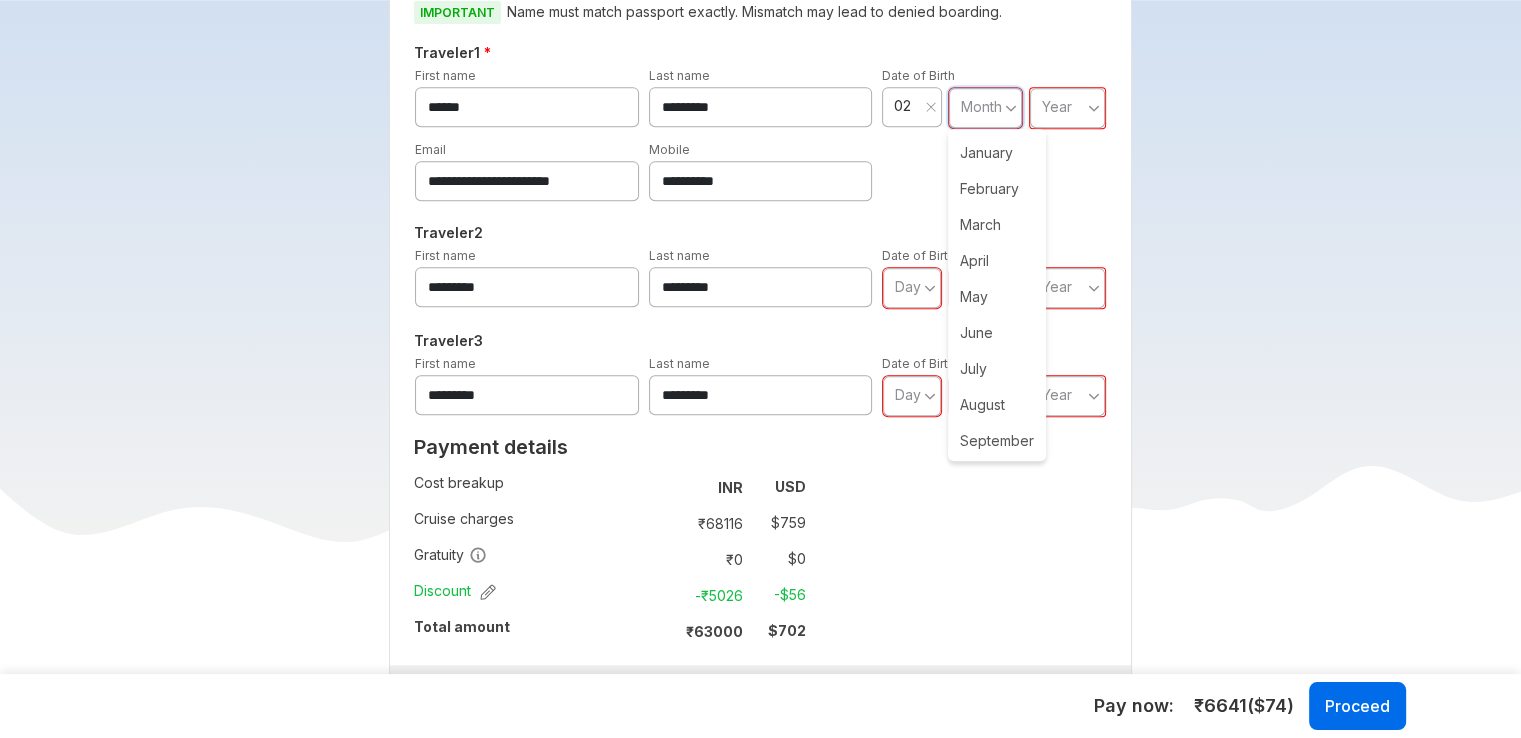 type on "**" 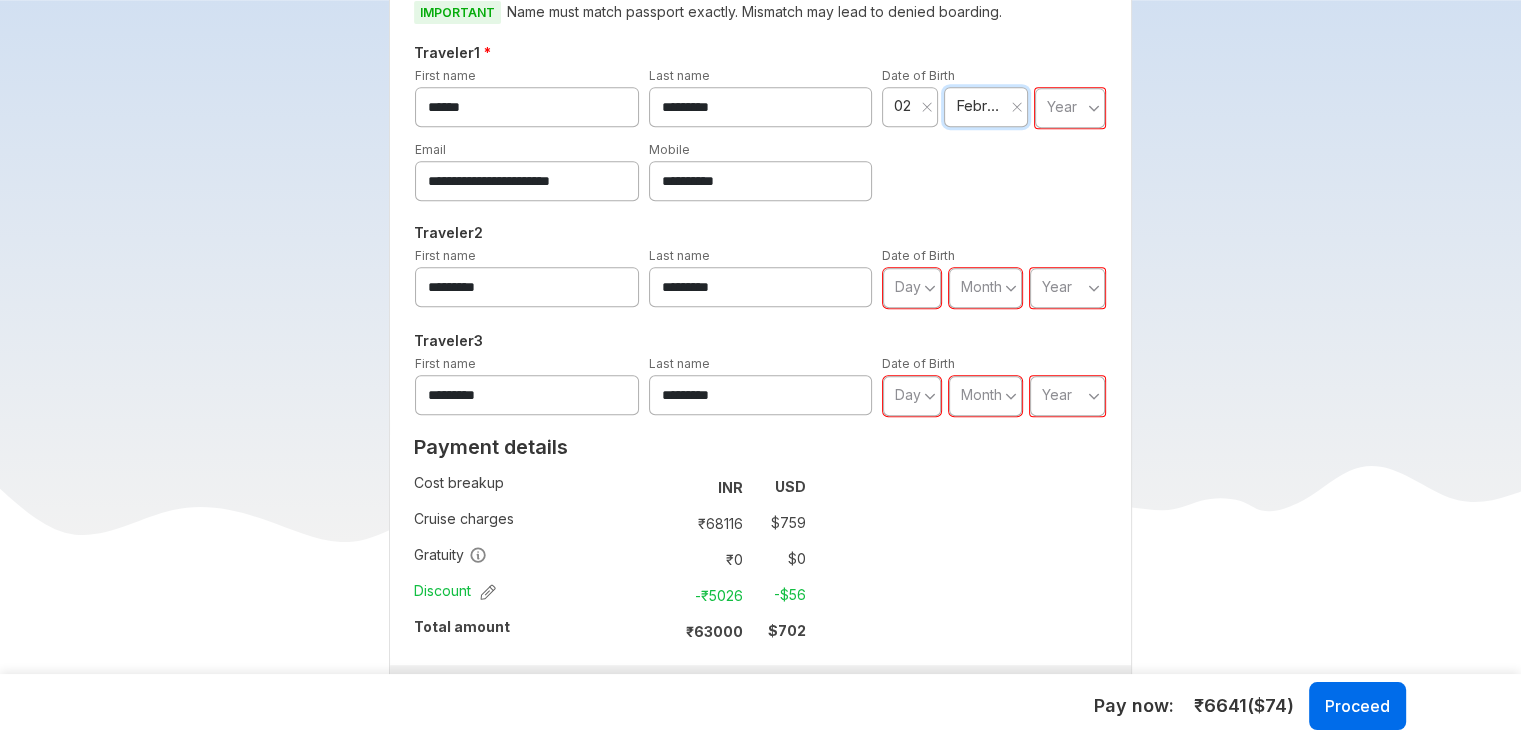 click on "Year" at bounding box center (1070, 108) 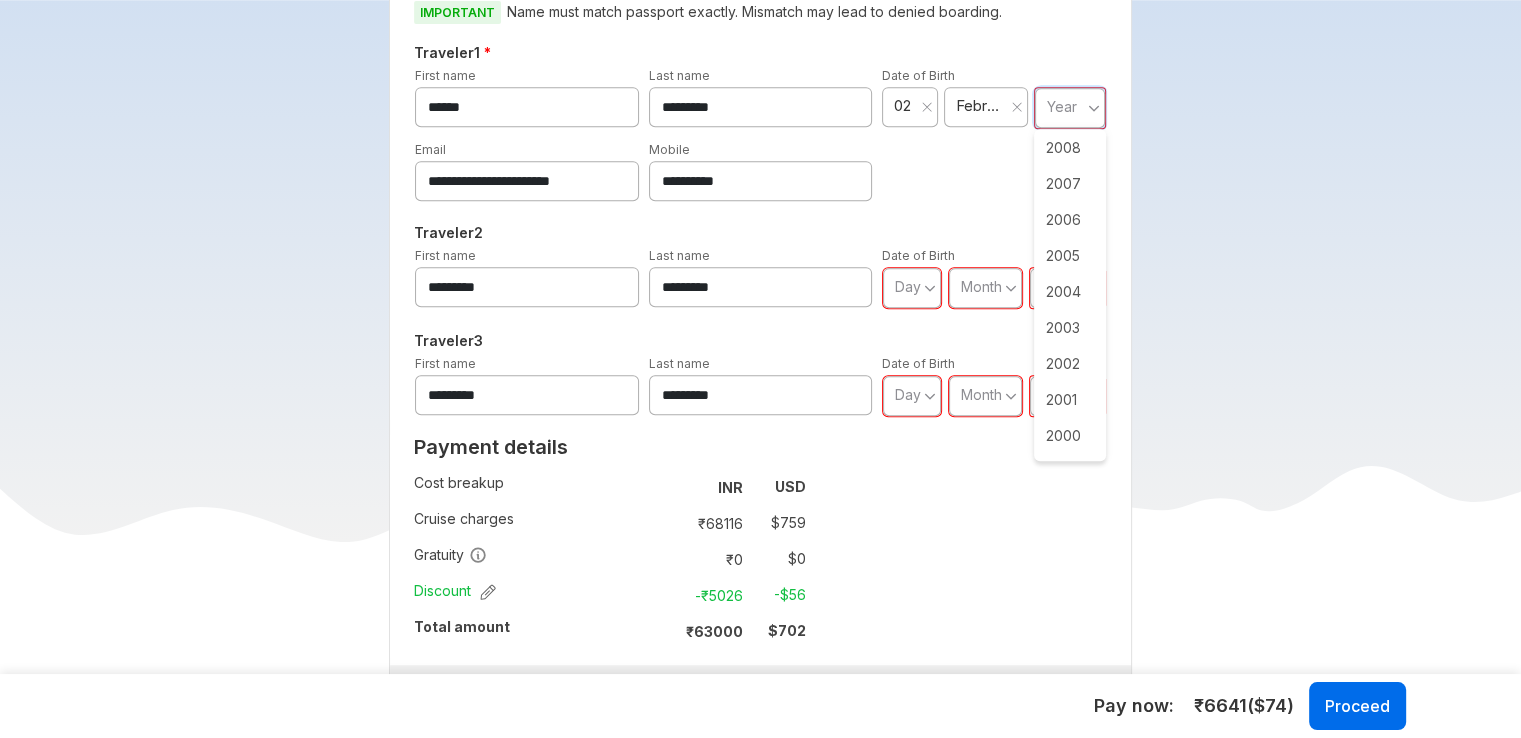 scroll, scrollTop: 800, scrollLeft: 0, axis: vertical 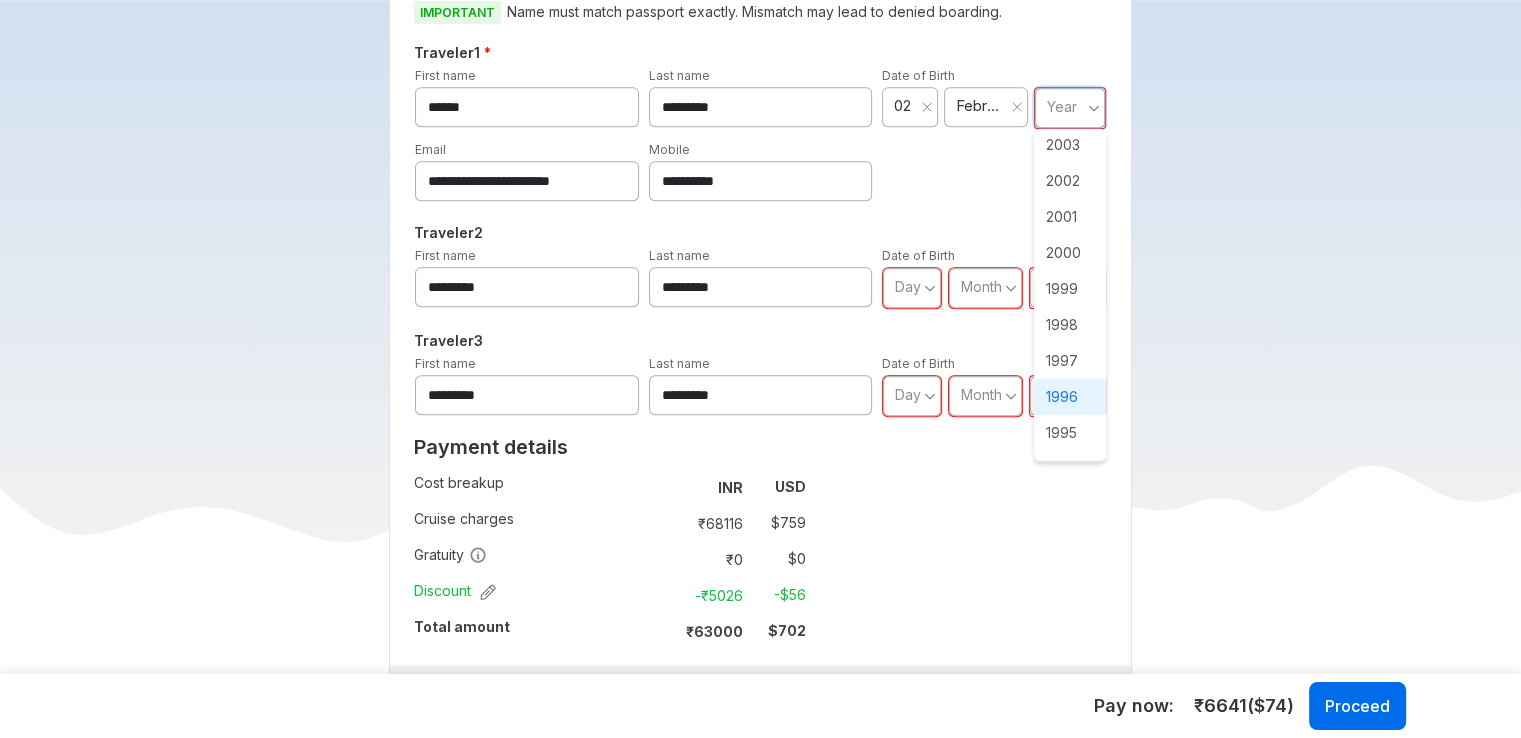click on "1995" at bounding box center (1070, 433) 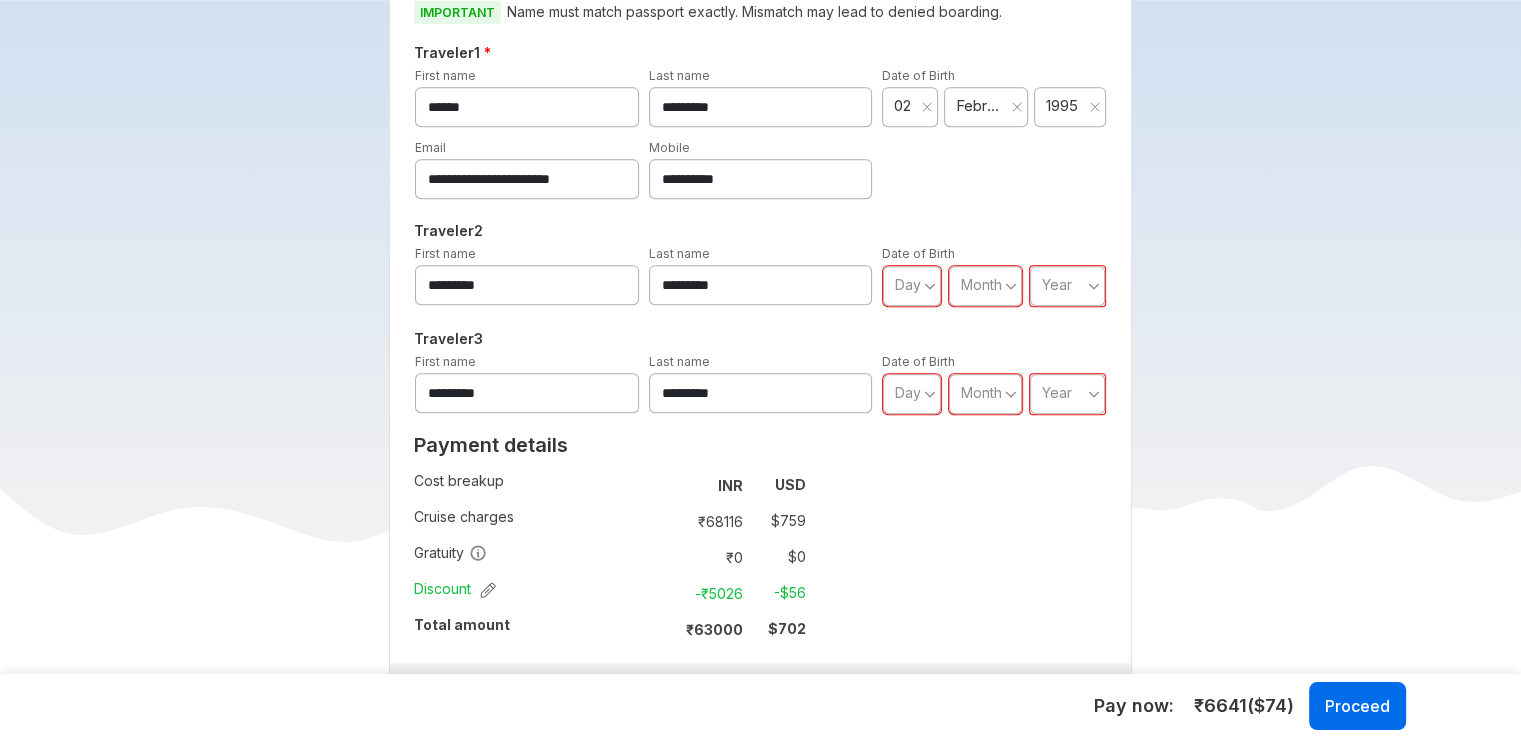 click on "Day" at bounding box center (908, 284) 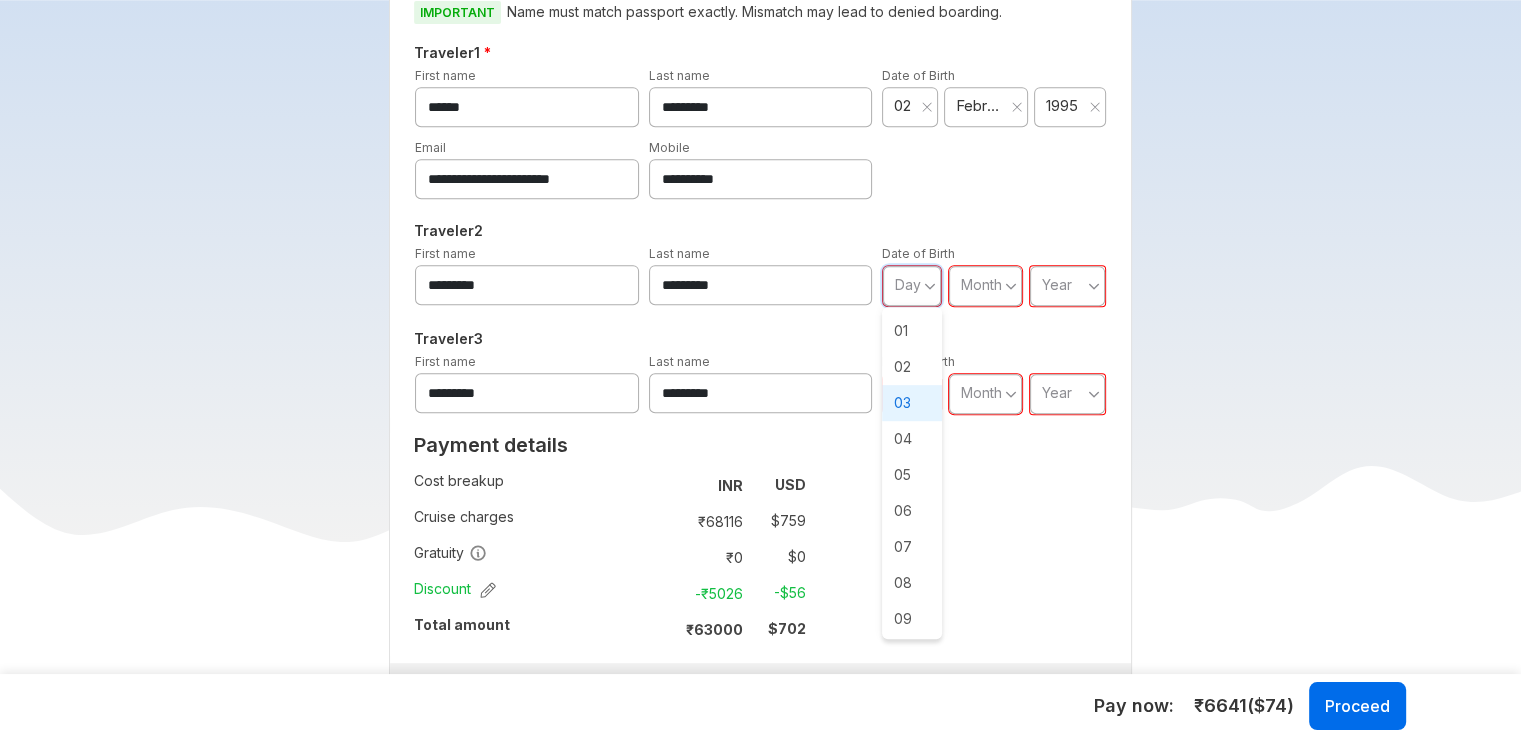 click on "03" at bounding box center (912, 403) 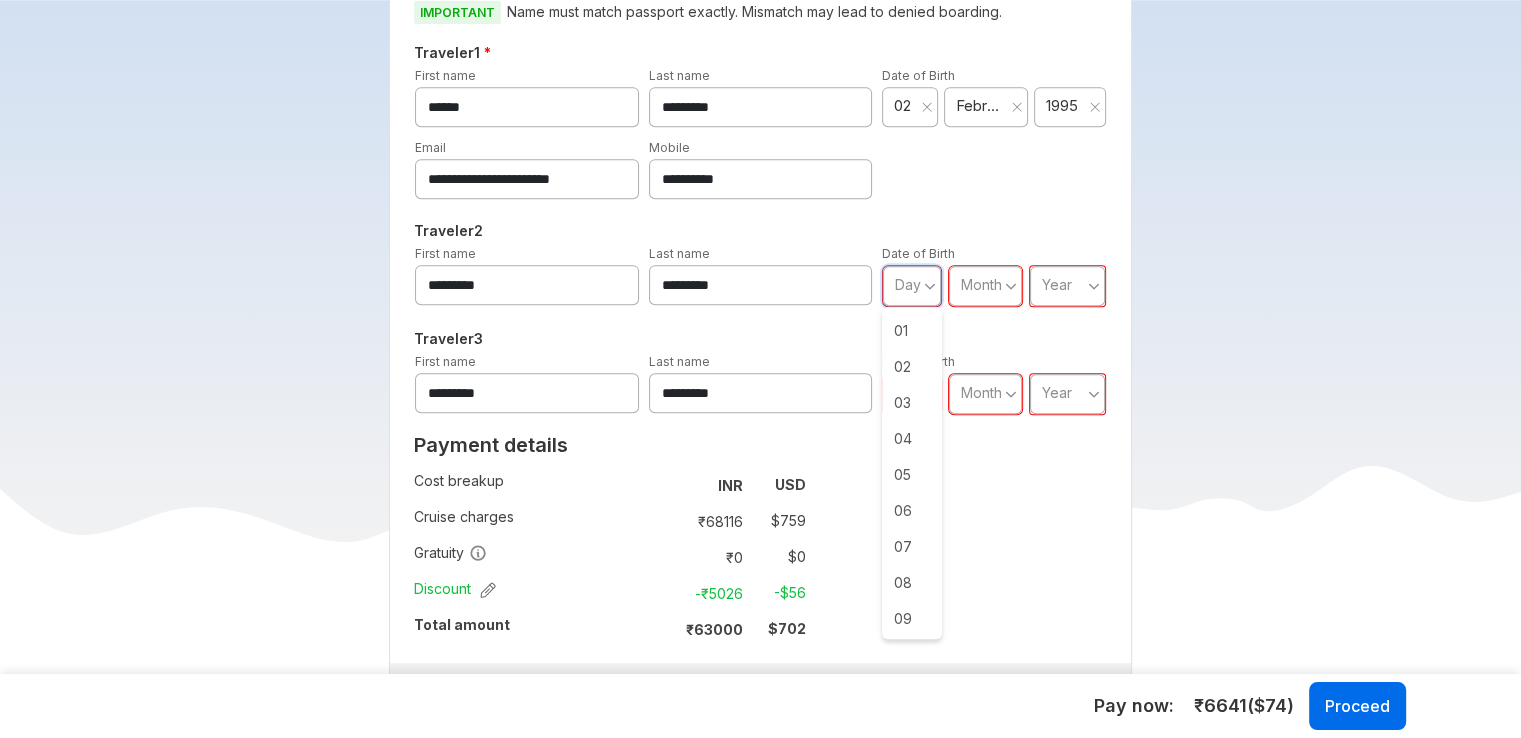 type on "**" 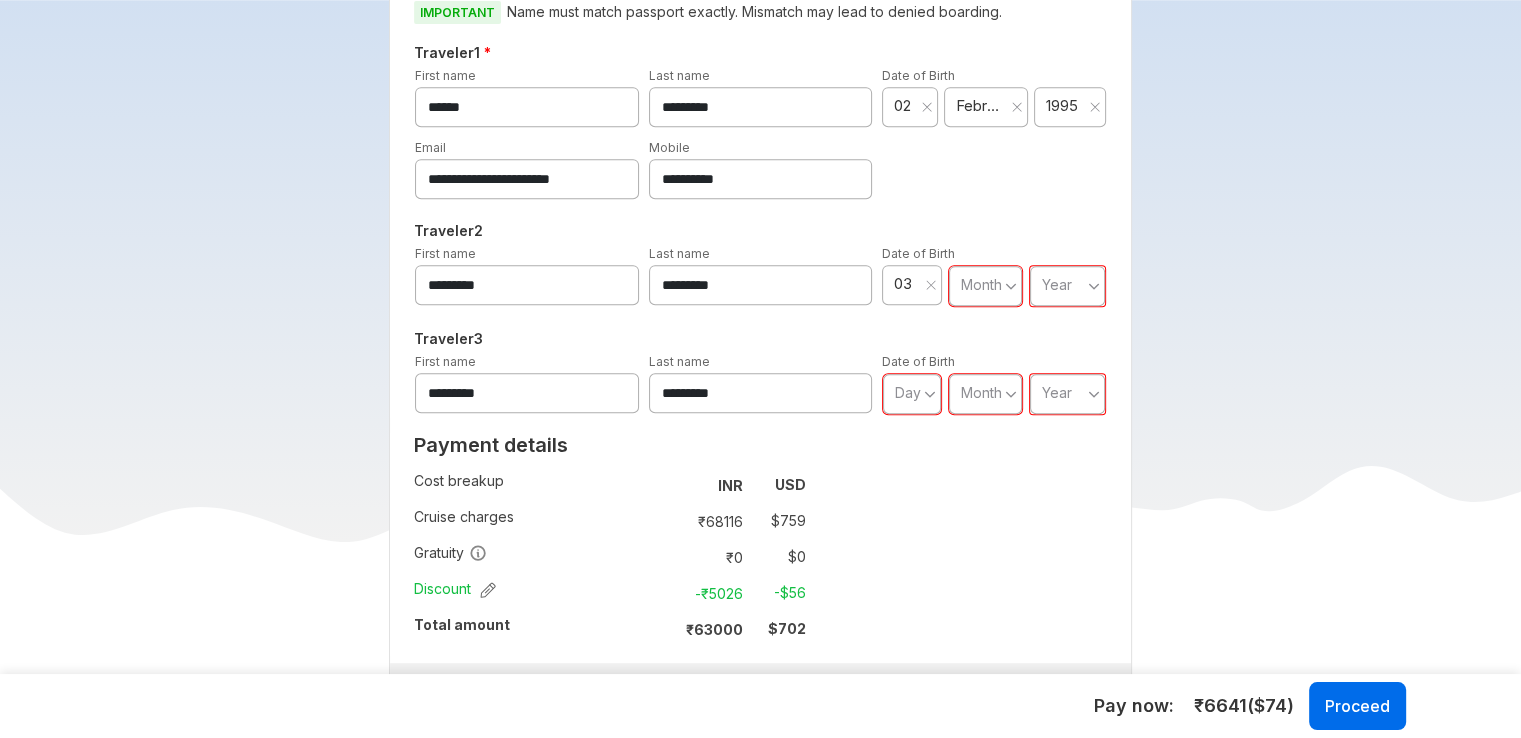 click on "Month" at bounding box center (981, 284) 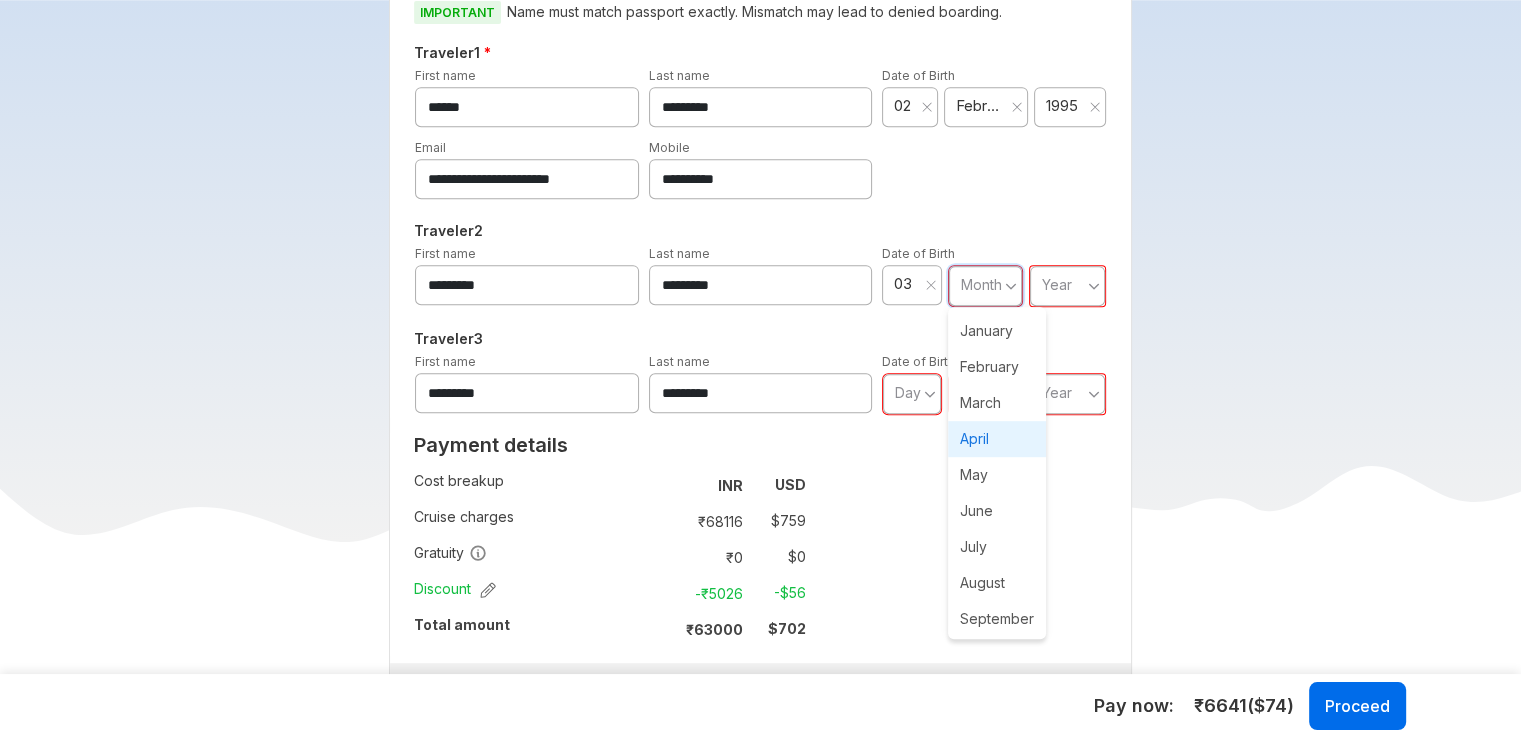 click on "April" at bounding box center [997, 439] 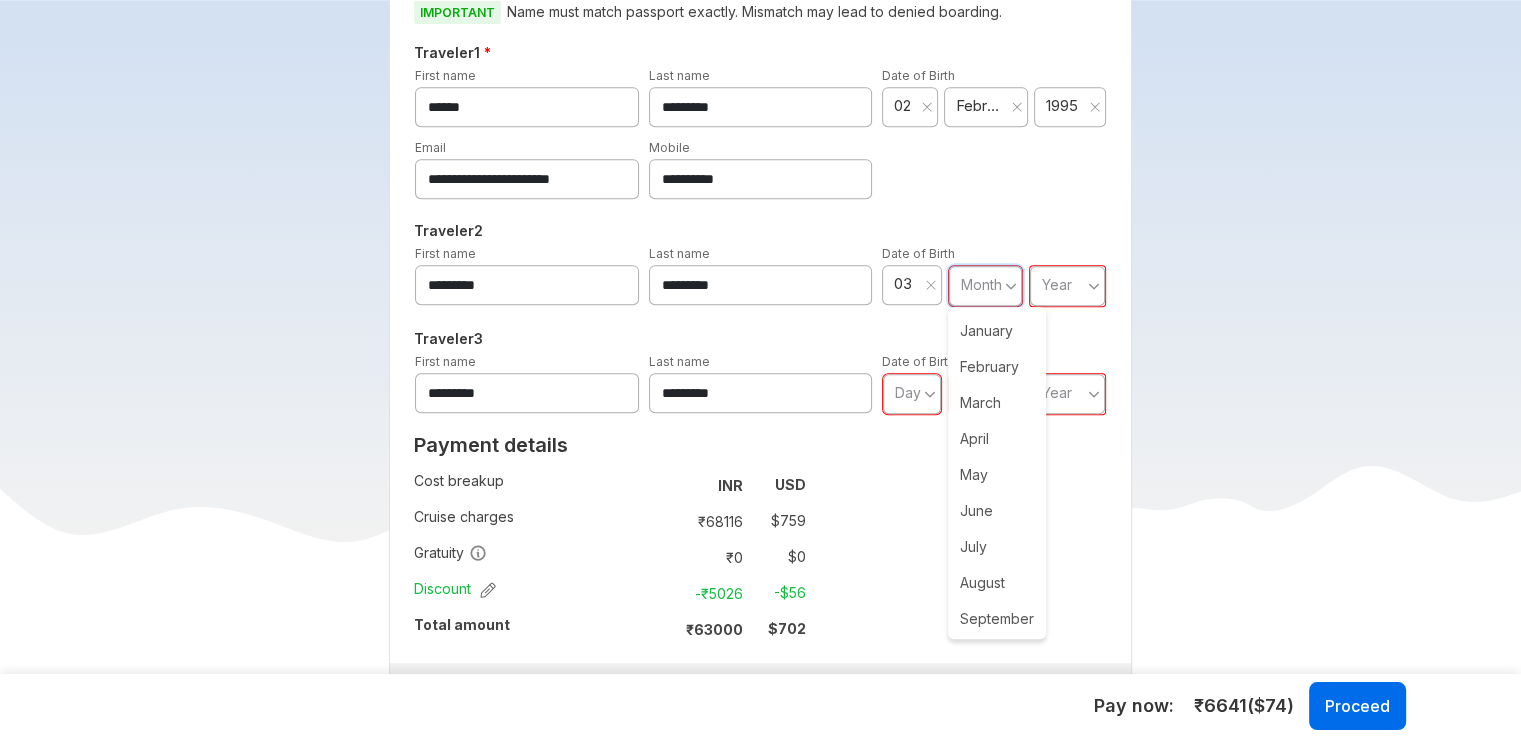 type on "**" 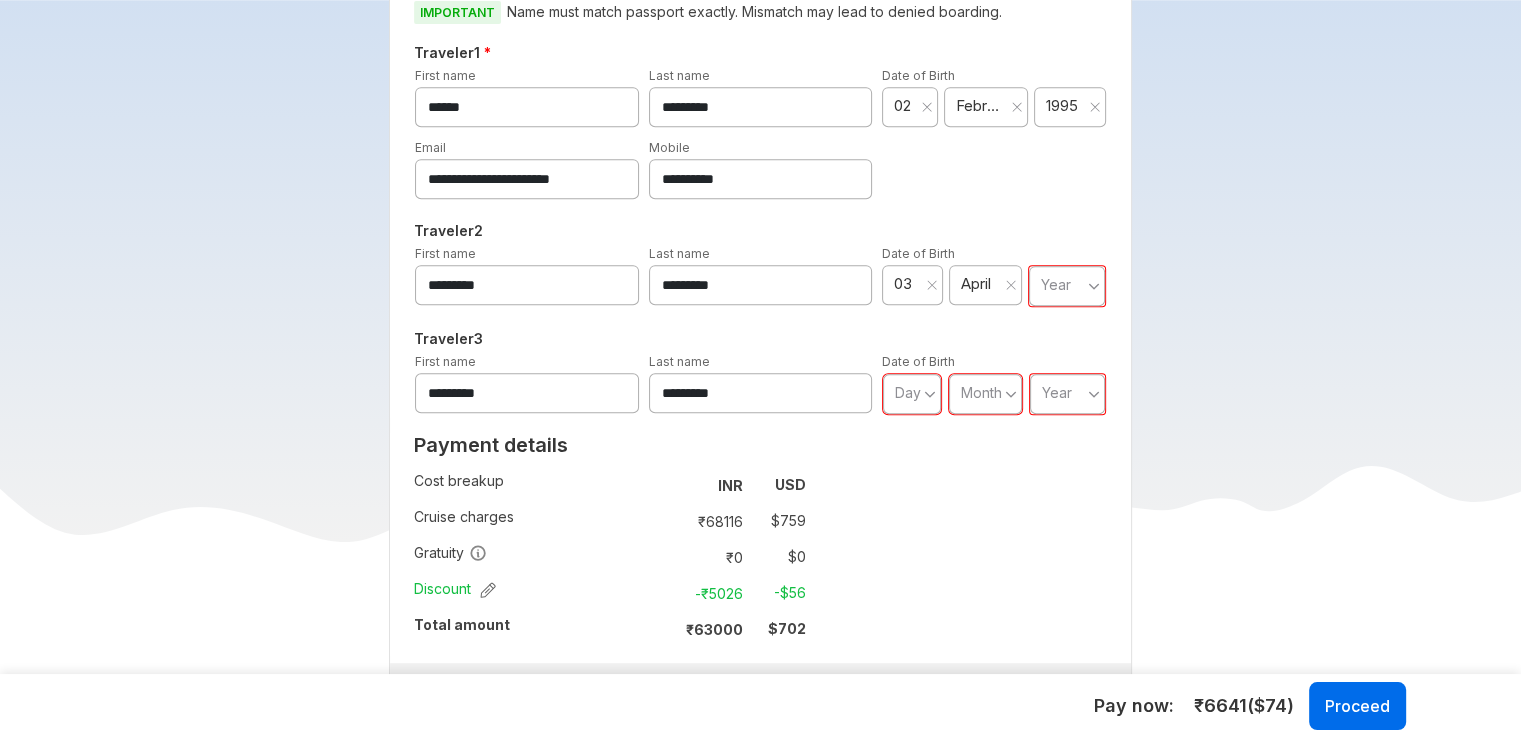 click on "Year" at bounding box center (1067, 286) 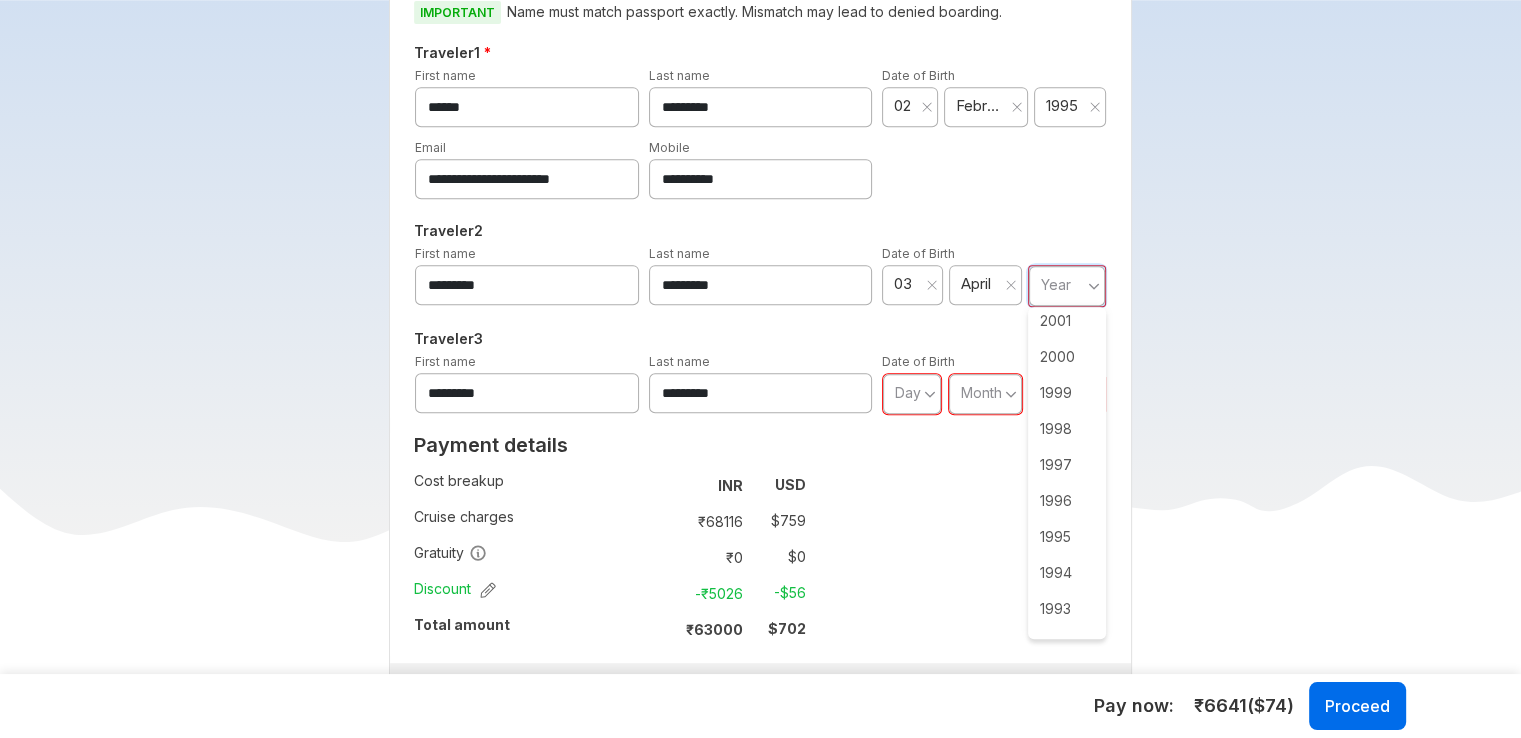 scroll, scrollTop: 1100, scrollLeft: 0, axis: vertical 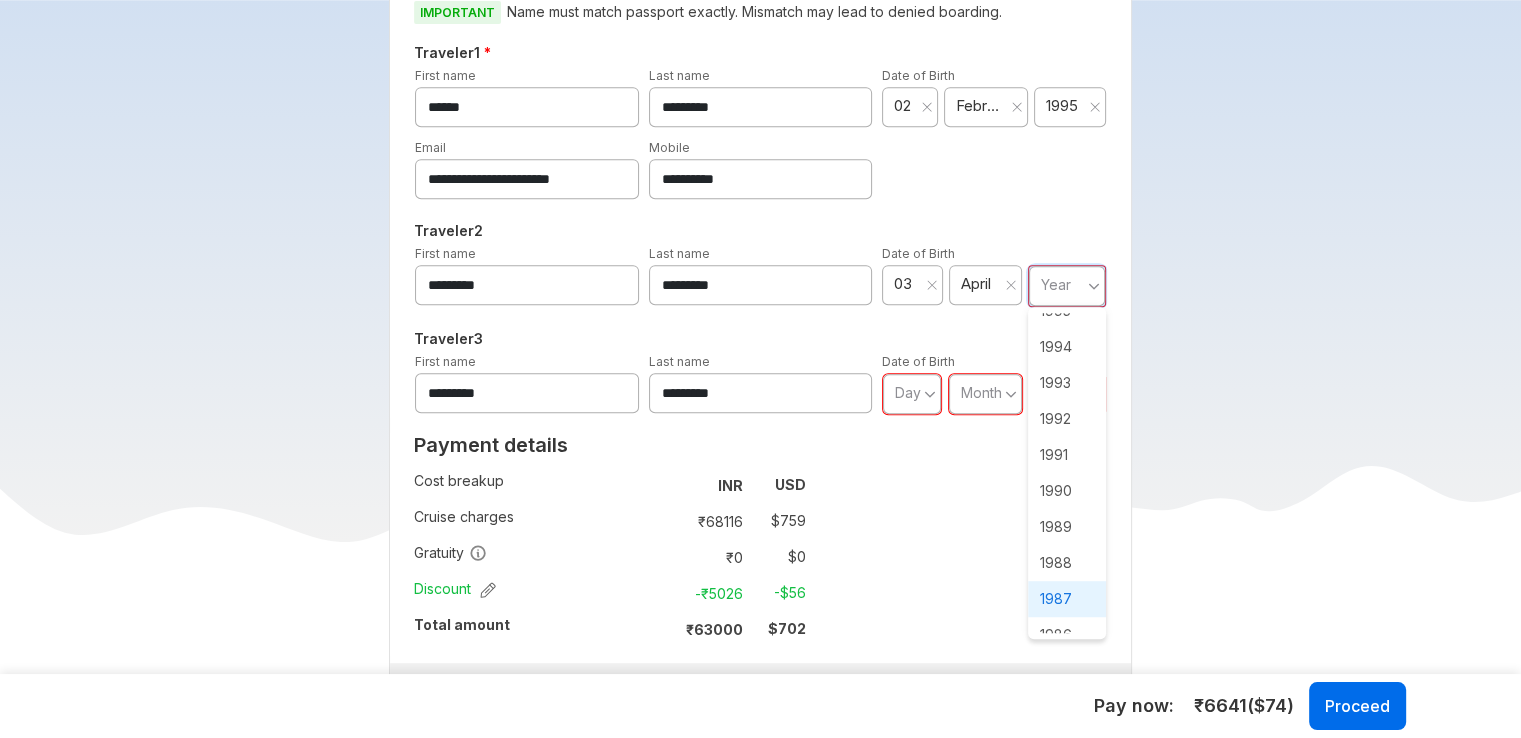 click on "1987" at bounding box center (1067, 599) 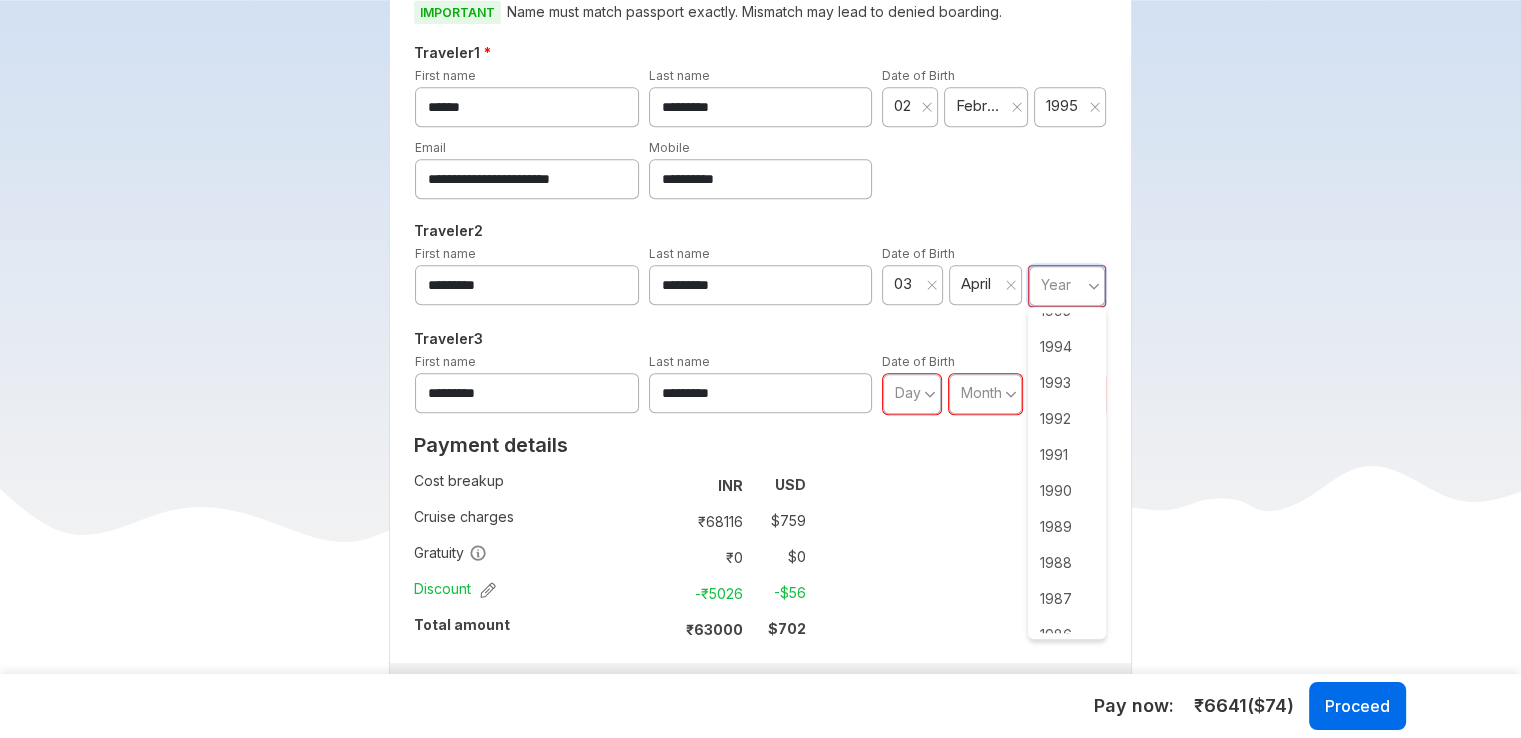 type on "****" 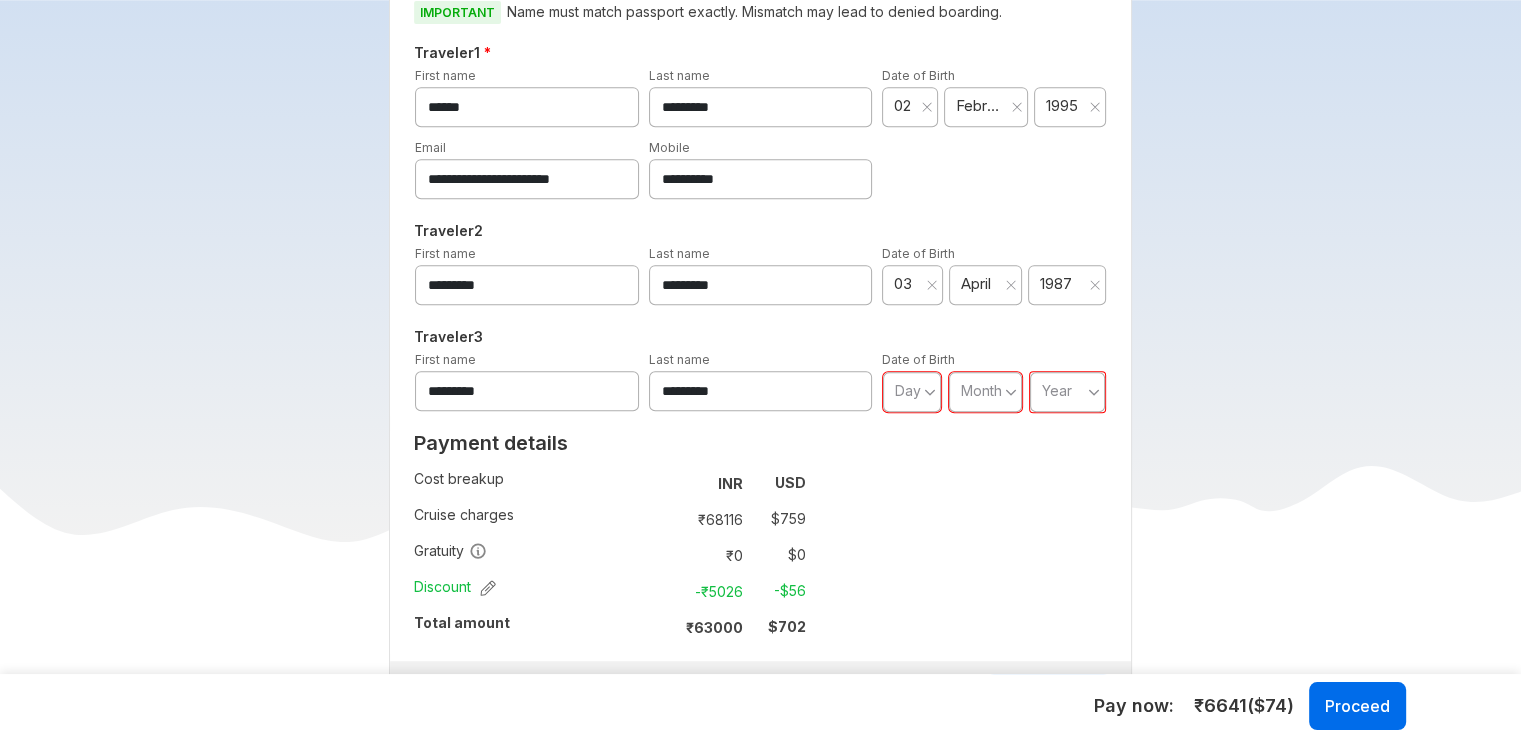 drag, startPoint x: 482, startPoint y: 391, endPoint x: 560, endPoint y: 403, distance: 78.91768 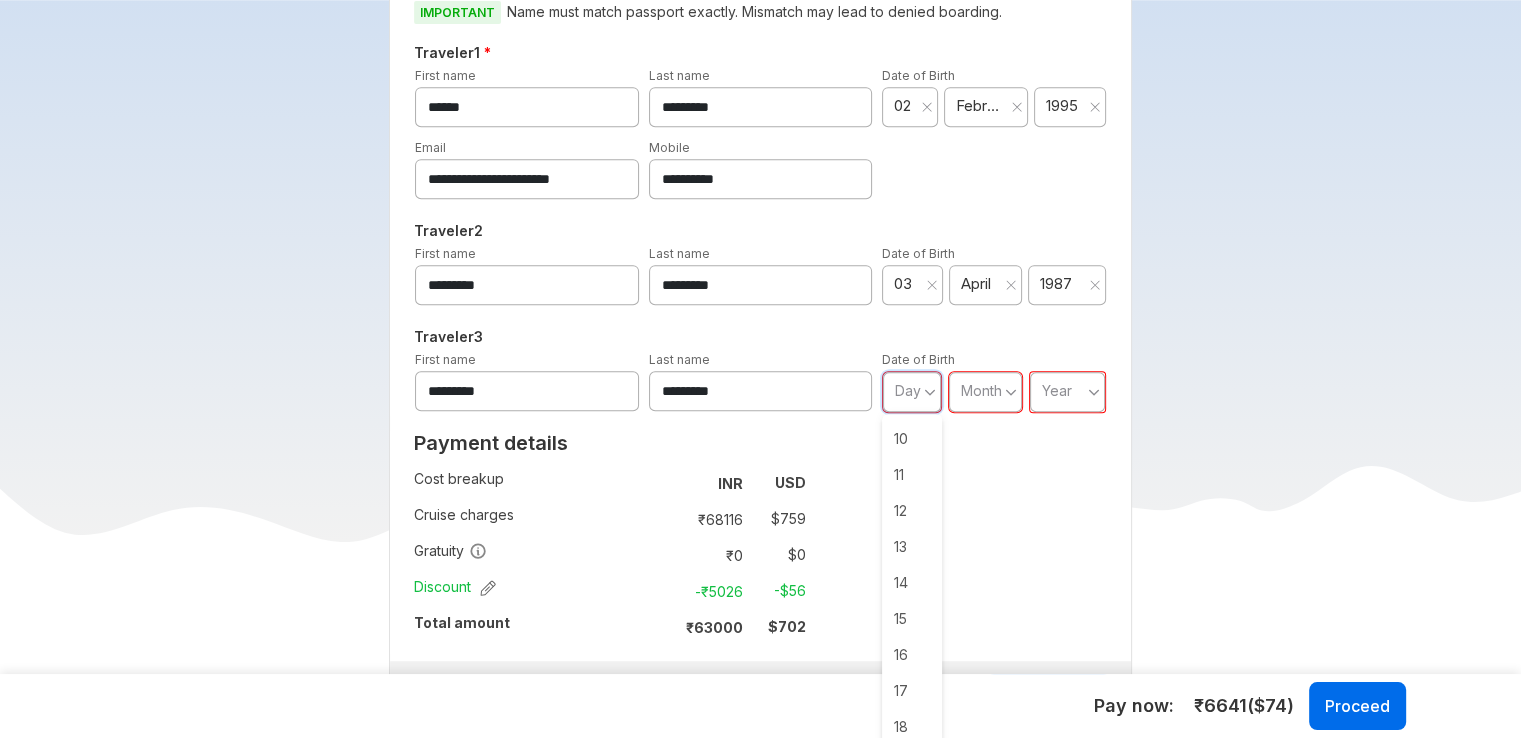 scroll, scrollTop: 400, scrollLeft: 0, axis: vertical 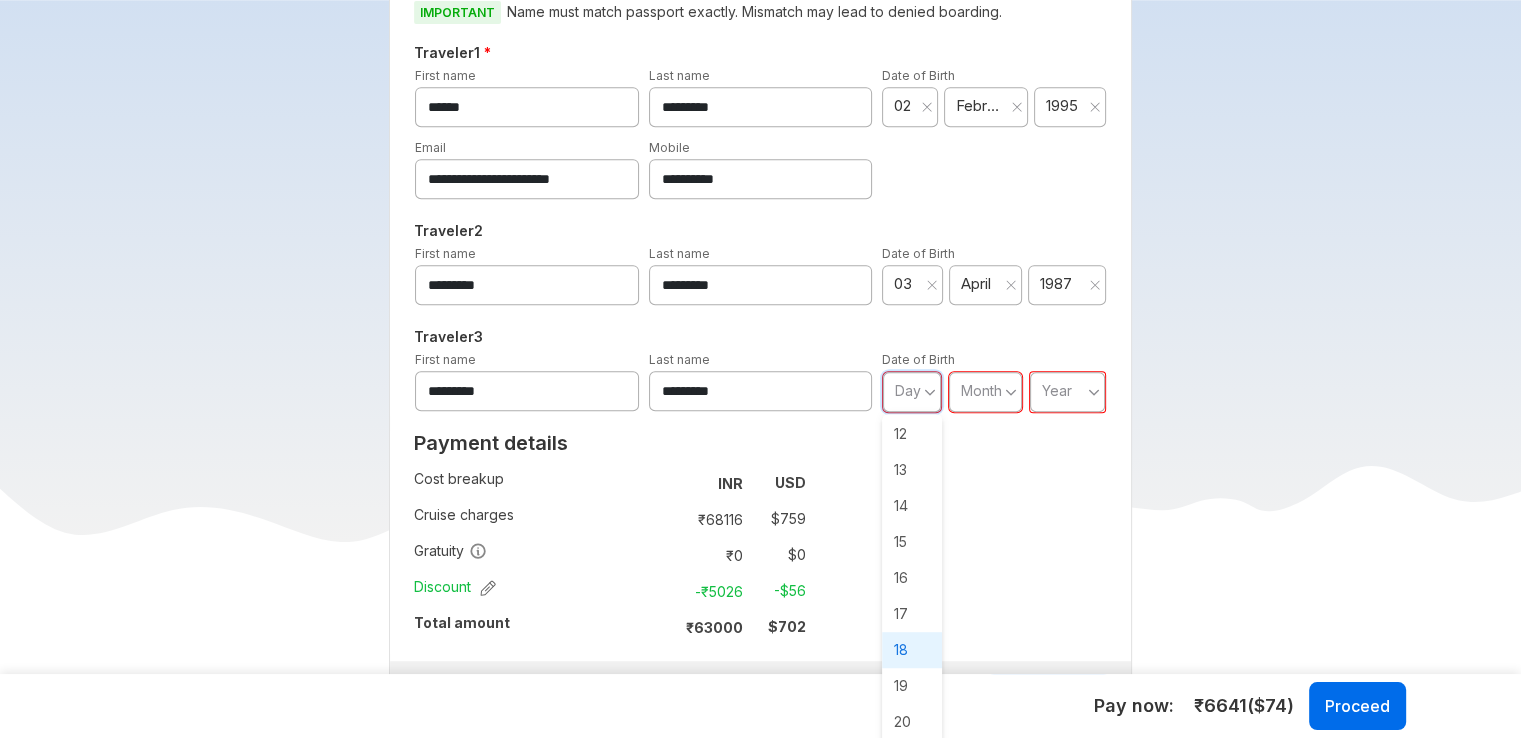 click on "18" at bounding box center (912, 650) 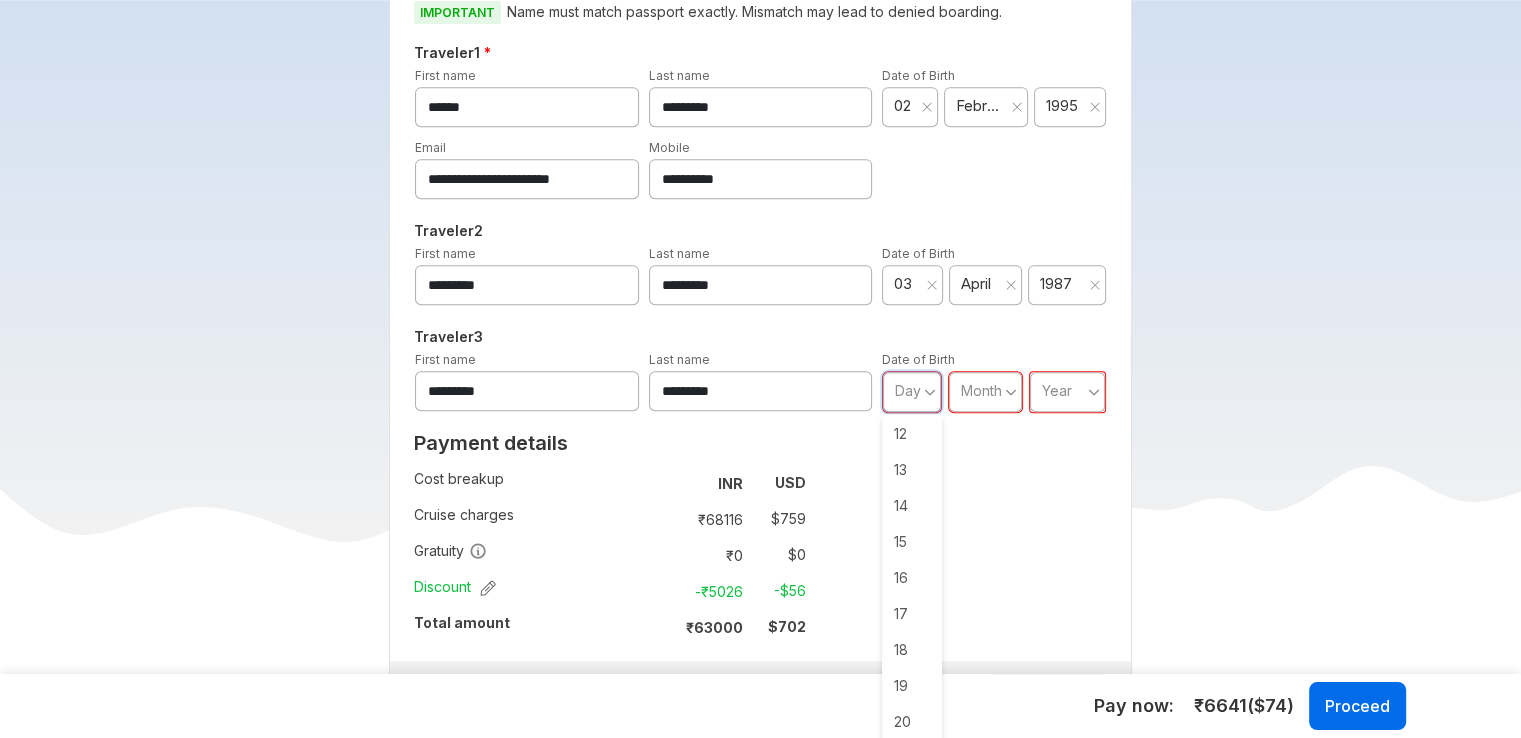 type on "**" 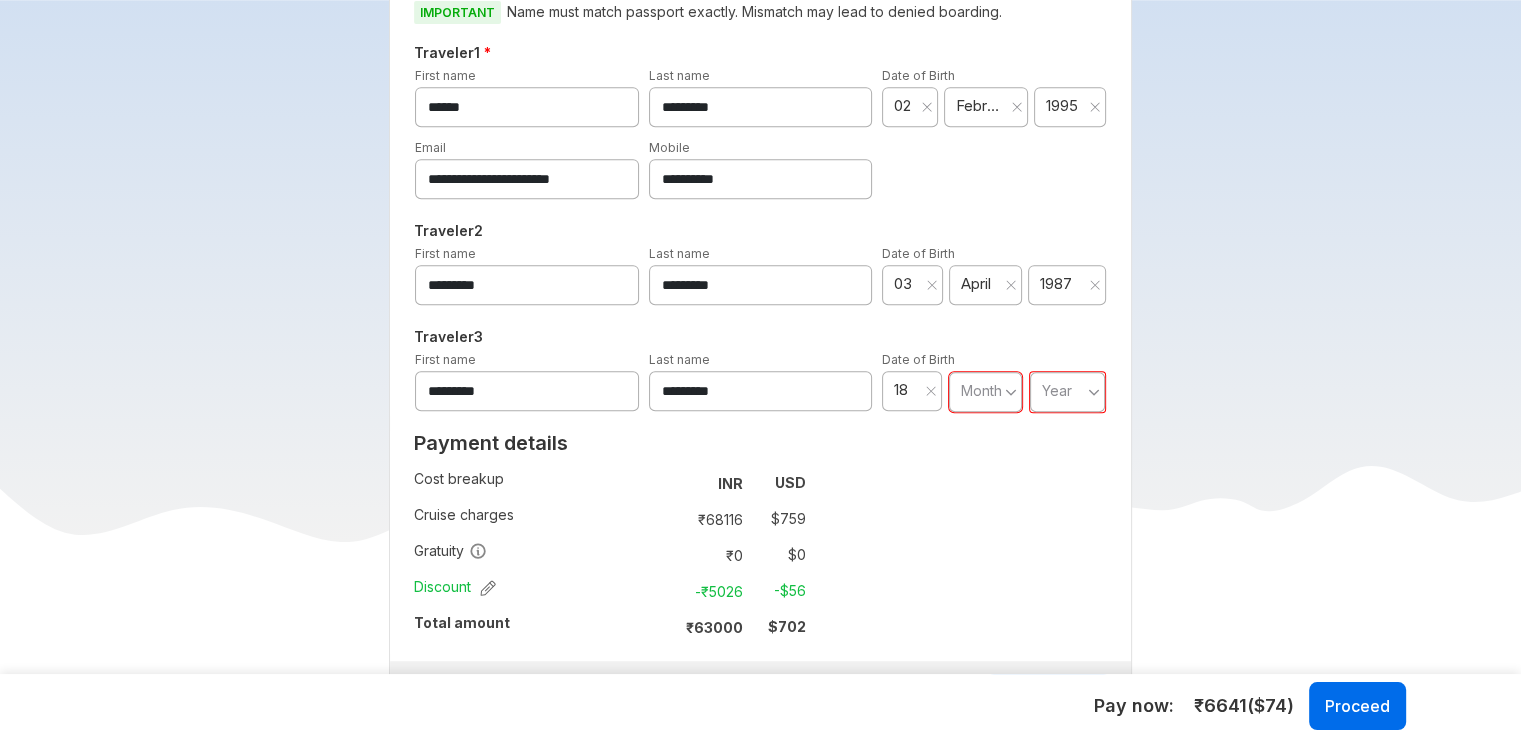 click on "Month" at bounding box center [981, 390] 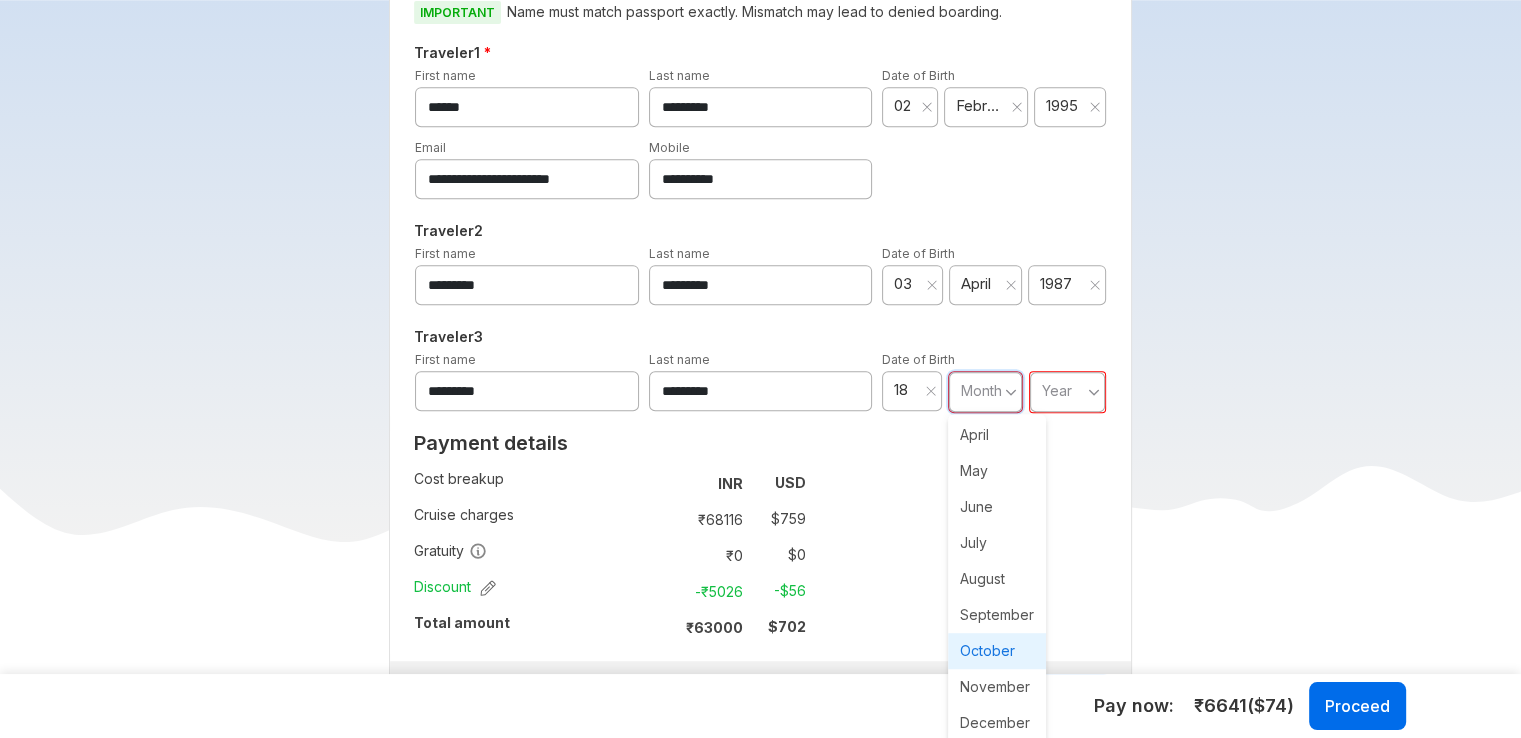 scroll, scrollTop: 112, scrollLeft: 0, axis: vertical 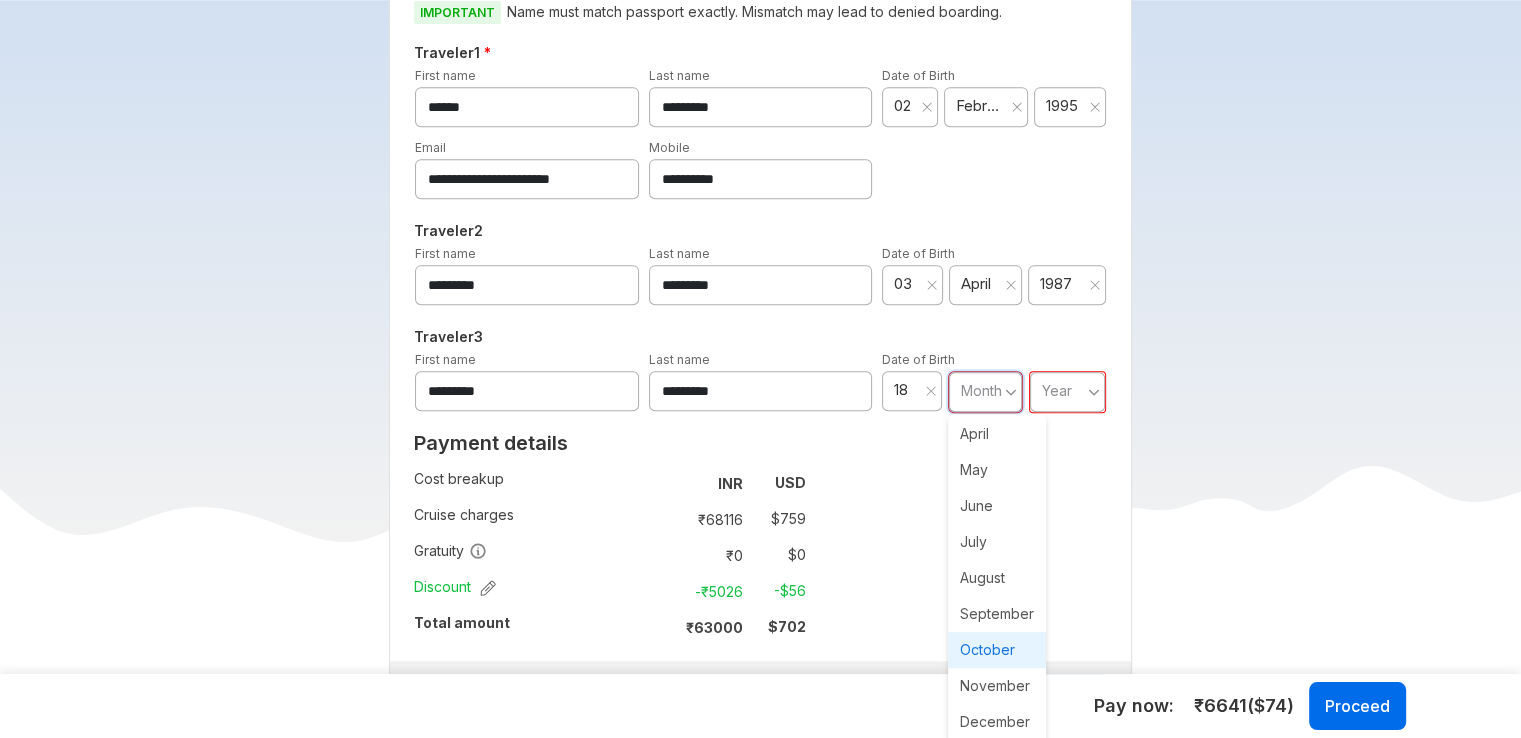 click on "October" at bounding box center [997, 650] 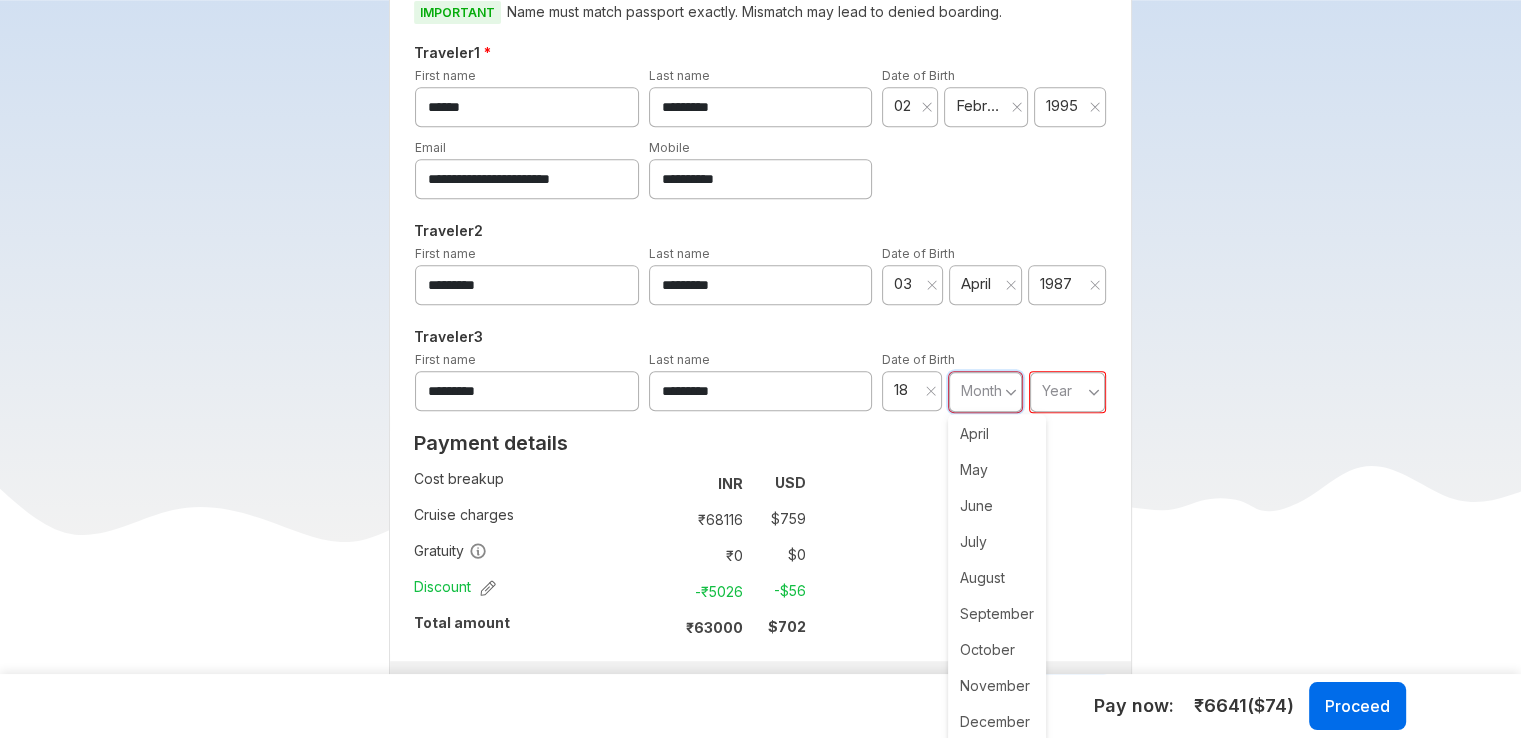 type on "**" 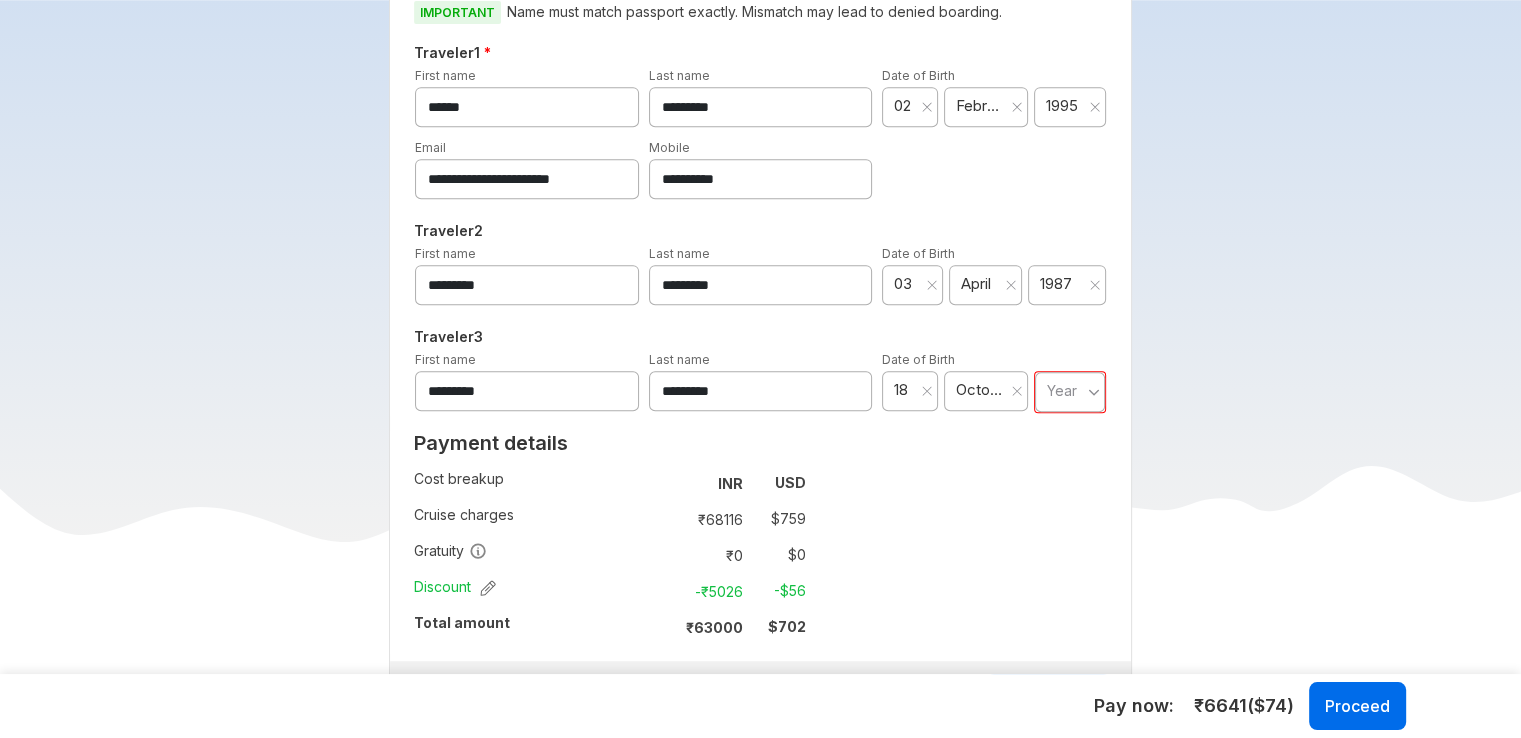 click on "Year" at bounding box center [1070, 392] 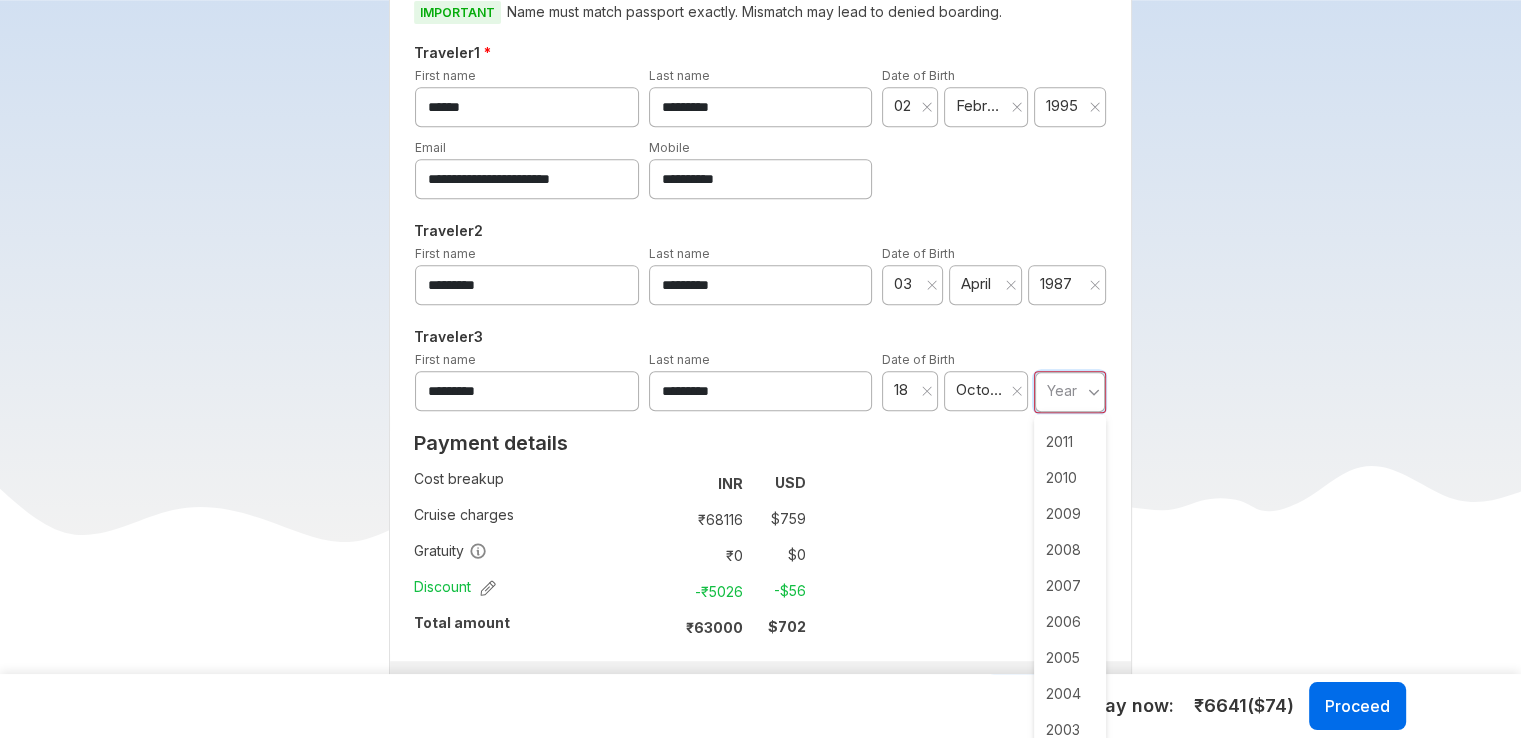 scroll, scrollTop: 900, scrollLeft: 0, axis: vertical 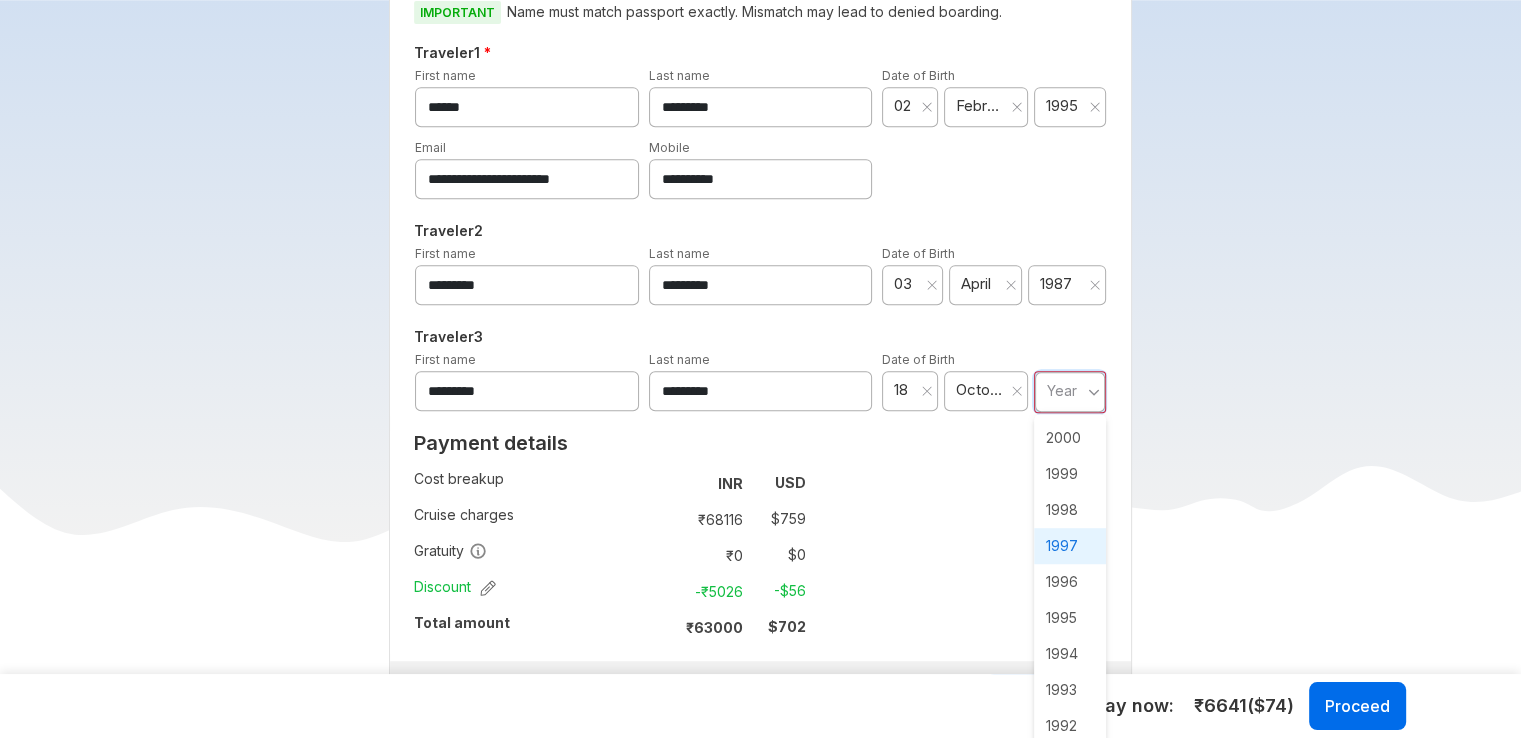 click on "1993" at bounding box center (1070, 690) 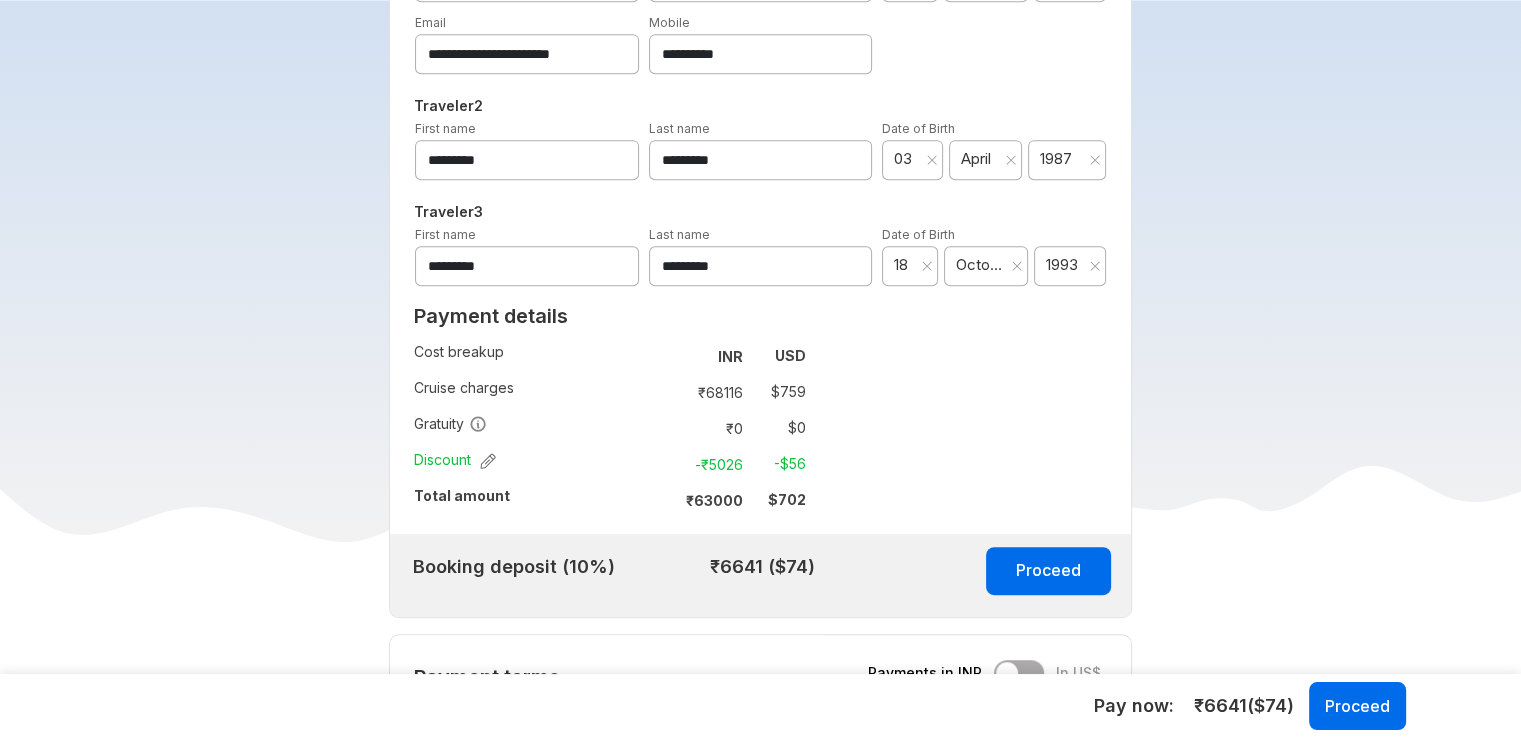 scroll, scrollTop: 1200, scrollLeft: 0, axis: vertical 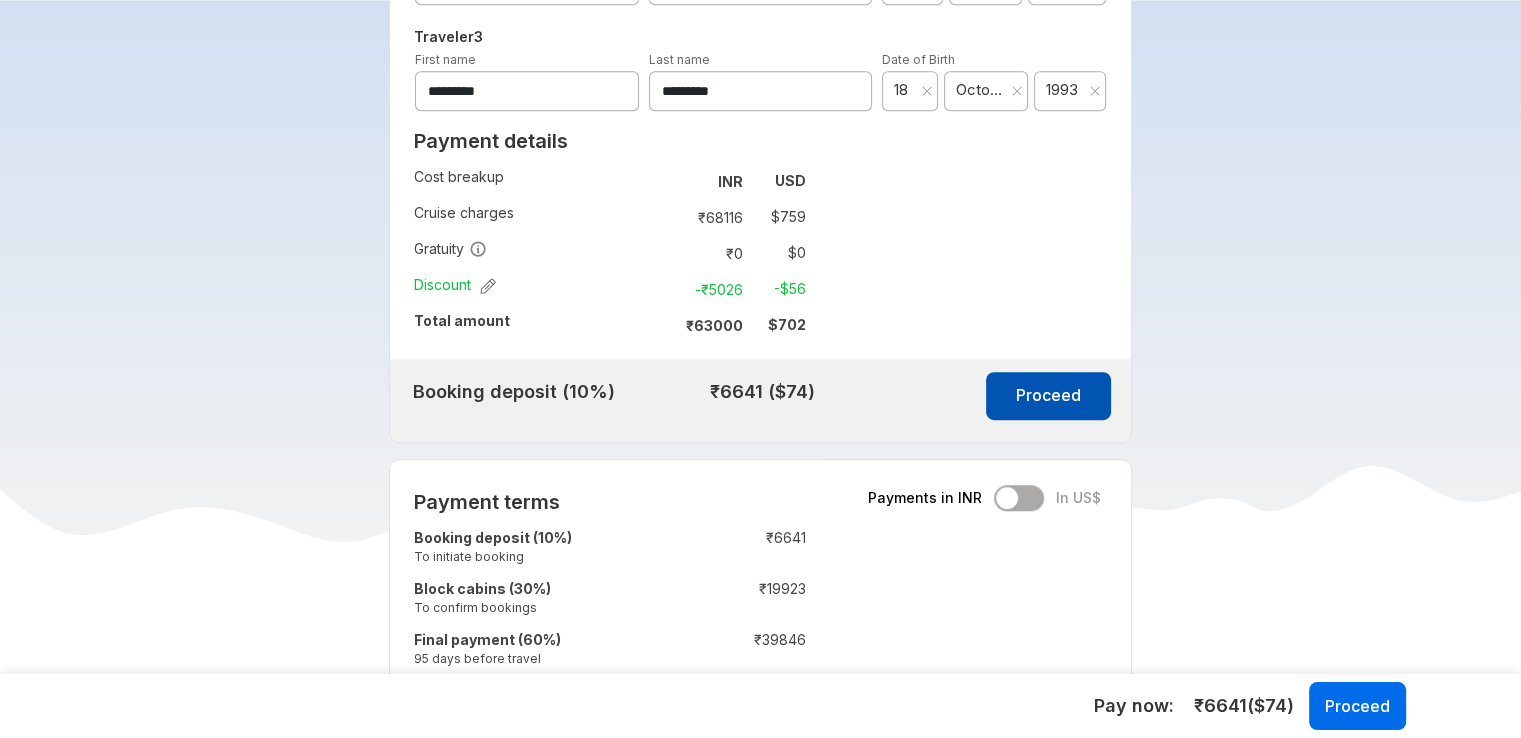click on "Proceed" at bounding box center [1048, 396] 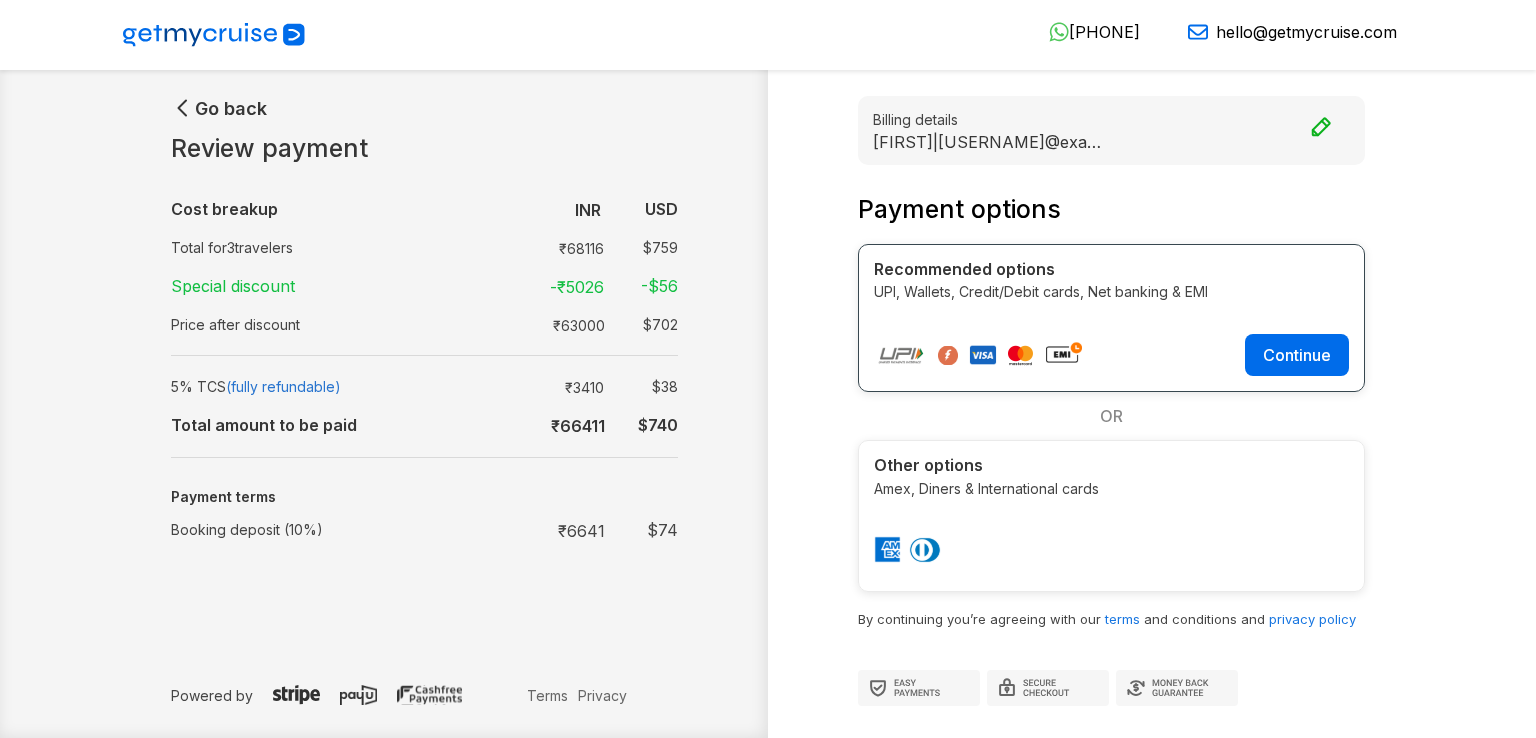 scroll, scrollTop: 0, scrollLeft: 0, axis: both 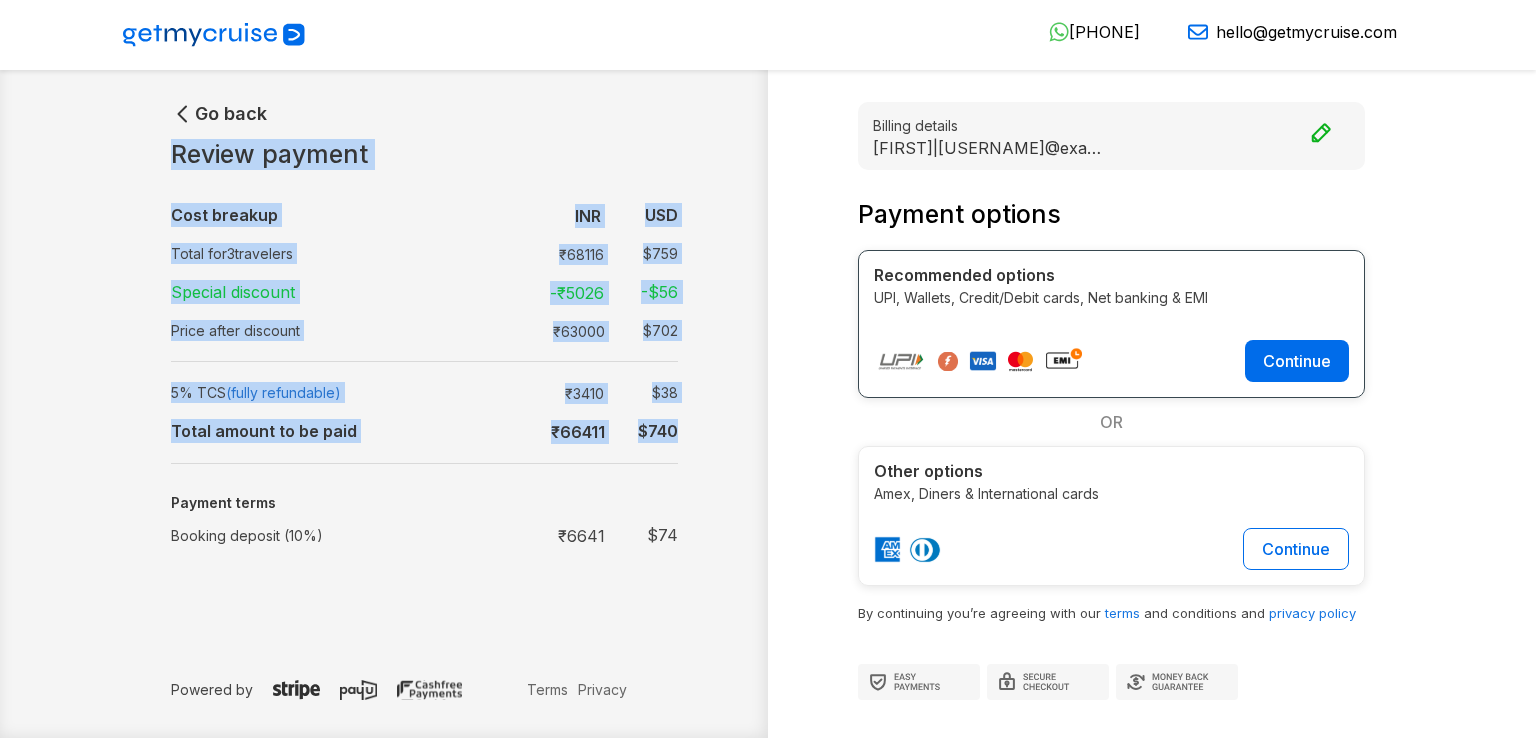 drag, startPoint x: 176, startPoint y: 149, endPoint x: 676, endPoint y: 429, distance: 573.06195 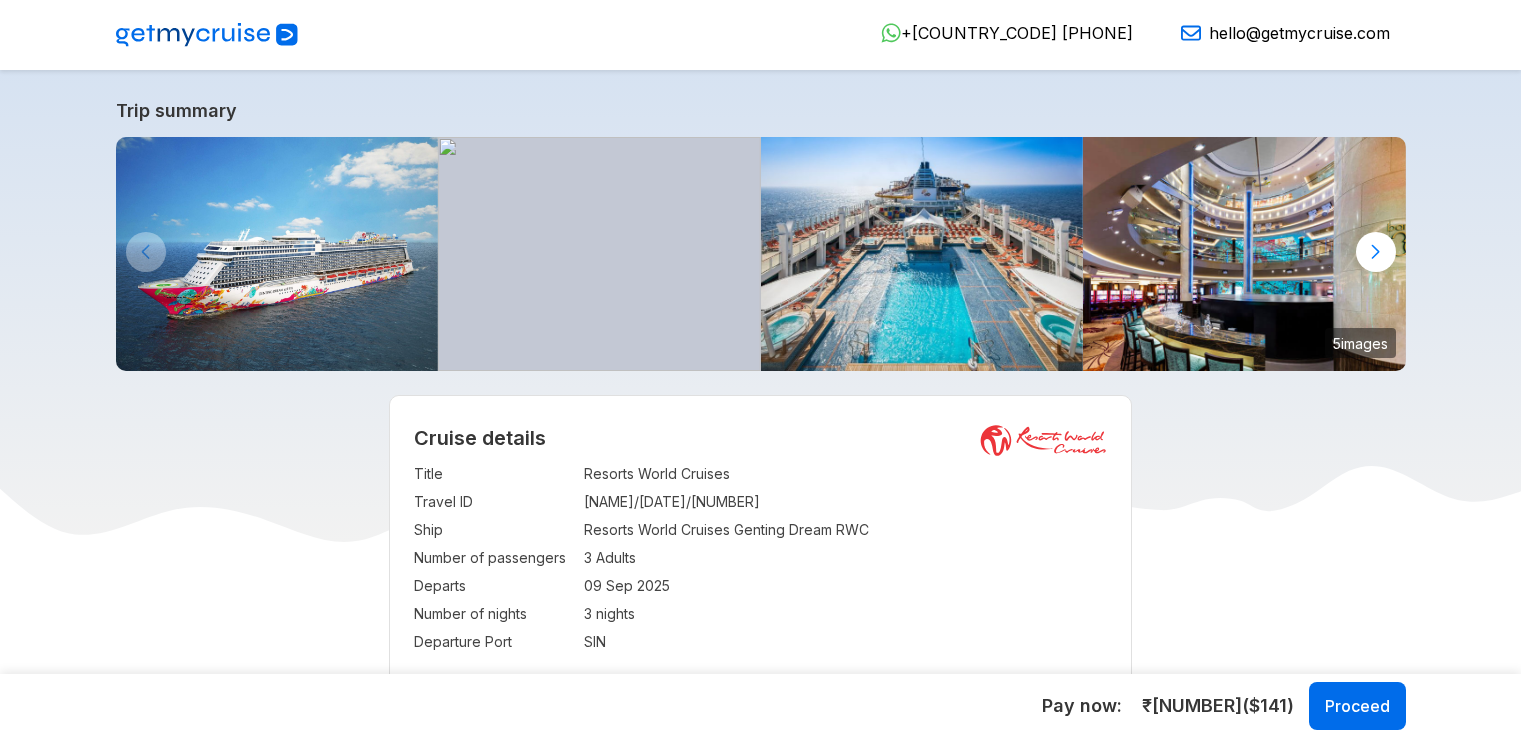 scroll, scrollTop: 0, scrollLeft: 0, axis: both 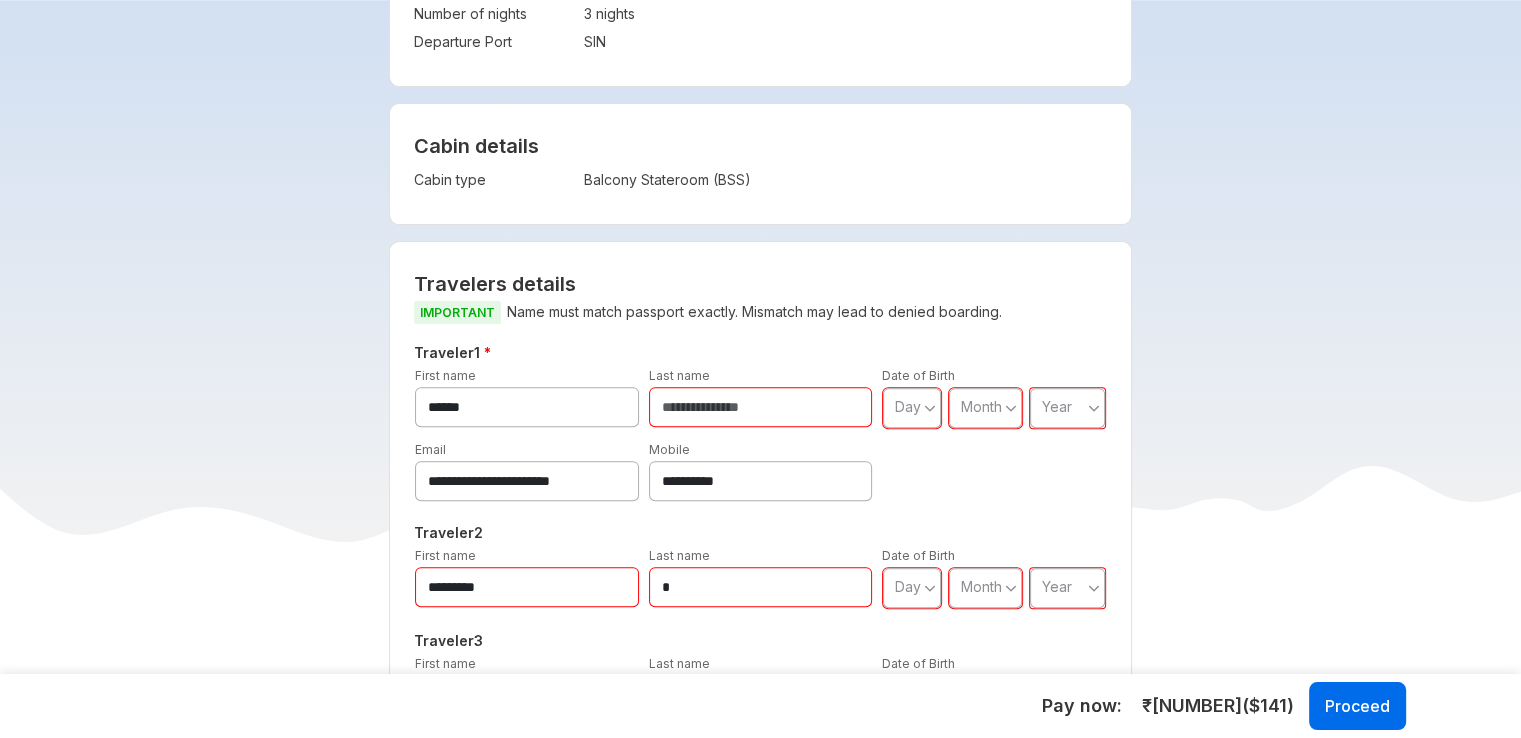 click at bounding box center [761, 407] 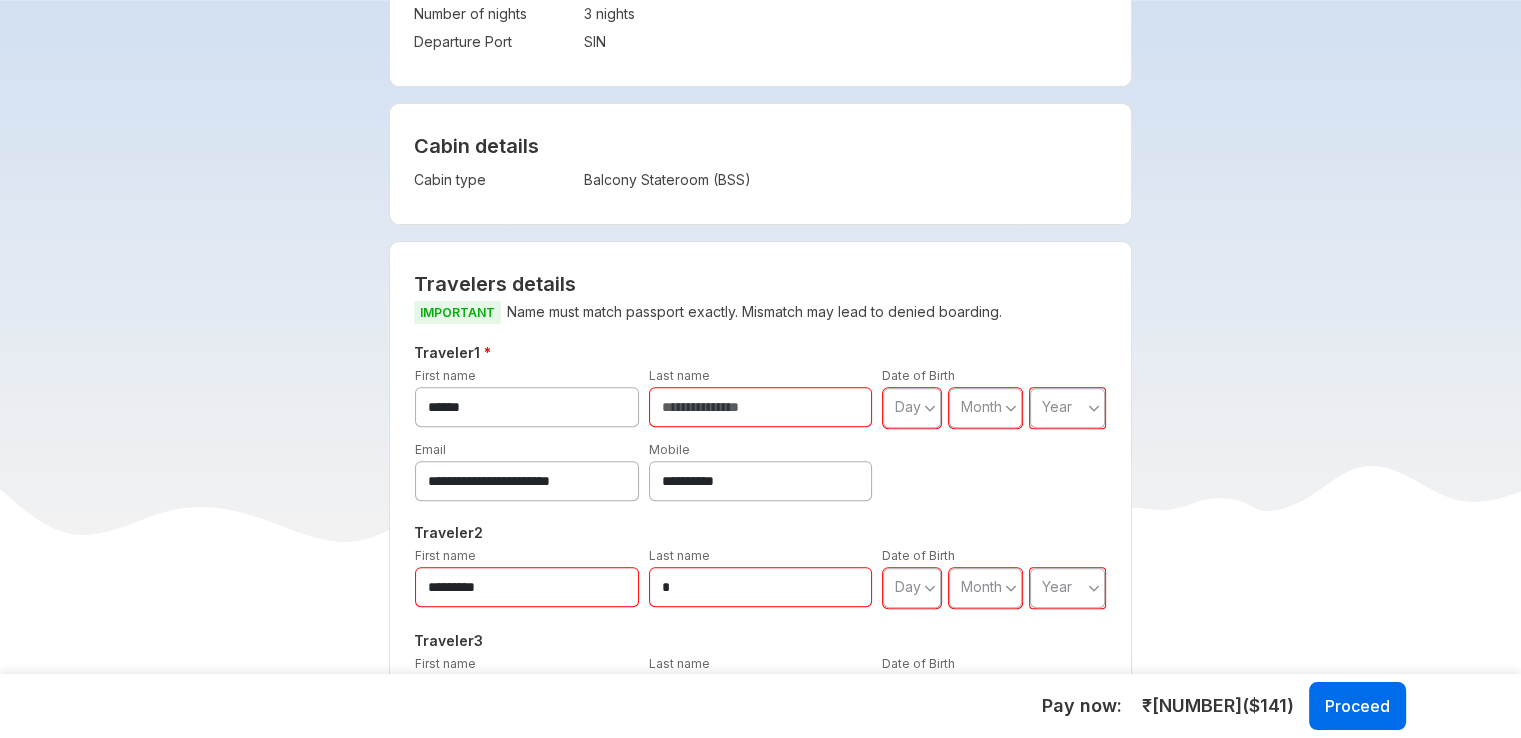 type on "*********" 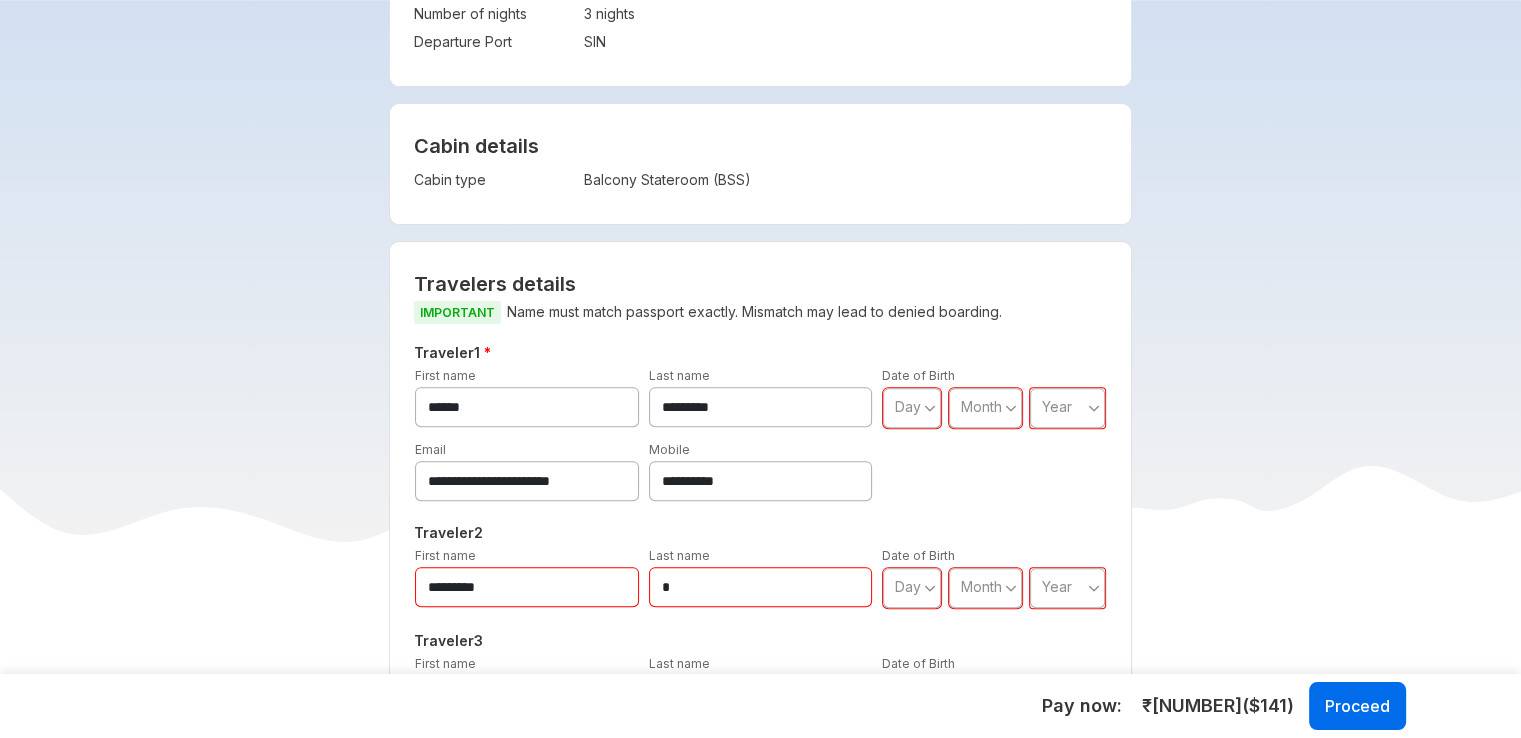 drag, startPoint x: 768, startPoint y: 409, endPoint x: 380, endPoint y: 416, distance: 388.06314 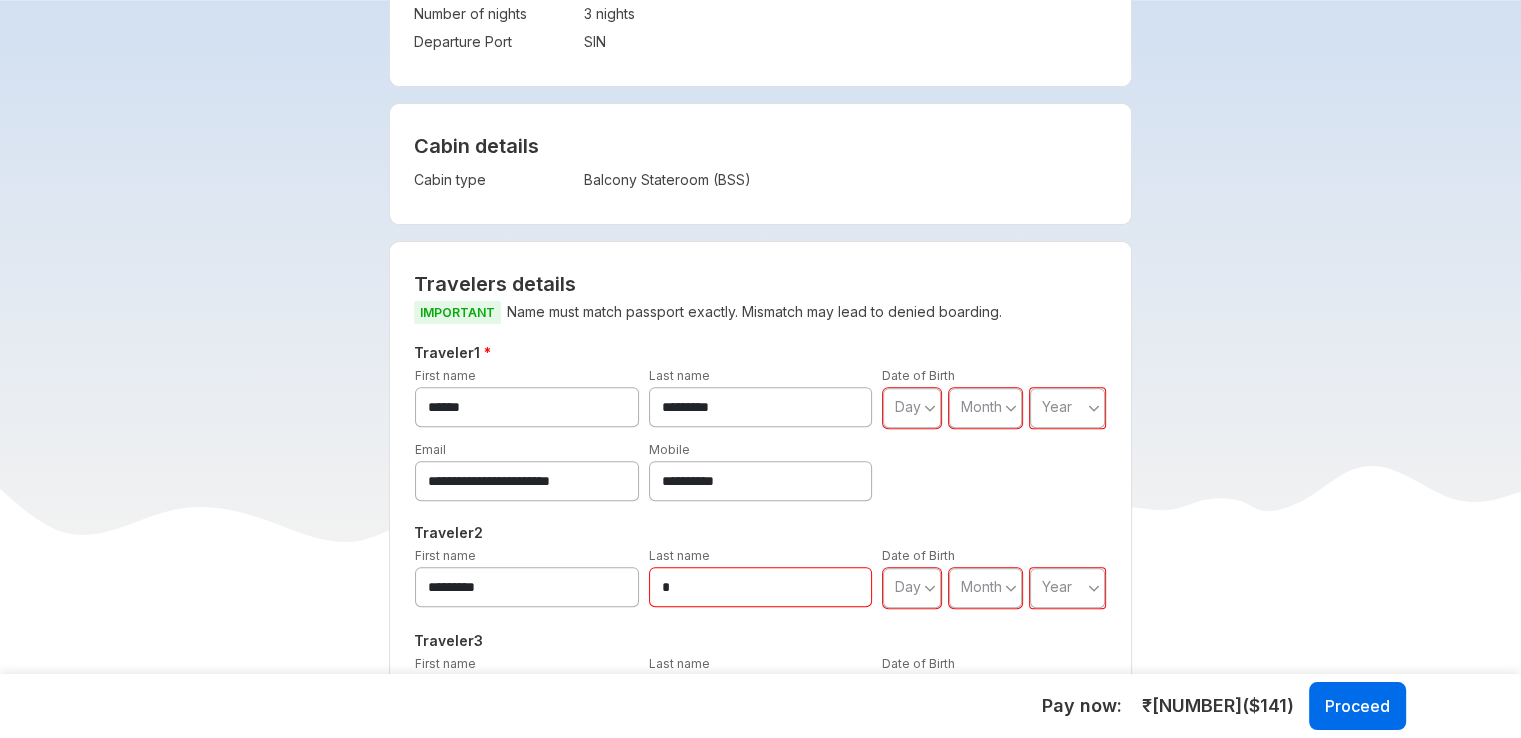 type on "*********" 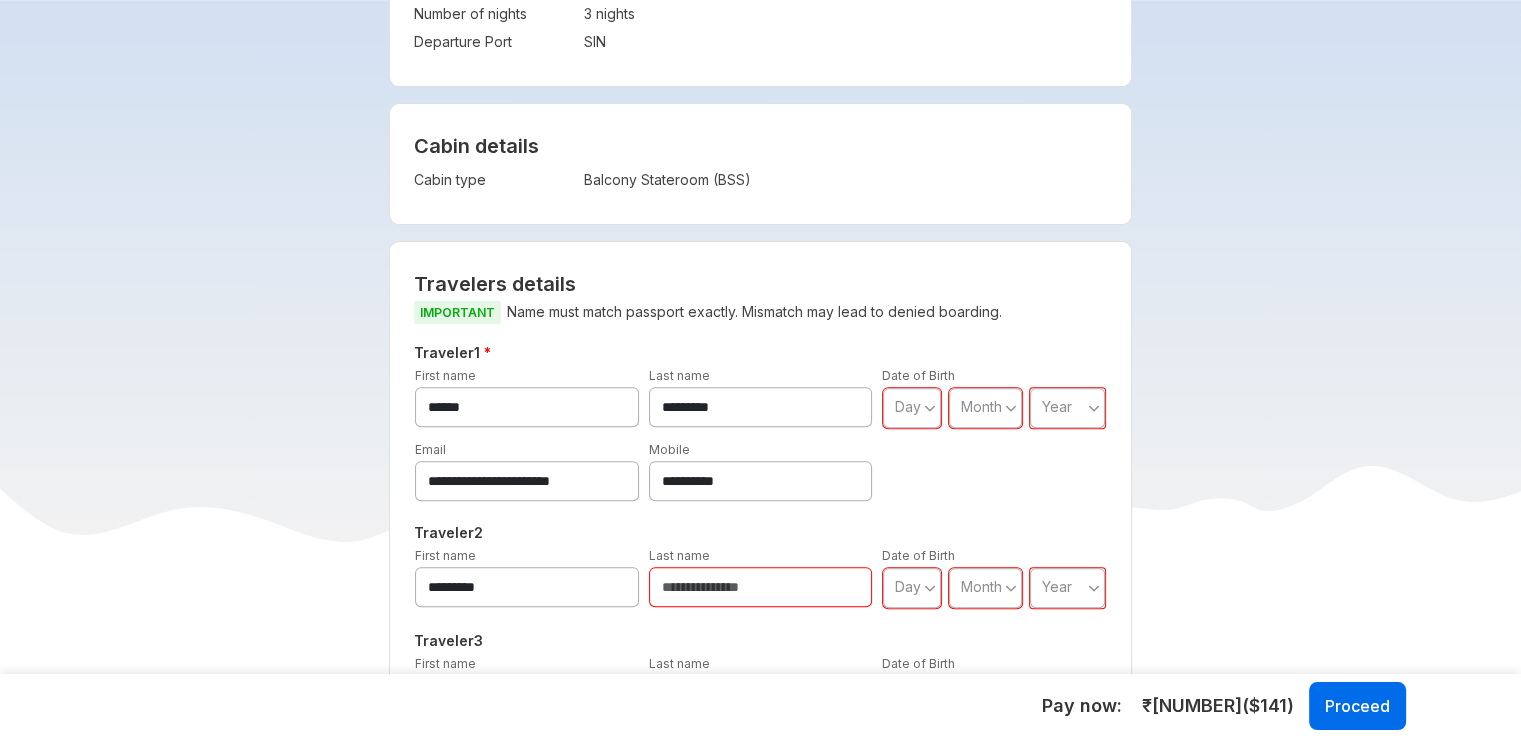 paste on "*********" 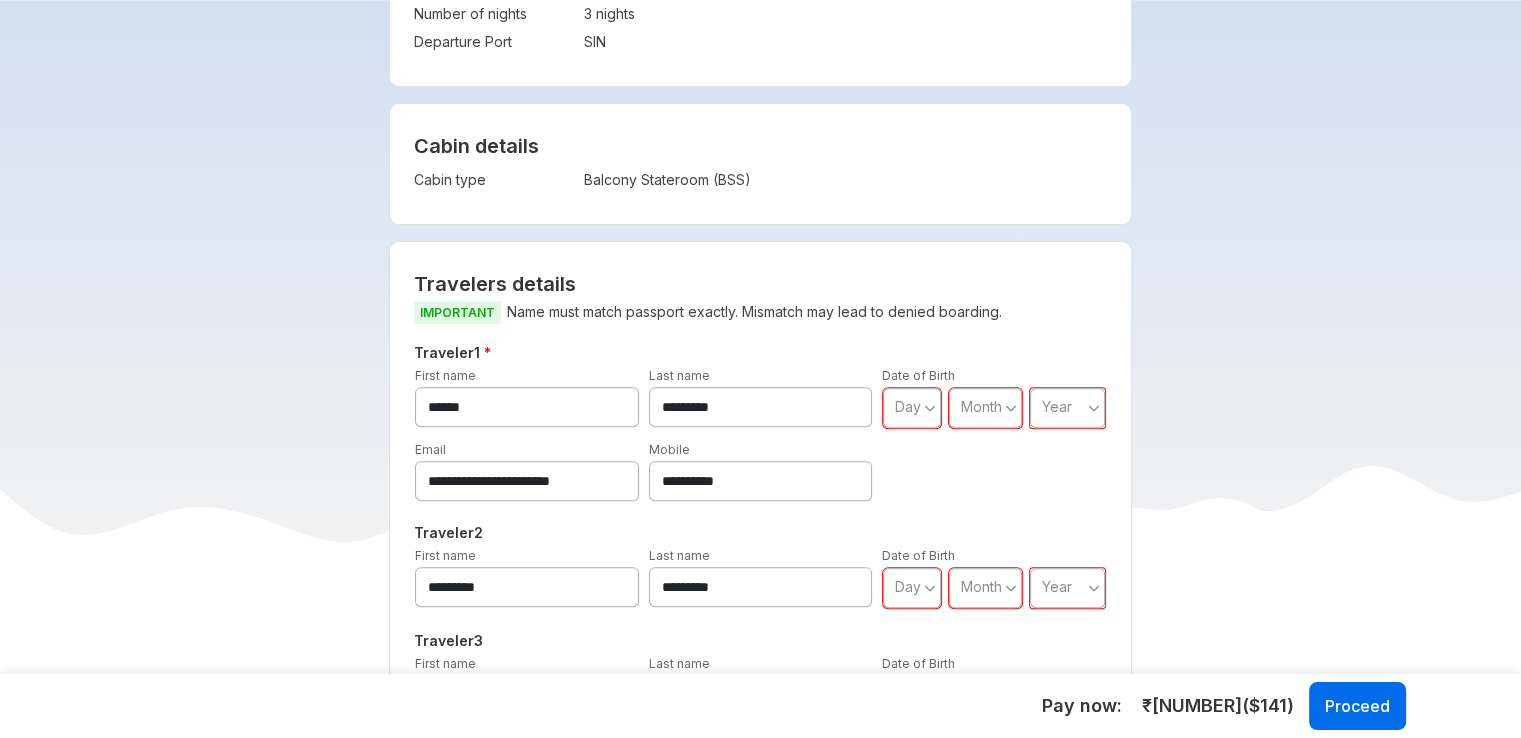 scroll, scrollTop: 900, scrollLeft: 0, axis: vertical 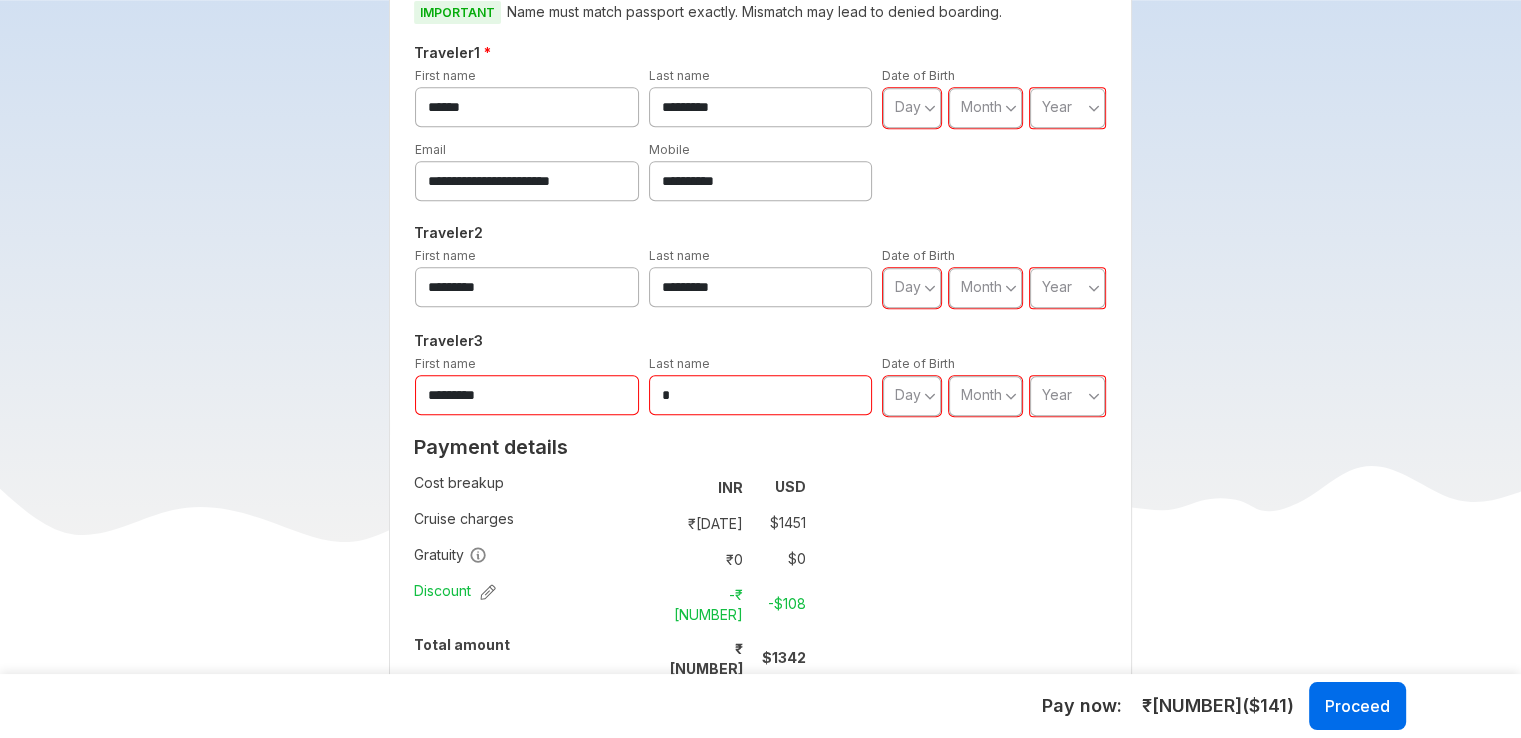 type on "*********" 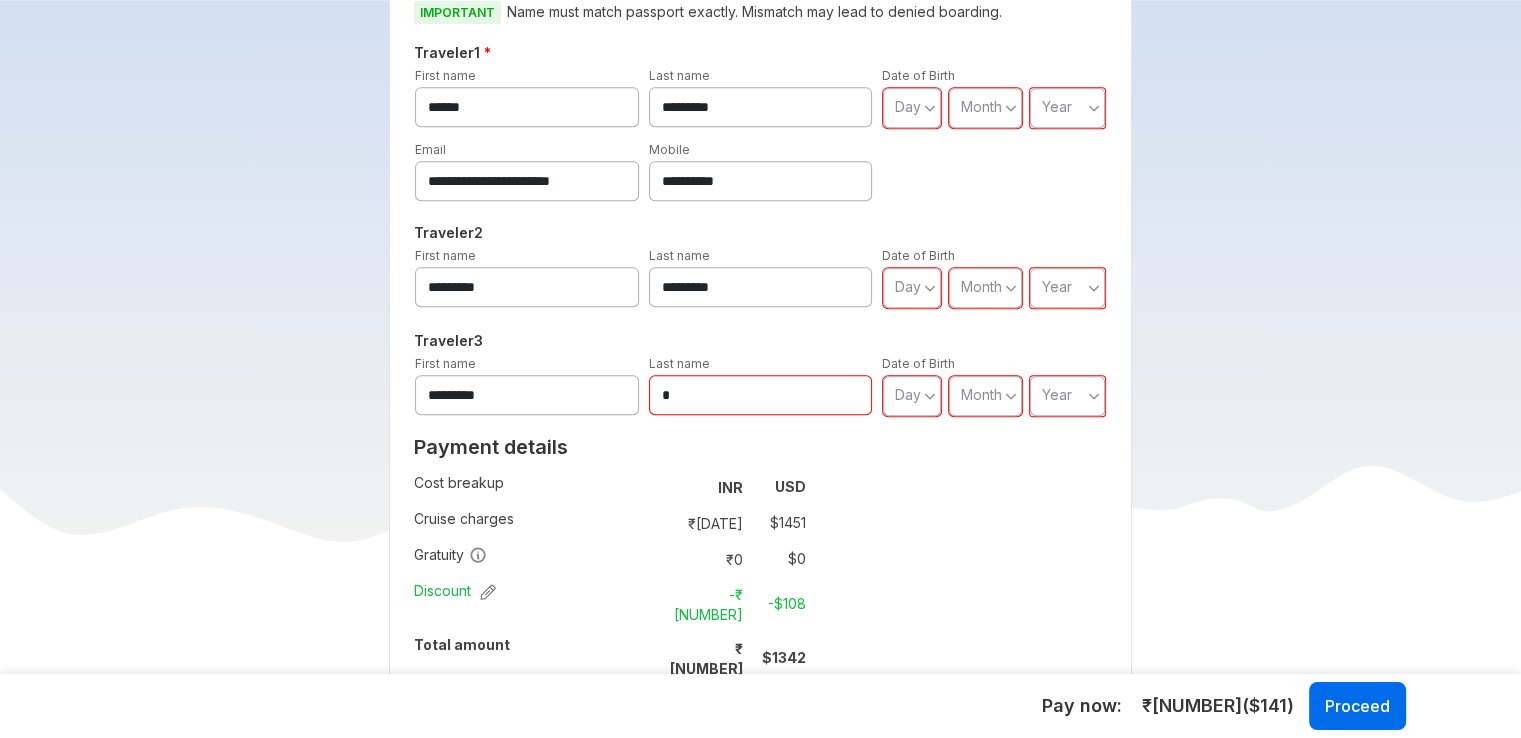 type on "*********" 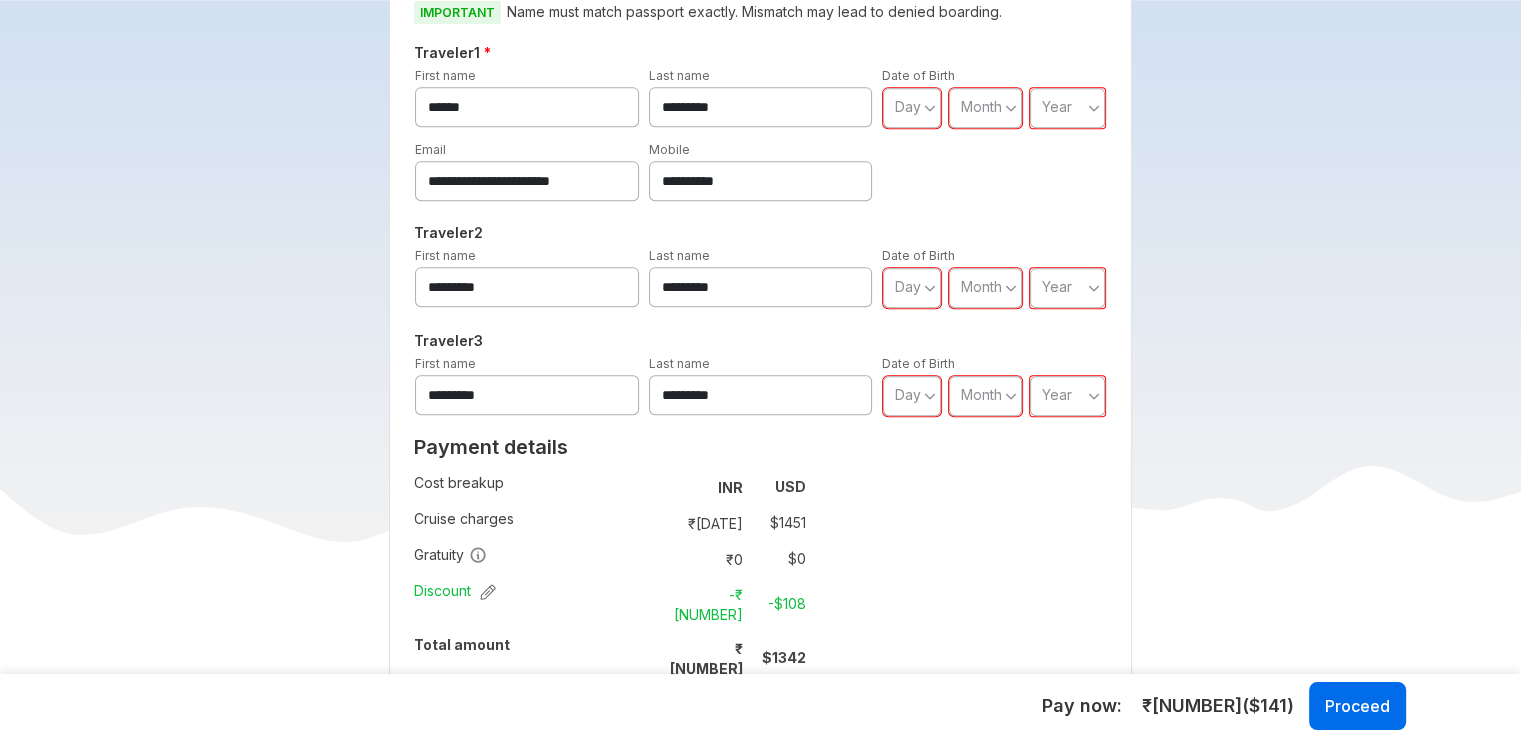 type on "*********" 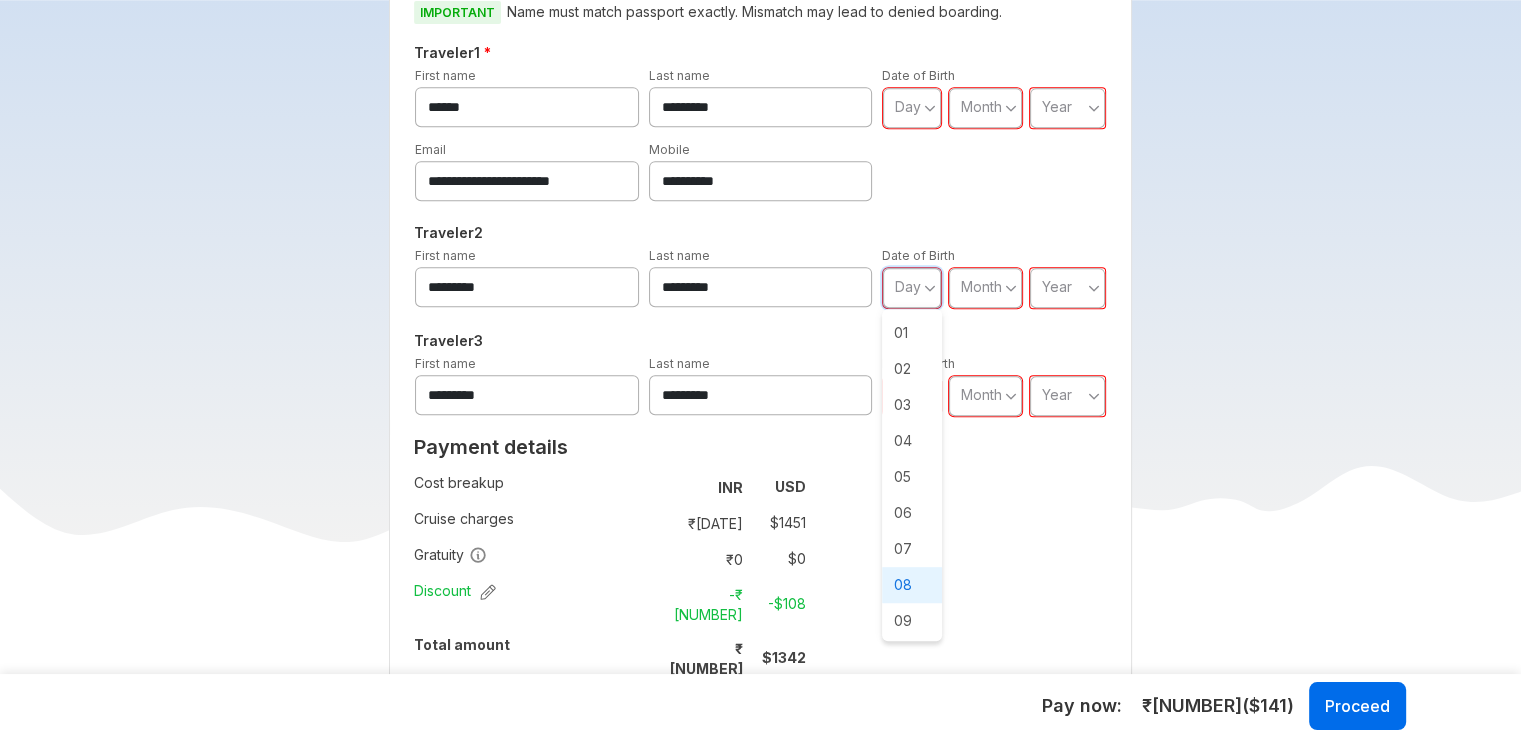 click on "08" at bounding box center [912, 585] 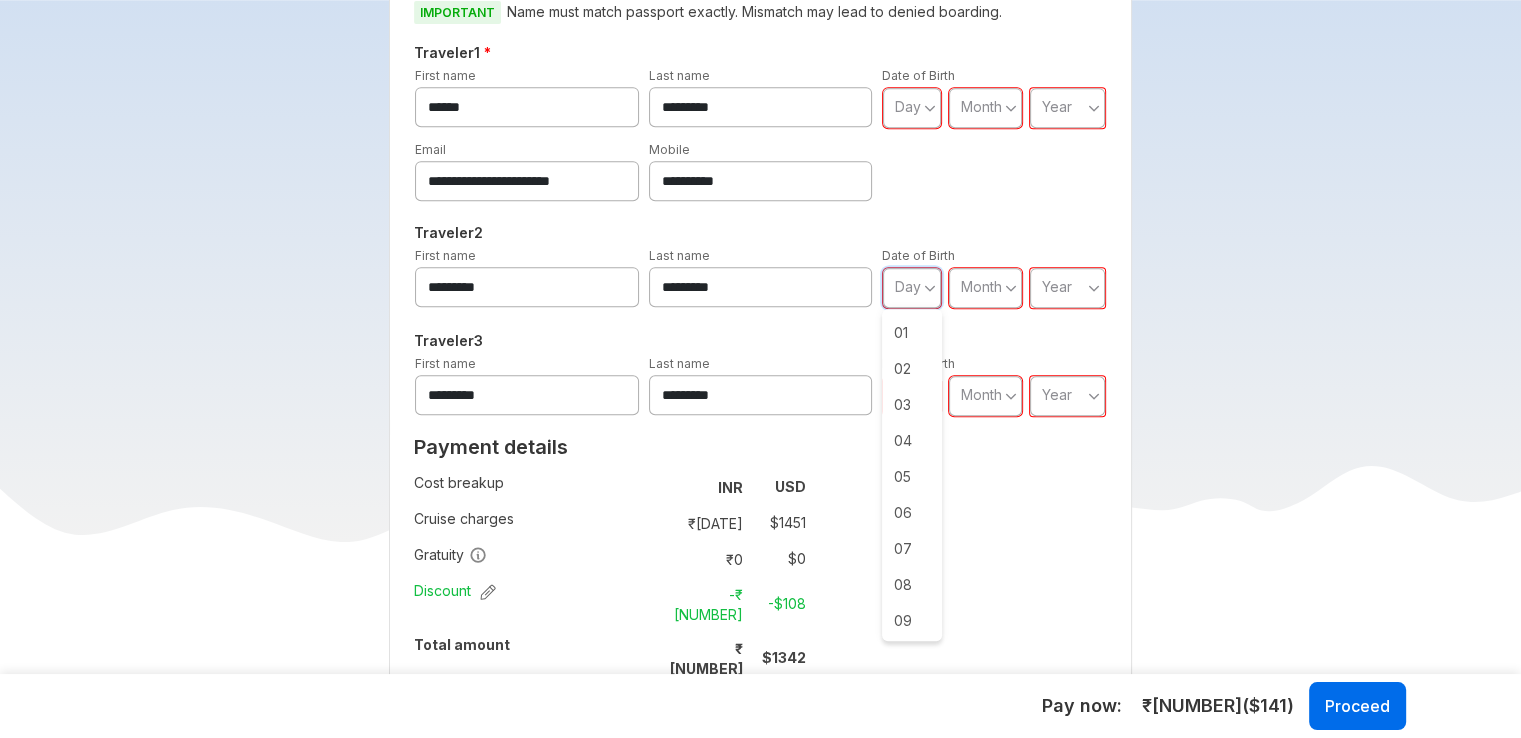 type on "**" 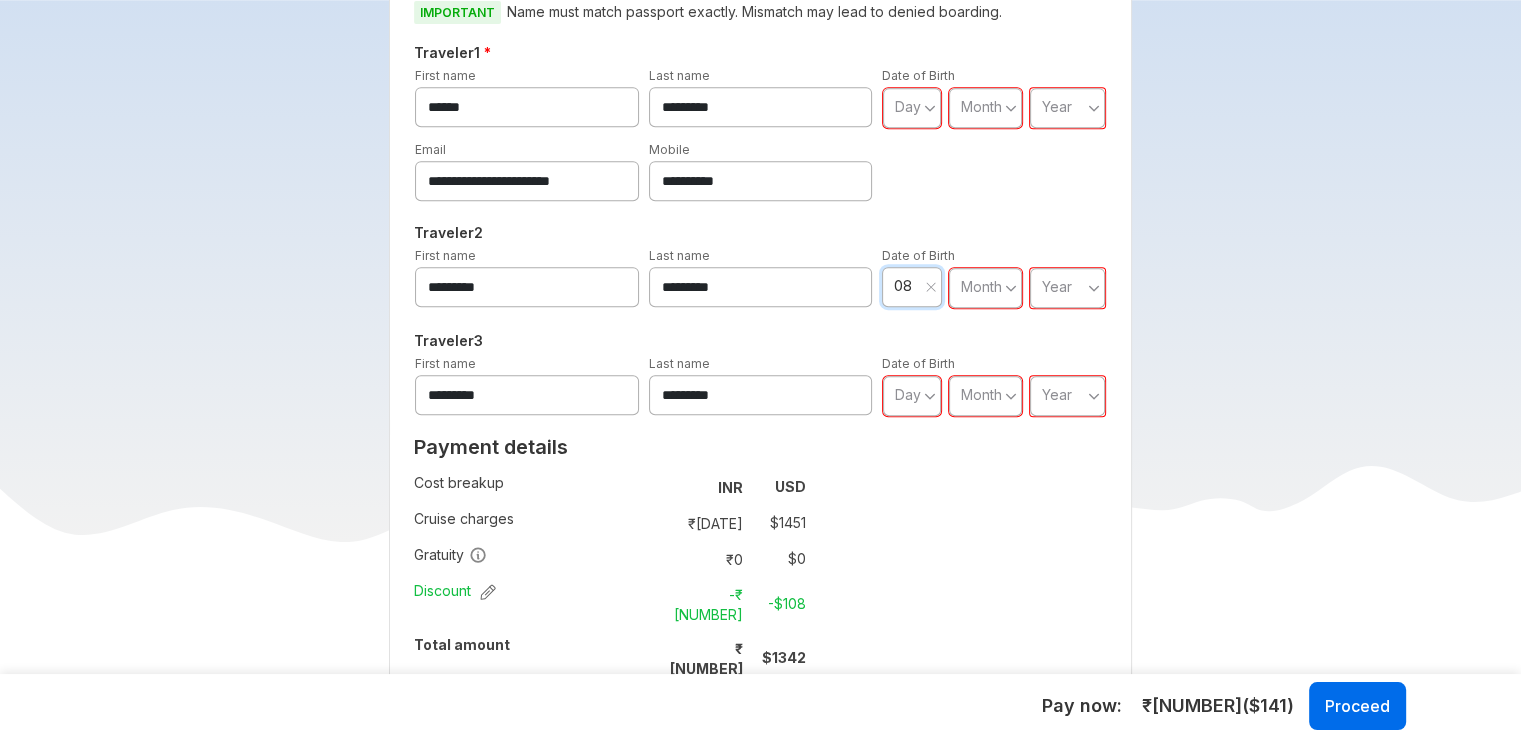 click on "Month" at bounding box center (985, 288) 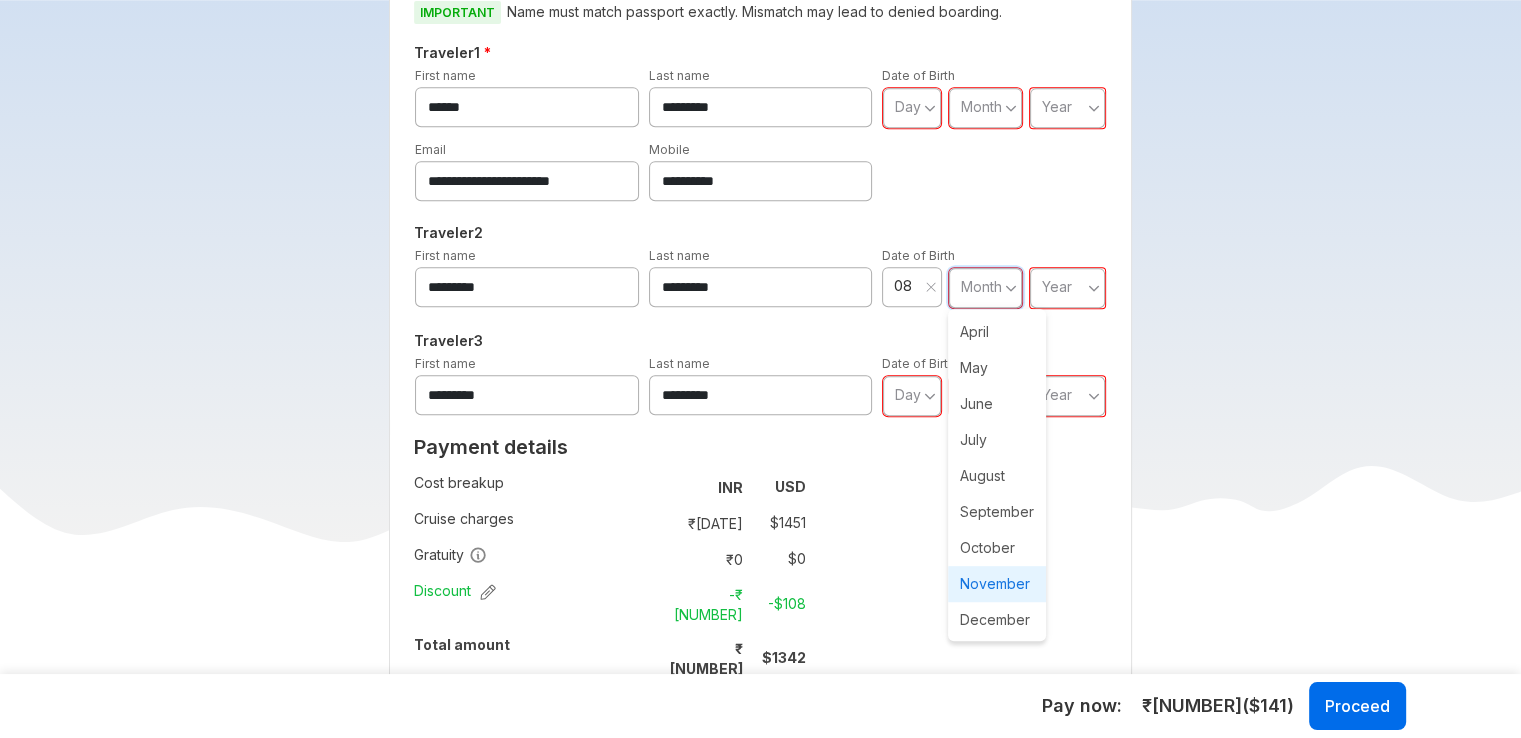scroll, scrollTop: 112, scrollLeft: 0, axis: vertical 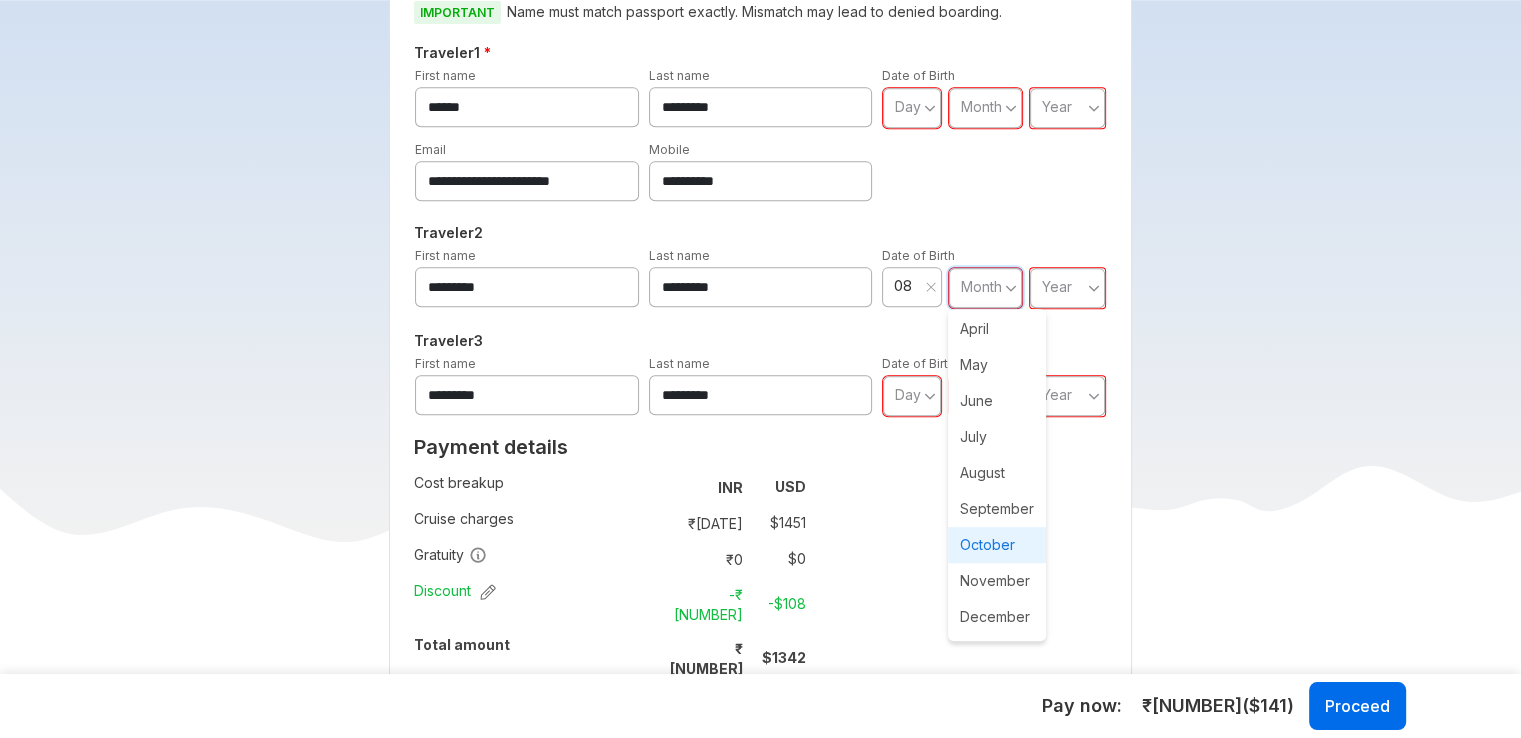 click on "October" at bounding box center [997, 545] 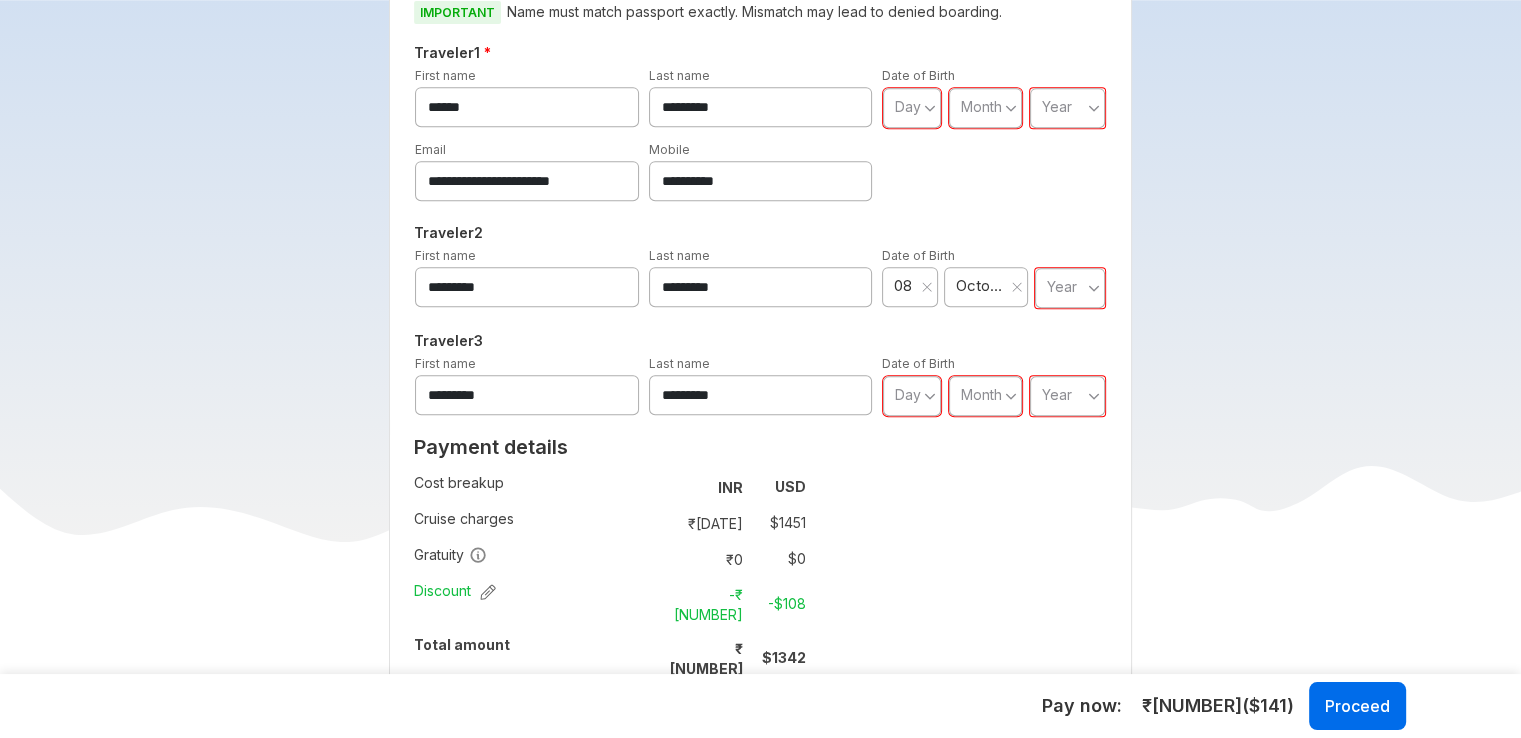 click on "Year" at bounding box center [1062, 286] 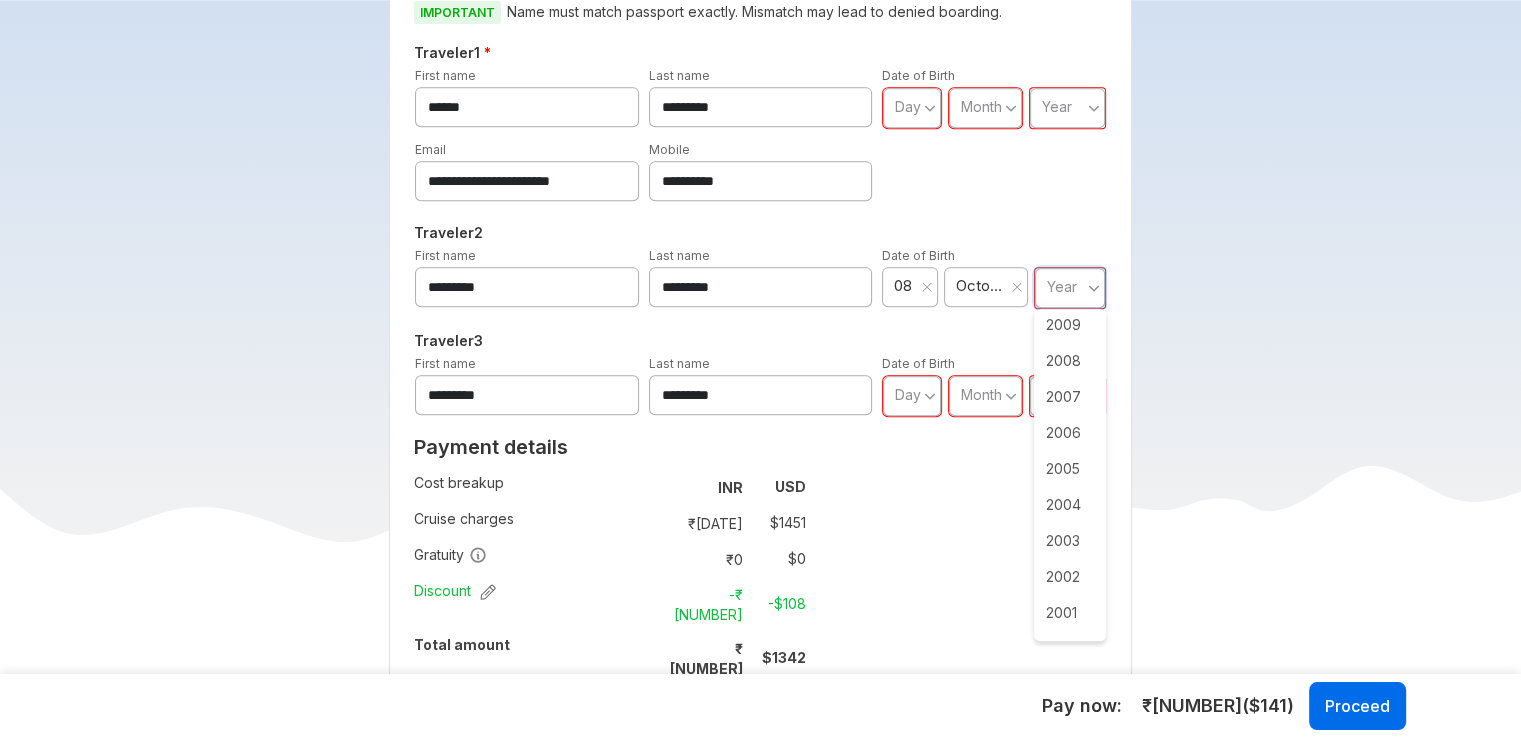 scroll, scrollTop: 700, scrollLeft: 0, axis: vertical 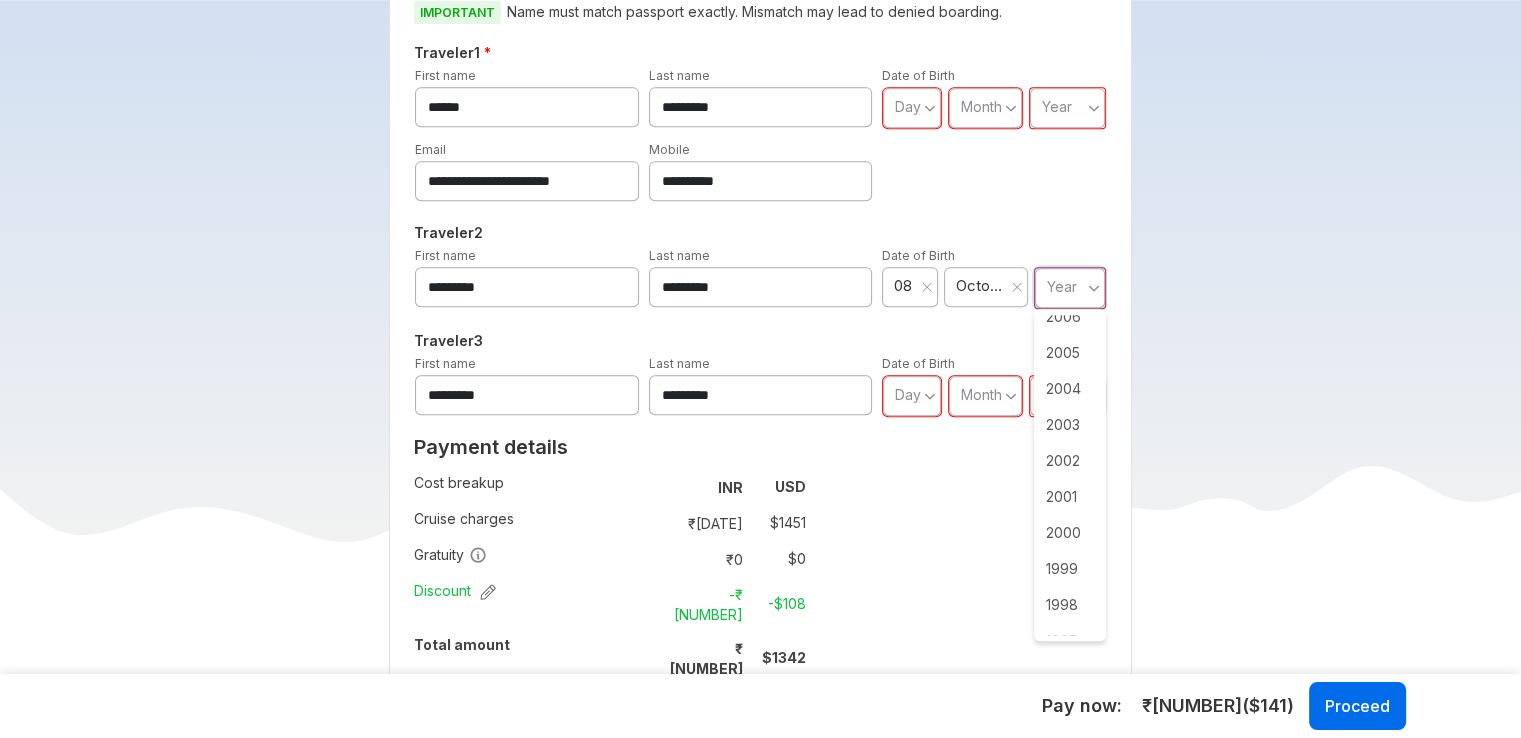 click on "1998" at bounding box center [1070, 605] 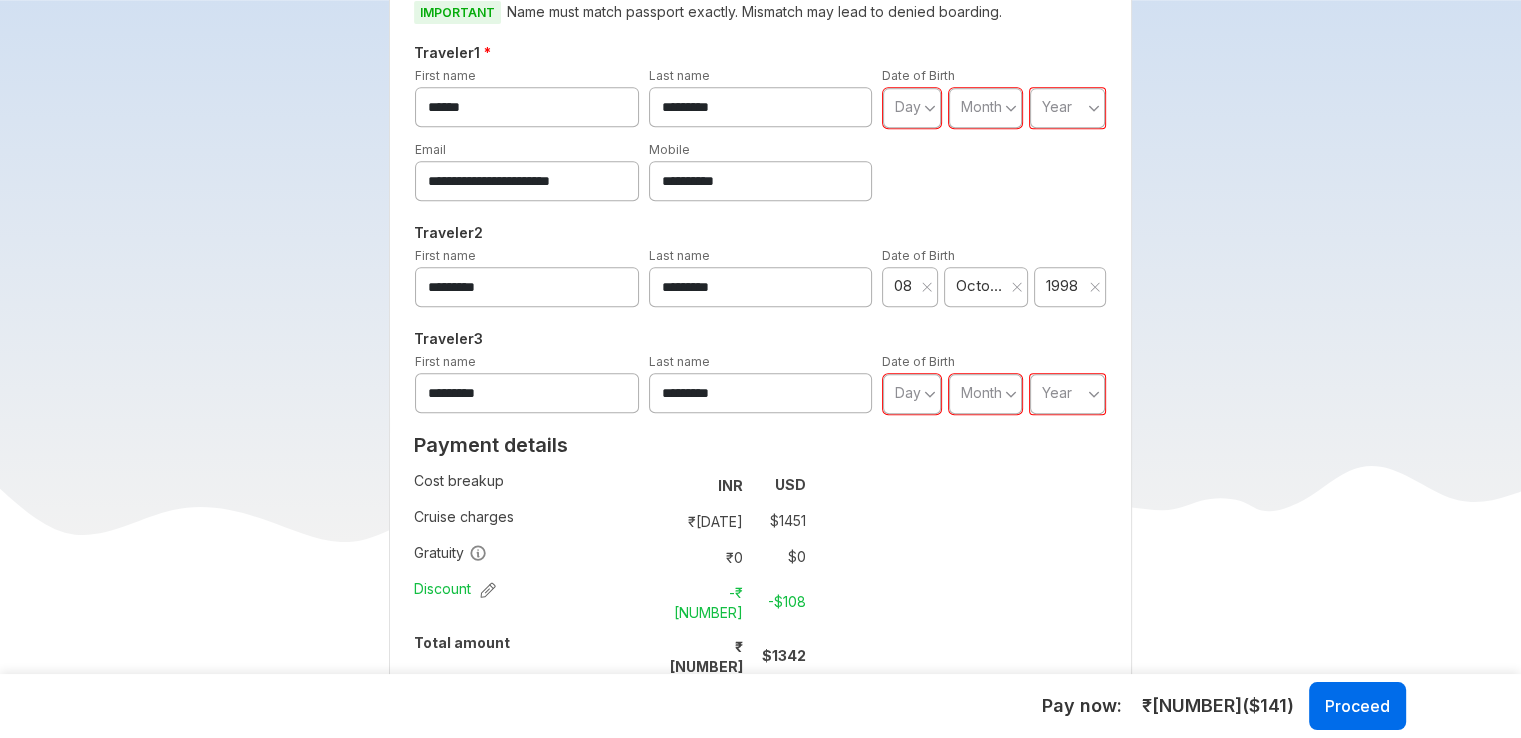 drag, startPoint x: 920, startPoint y: 101, endPoint x: 913, endPoint y: 121, distance: 21.189621 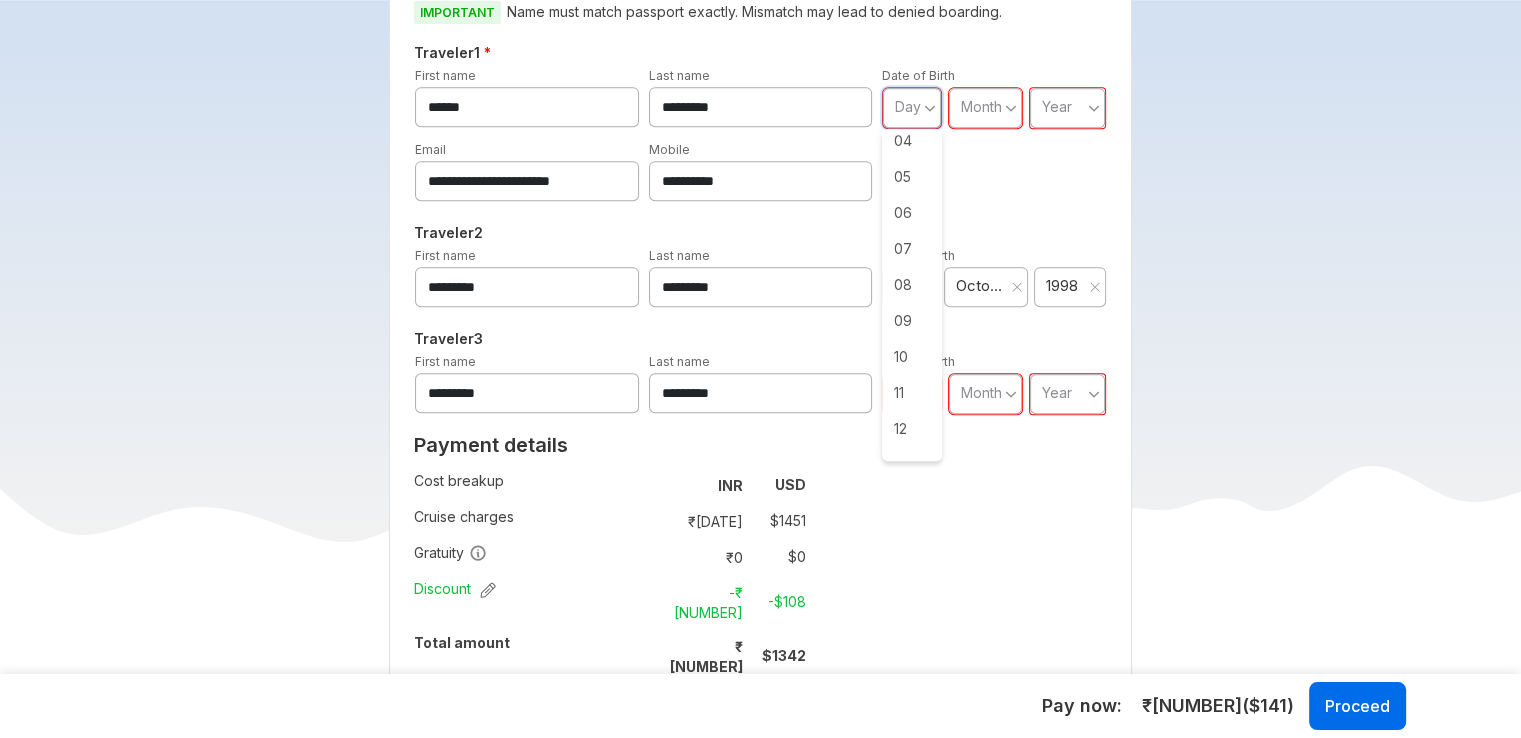scroll, scrollTop: 300, scrollLeft: 0, axis: vertical 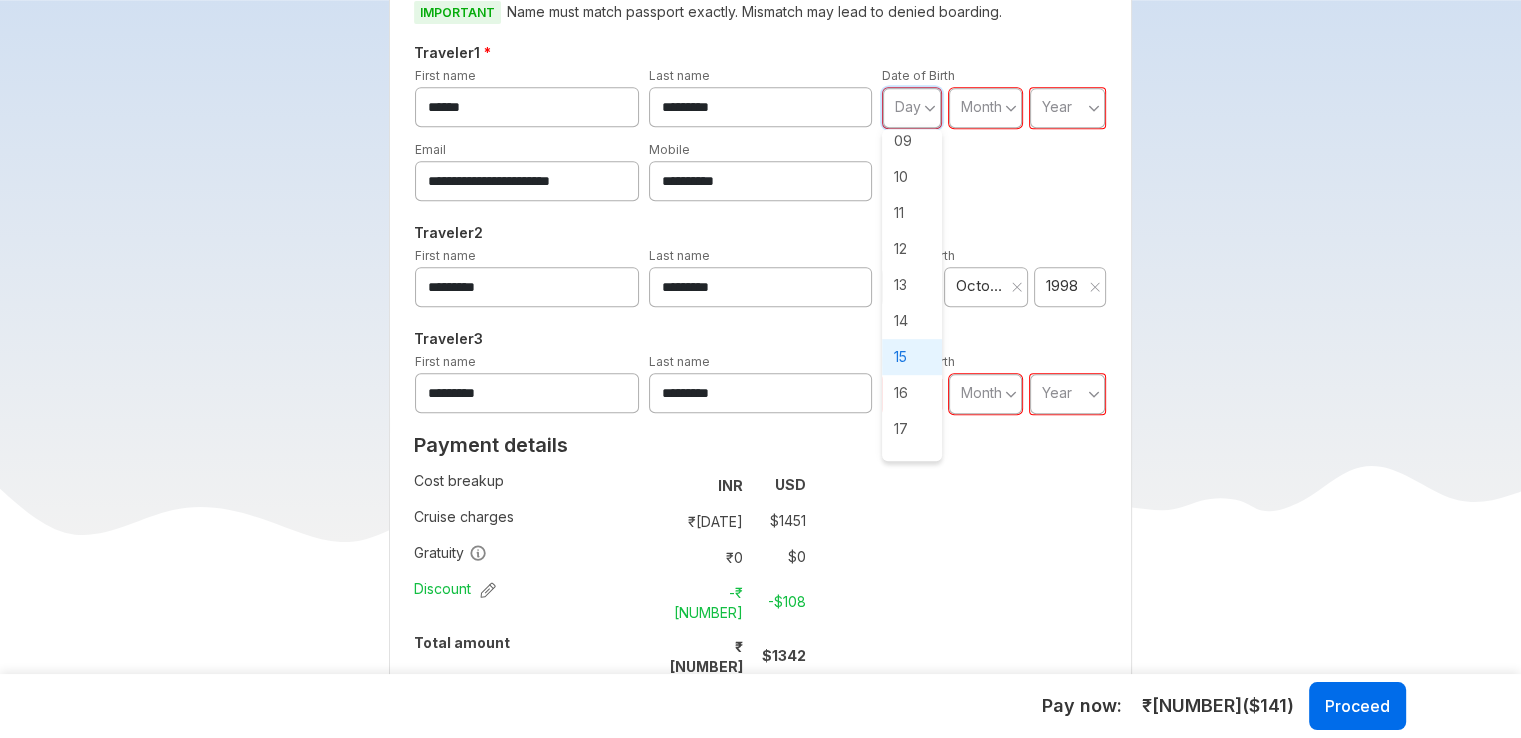 click on "16" at bounding box center [912, 393] 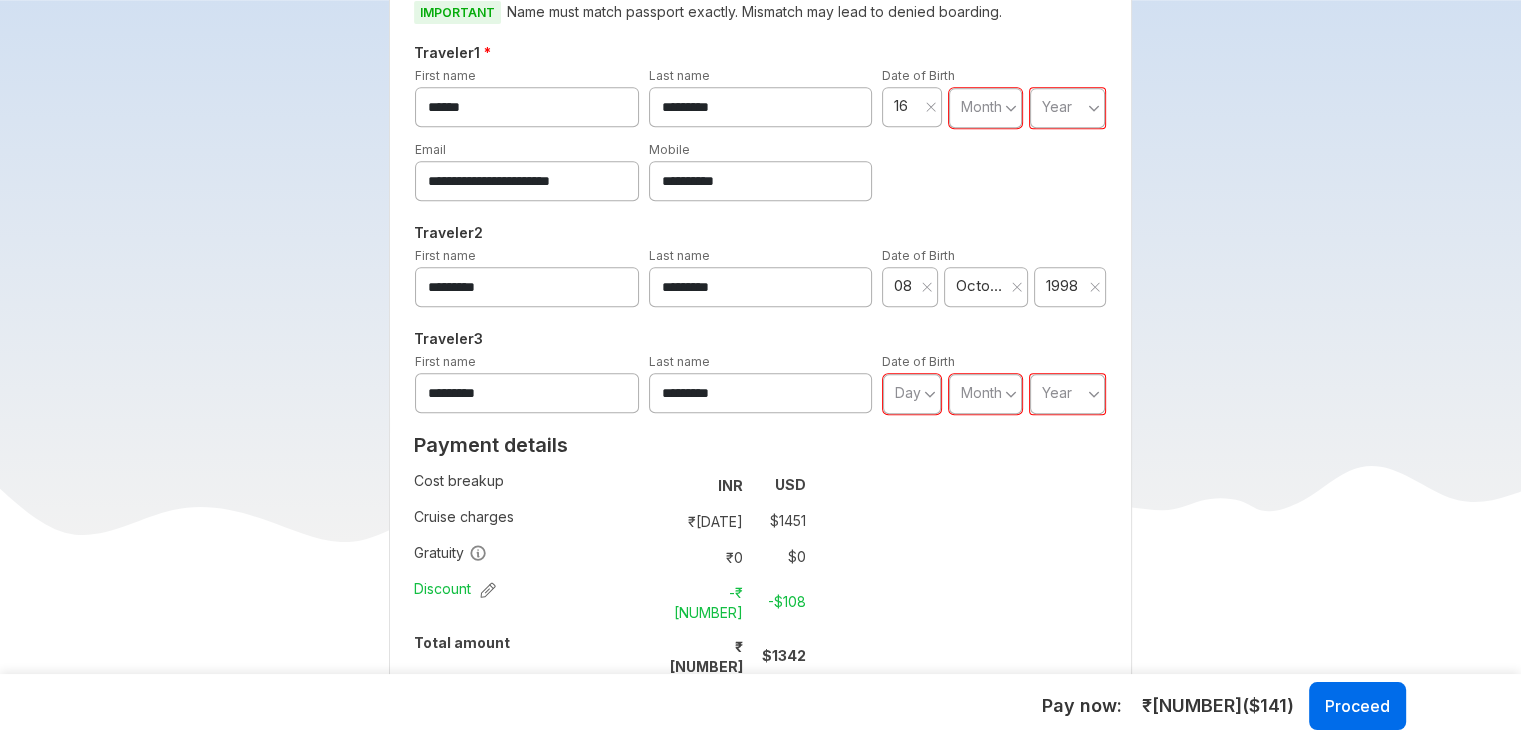 click on "Month" at bounding box center [981, 106] 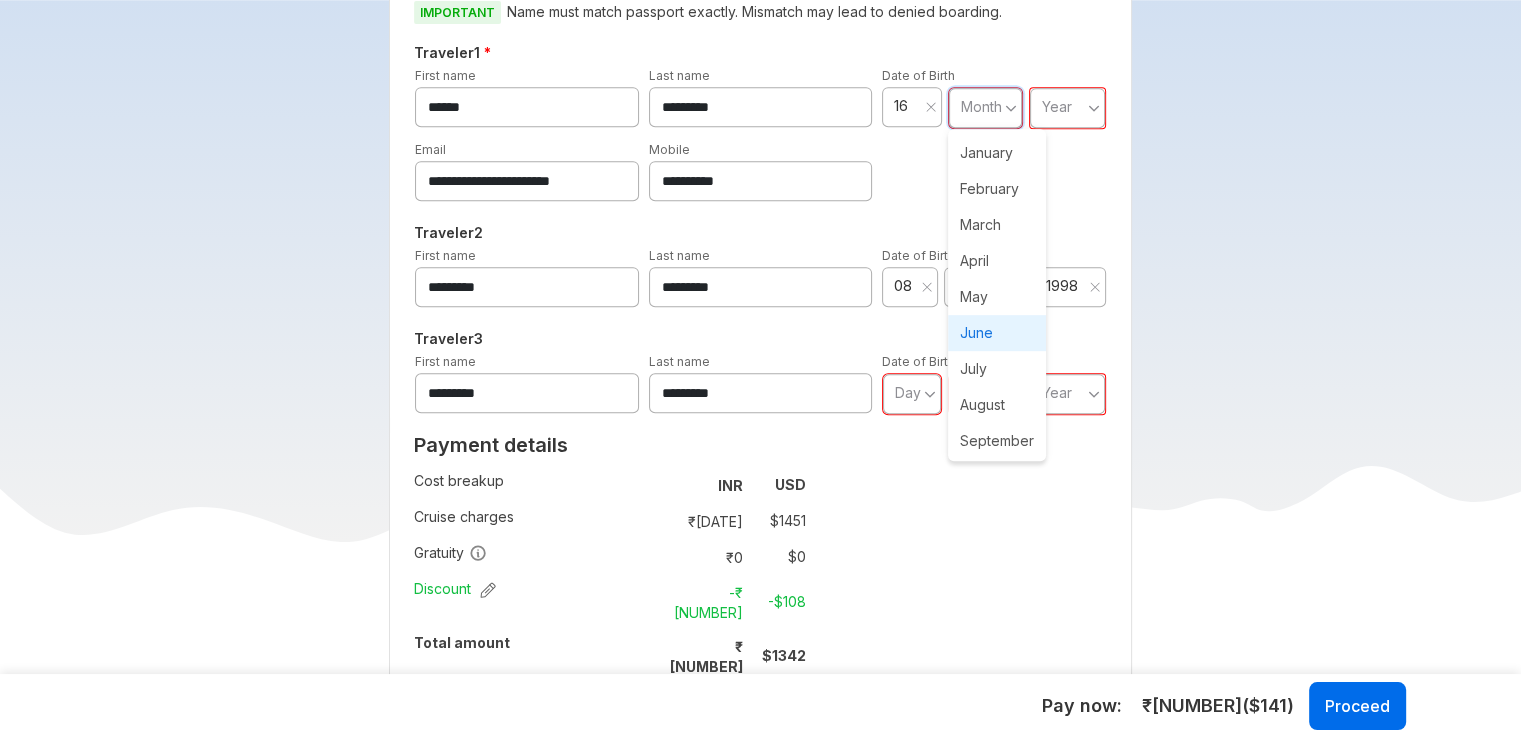 click on "June" at bounding box center (997, 333) 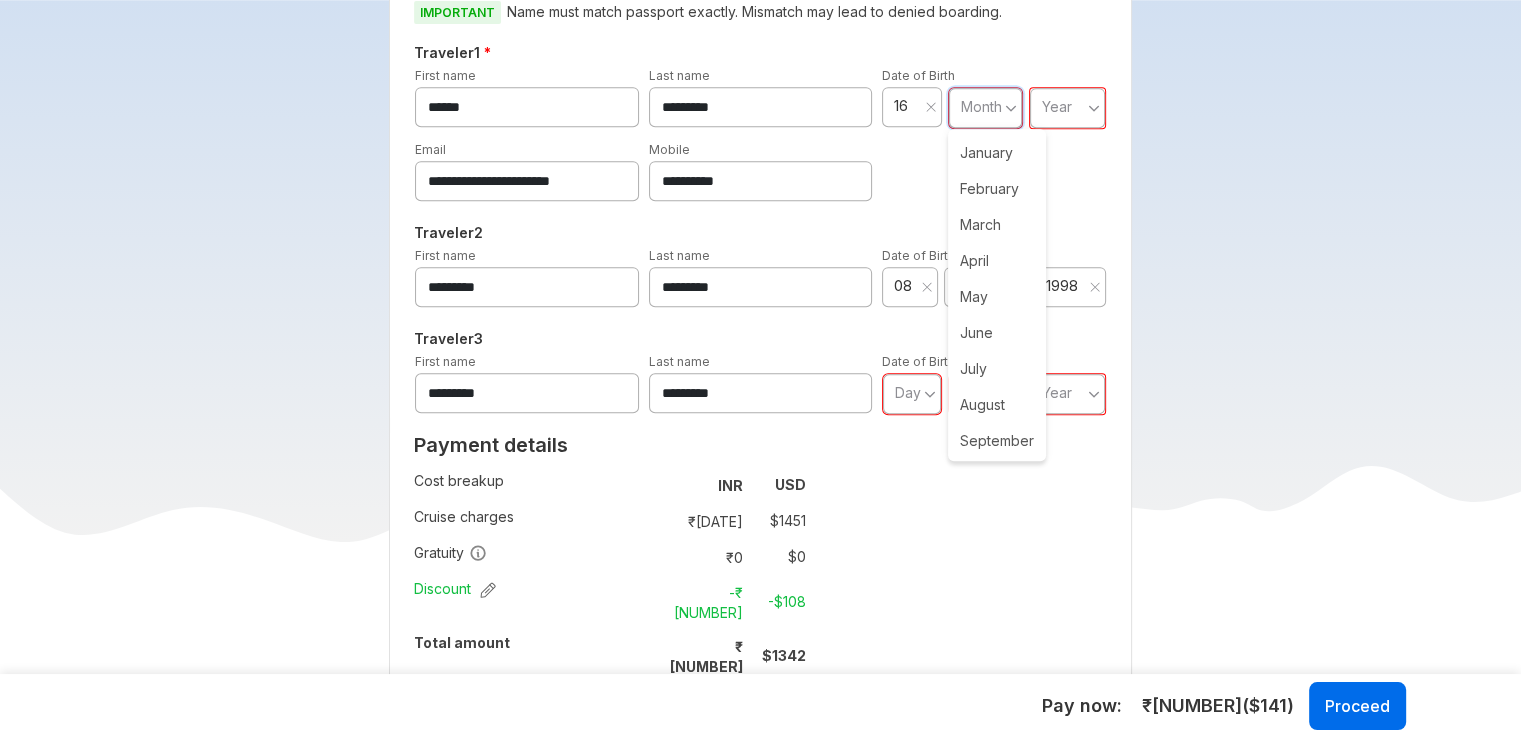 type on "**" 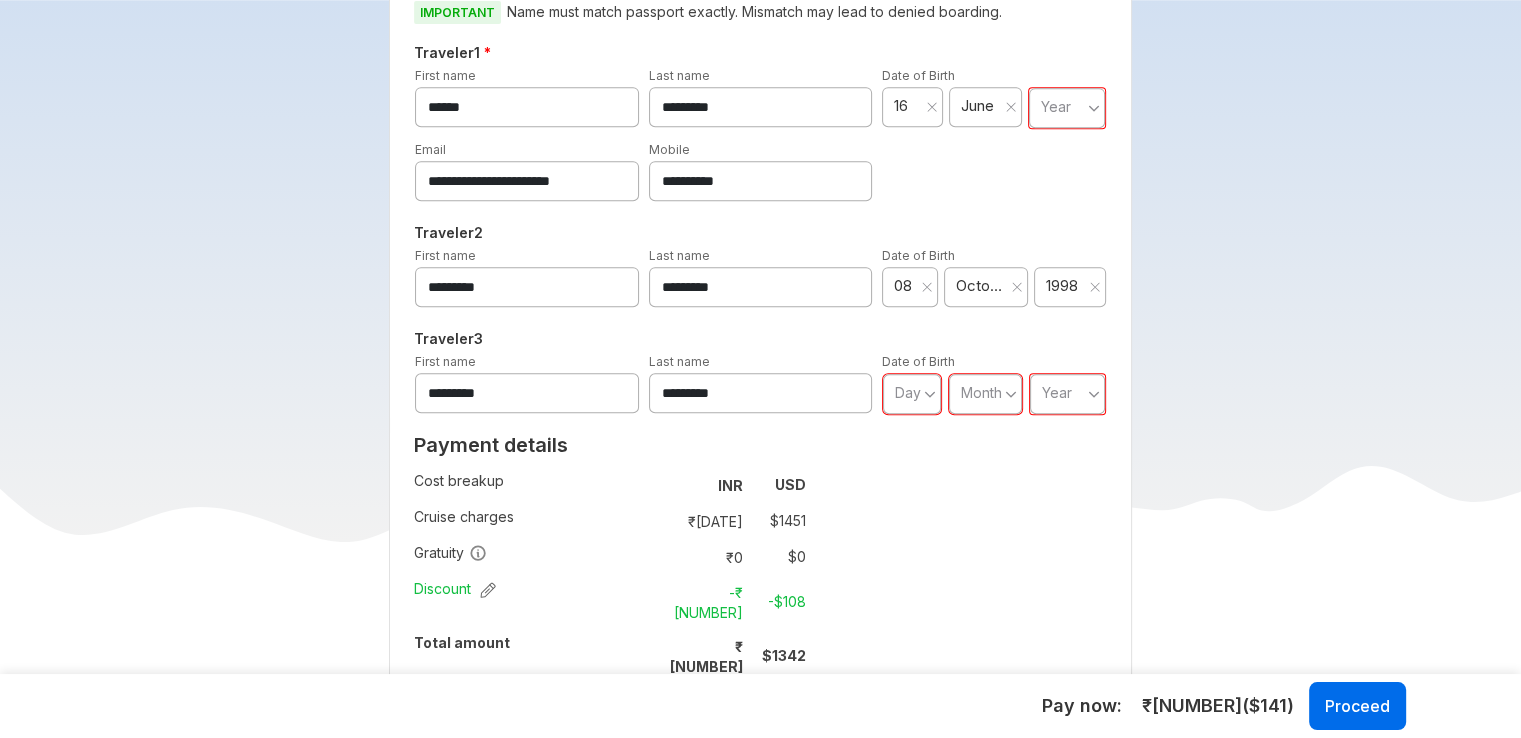click on "Year" at bounding box center [1067, 108] 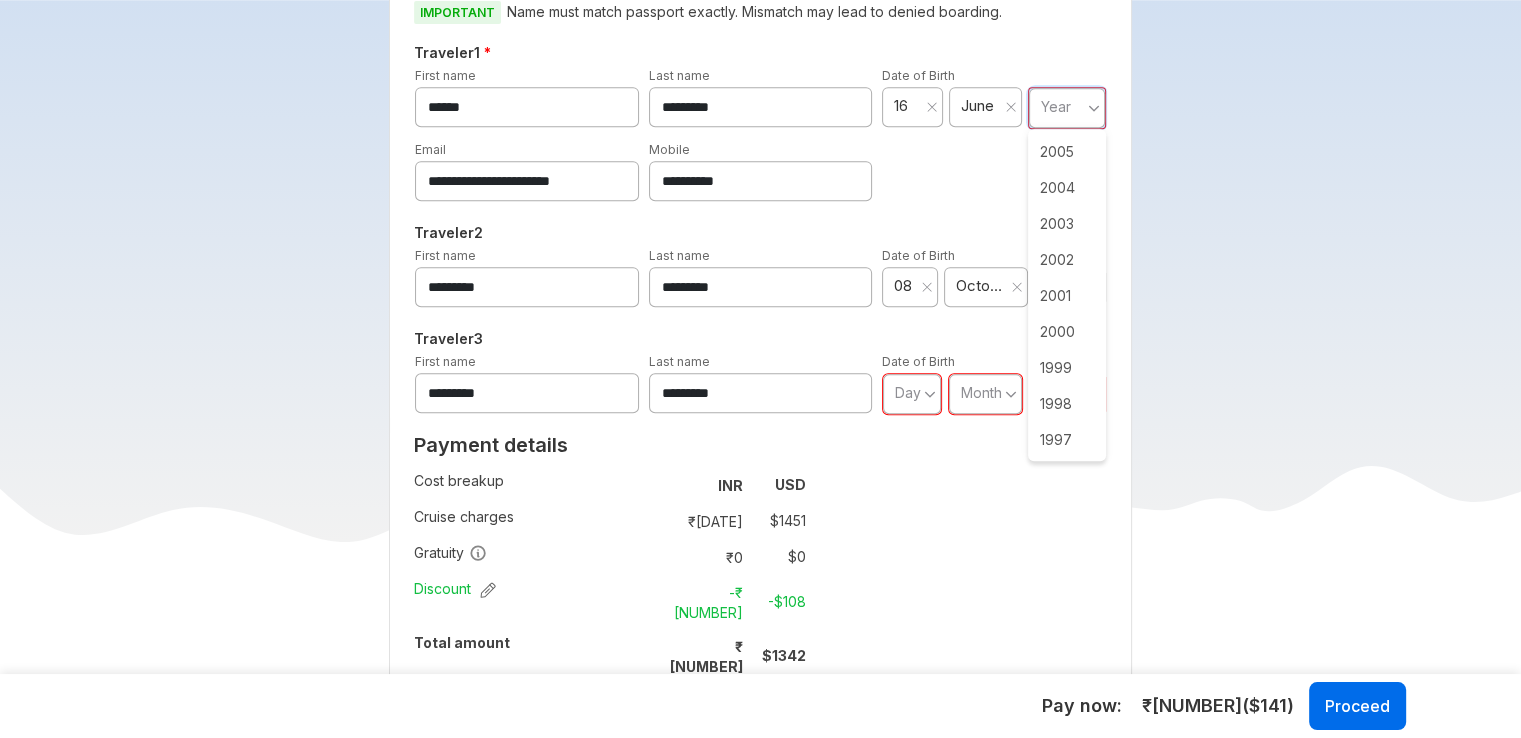 scroll, scrollTop: 800, scrollLeft: 0, axis: vertical 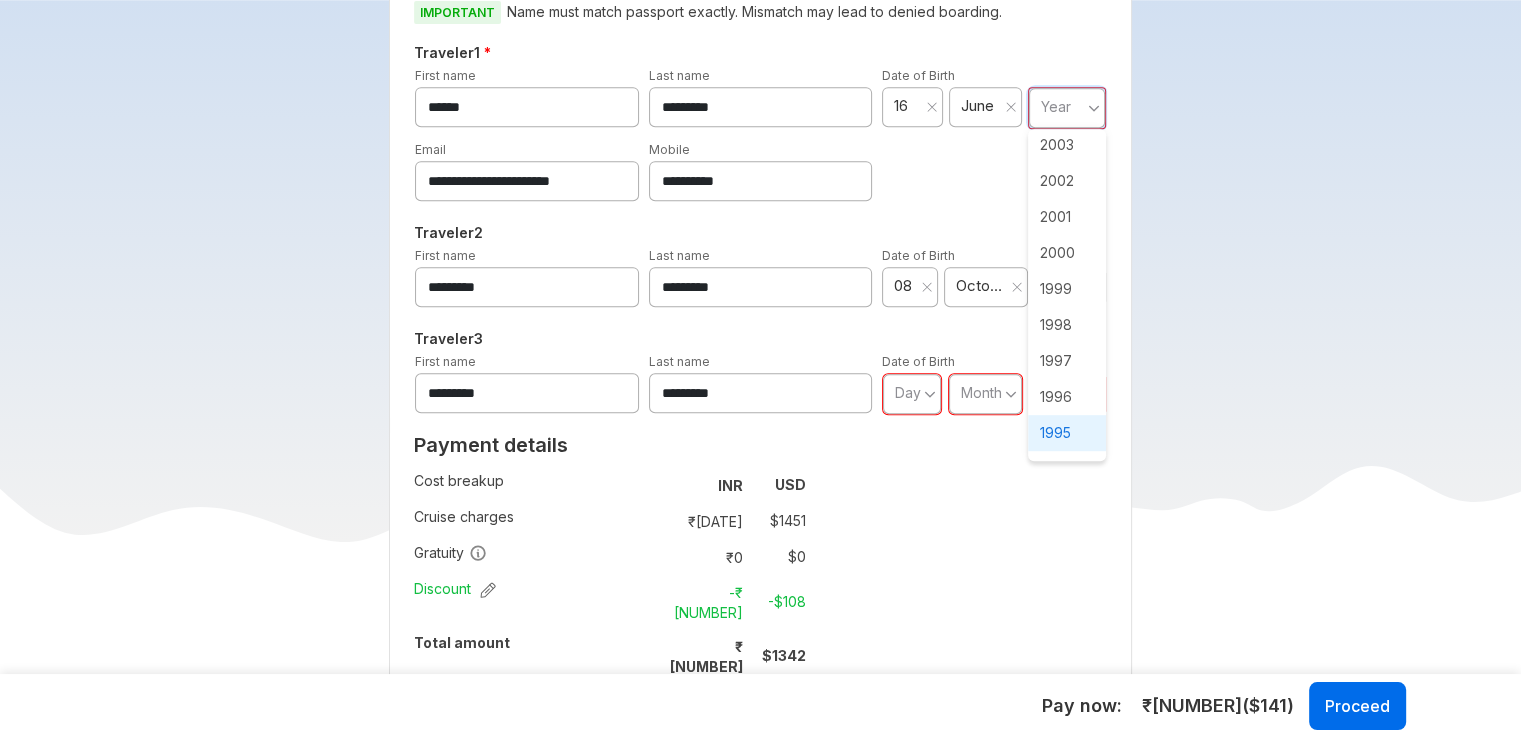 click on "1995" at bounding box center [1067, 433] 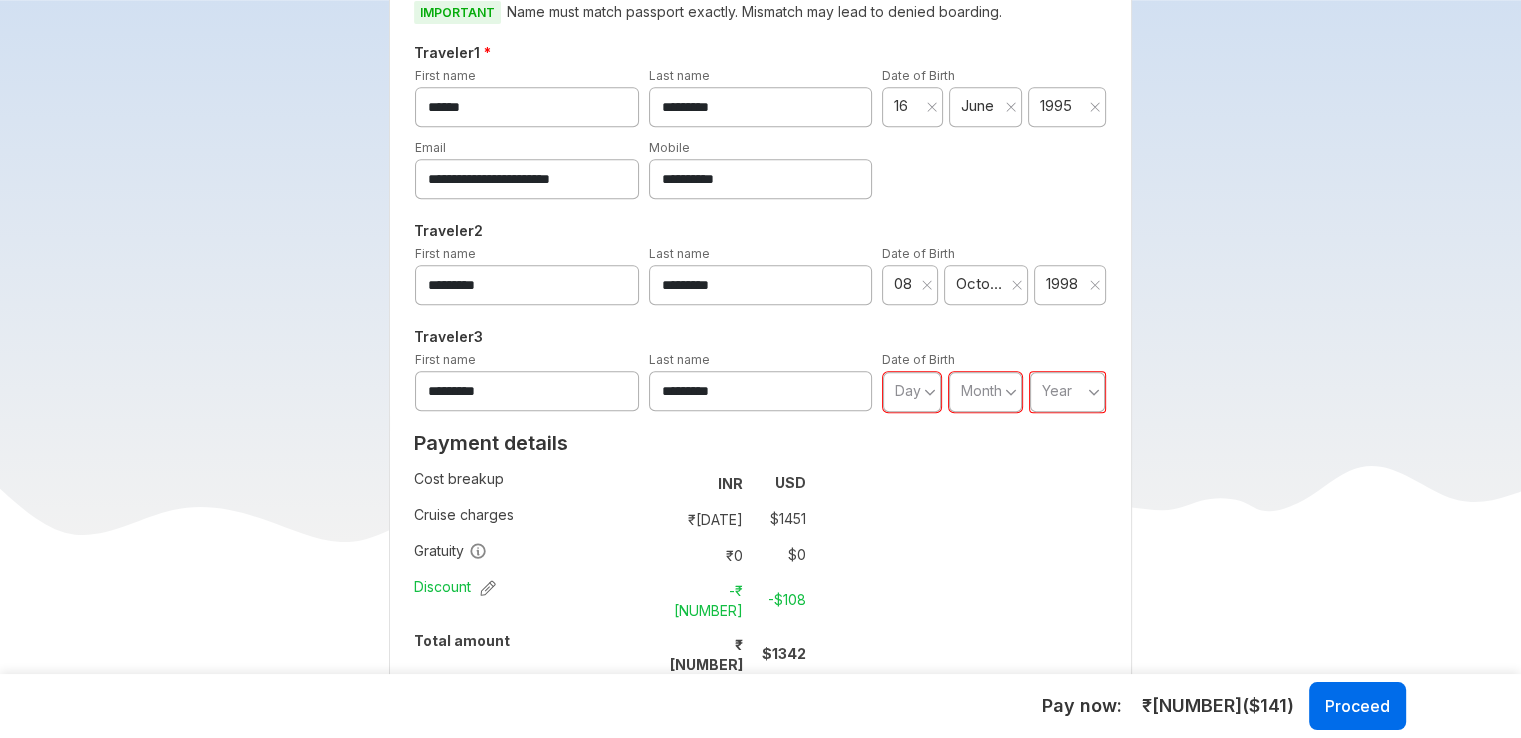 click on "Day" at bounding box center [912, 392] 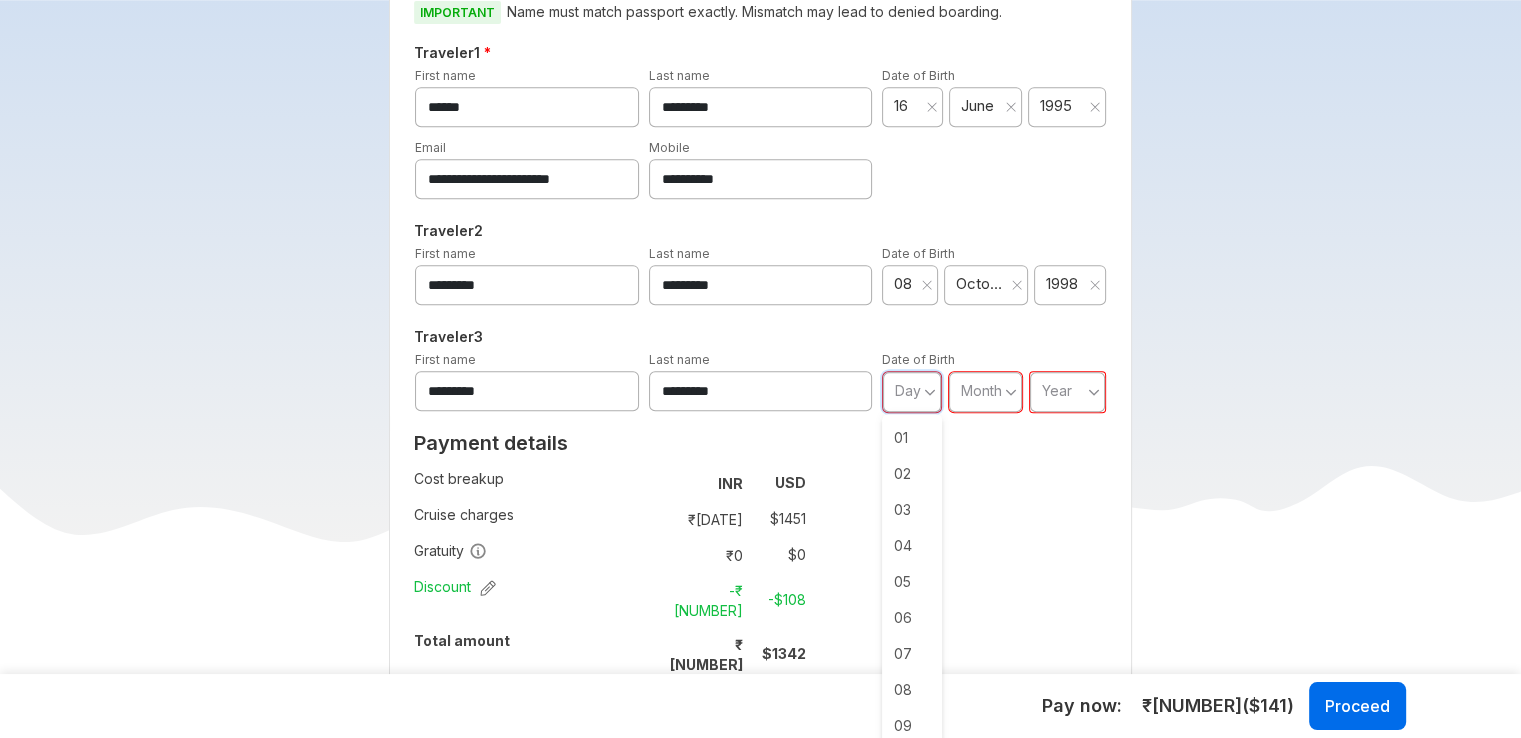 scroll, scrollTop: 500, scrollLeft: 0, axis: vertical 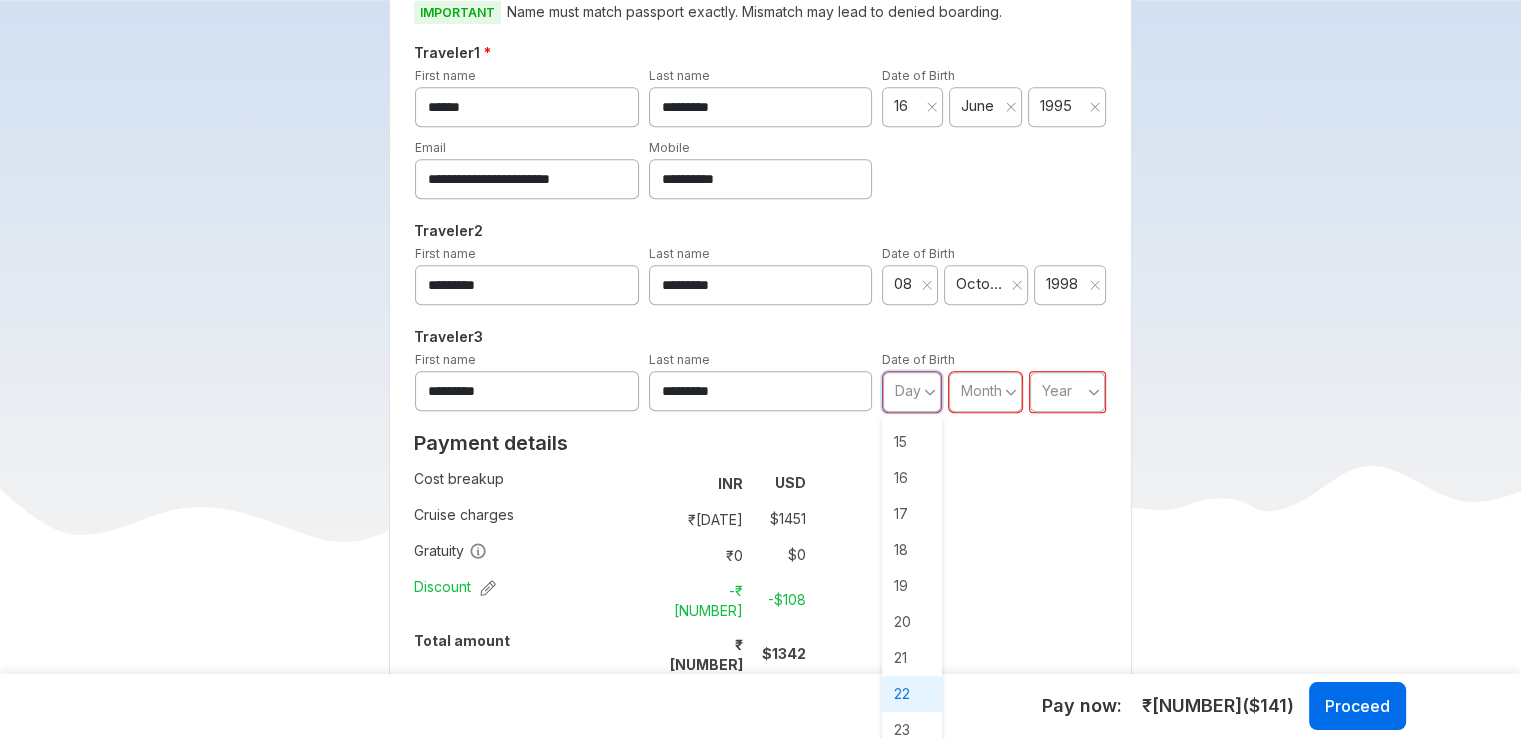 click on "22" at bounding box center (912, 694) 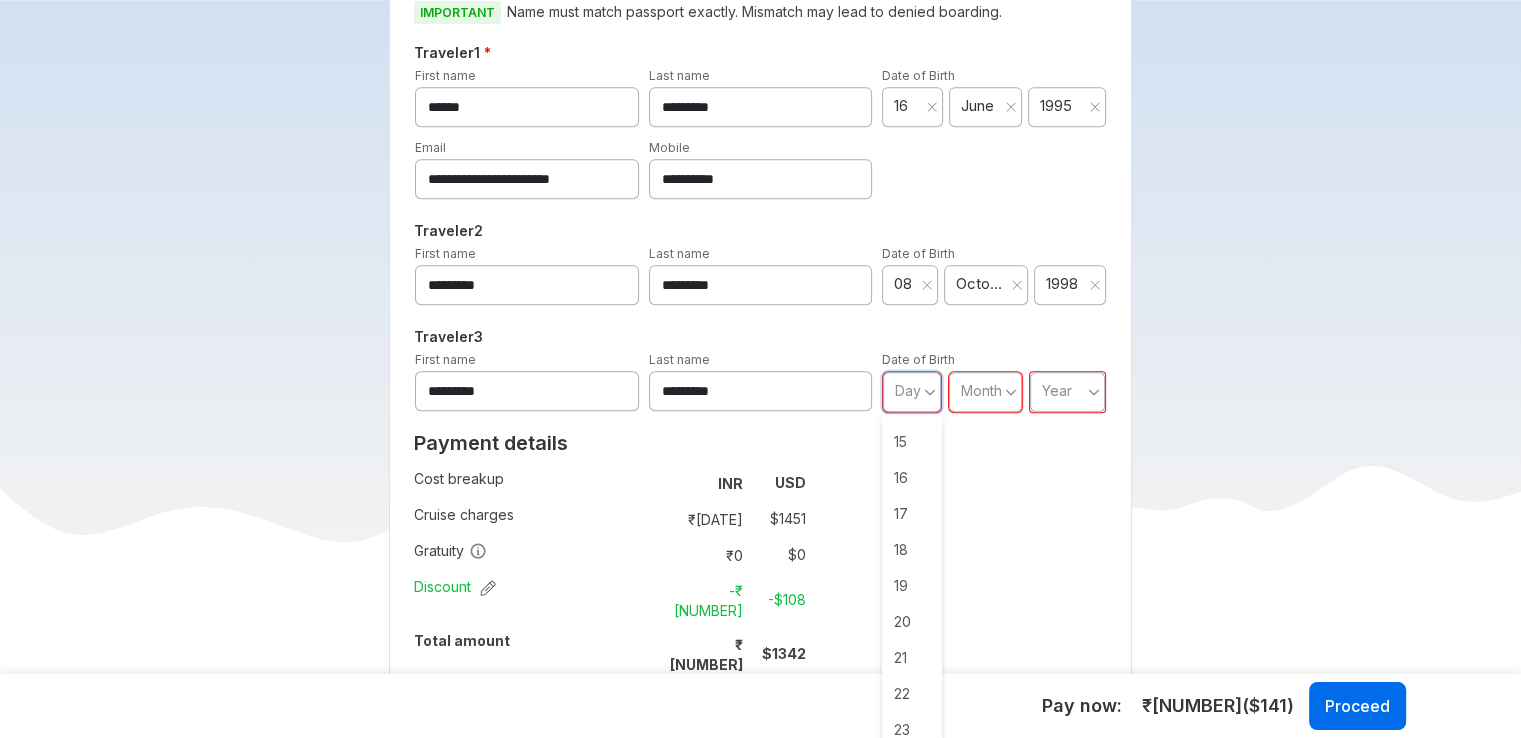 type on "**" 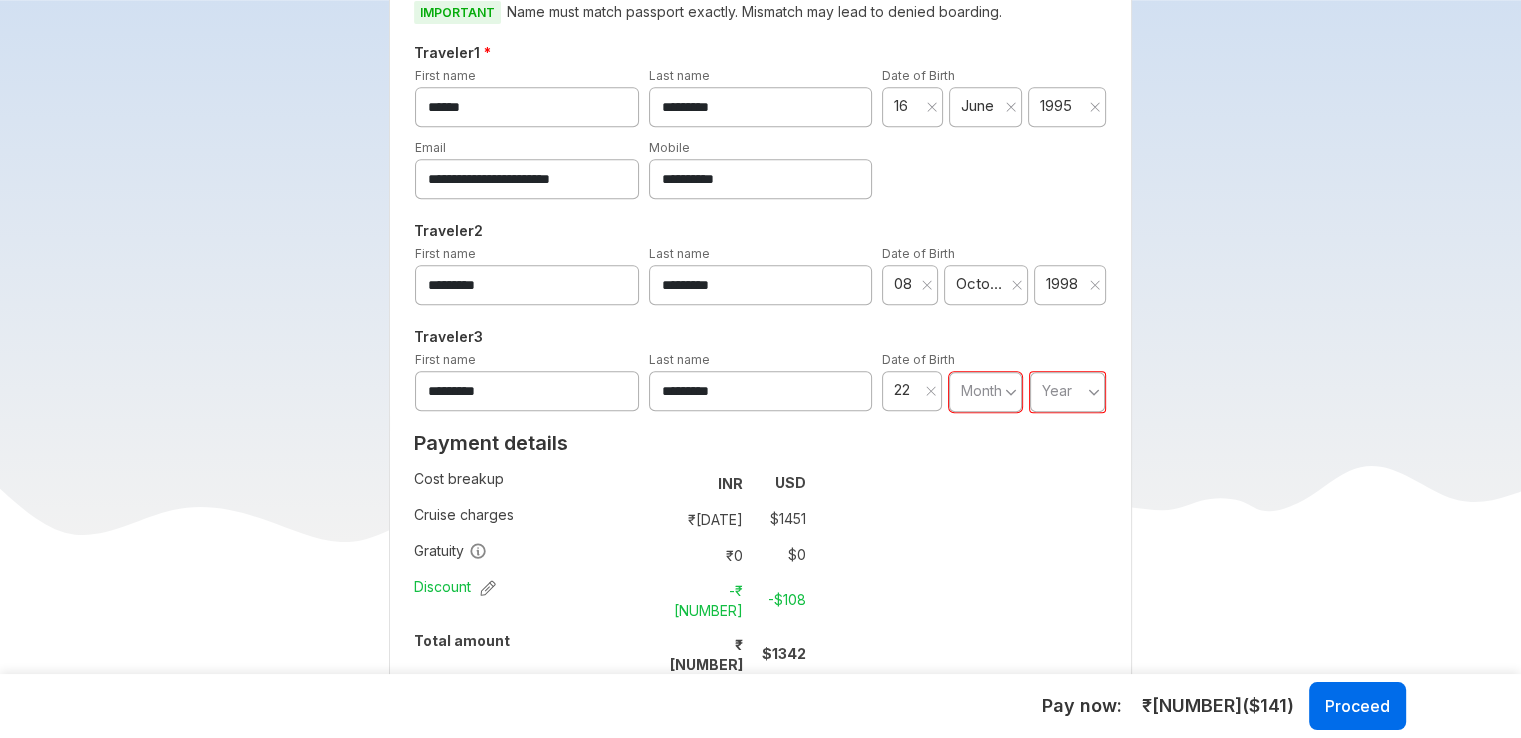 click on "Month" at bounding box center (981, 390) 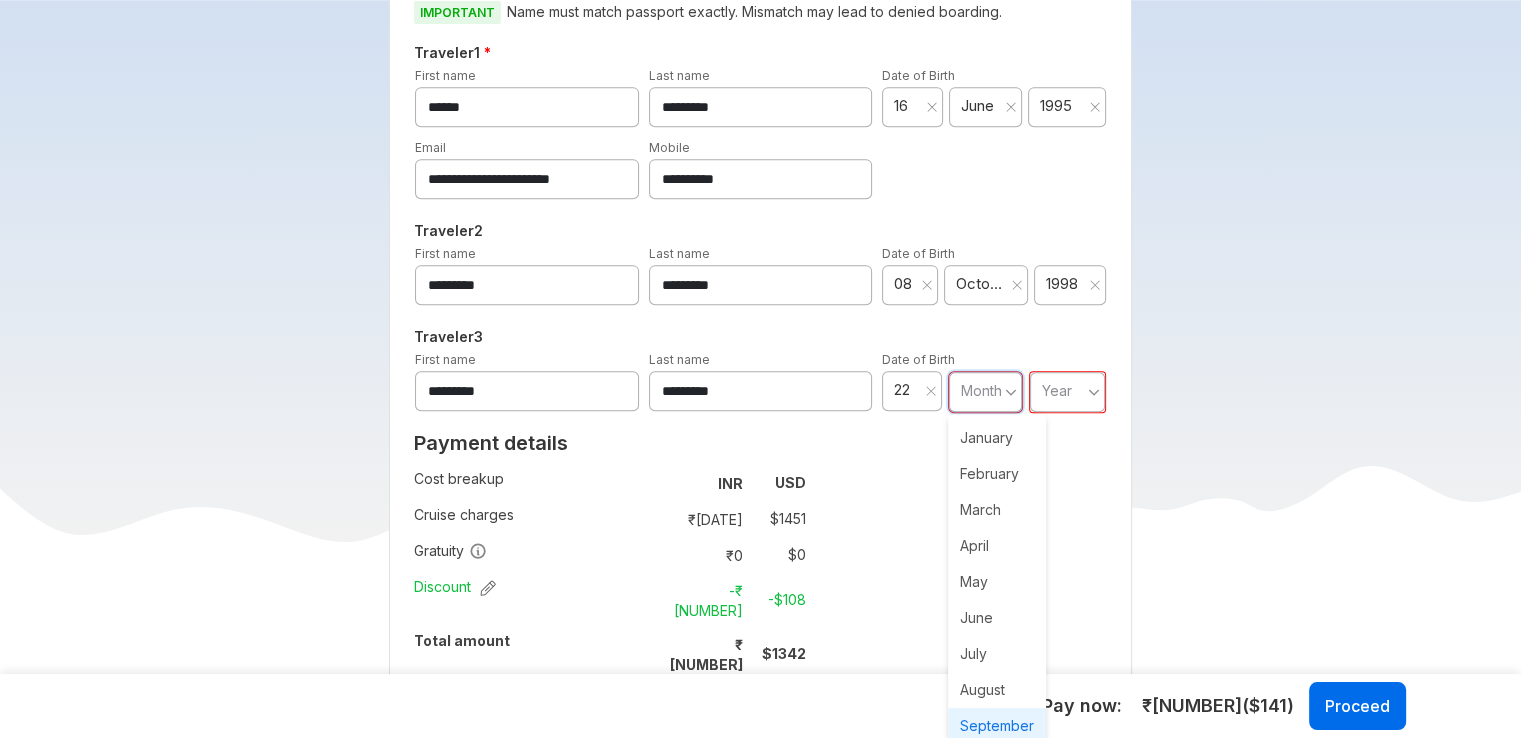 scroll, scrollTop: 112, scrollLeft: 0, axis: vertical 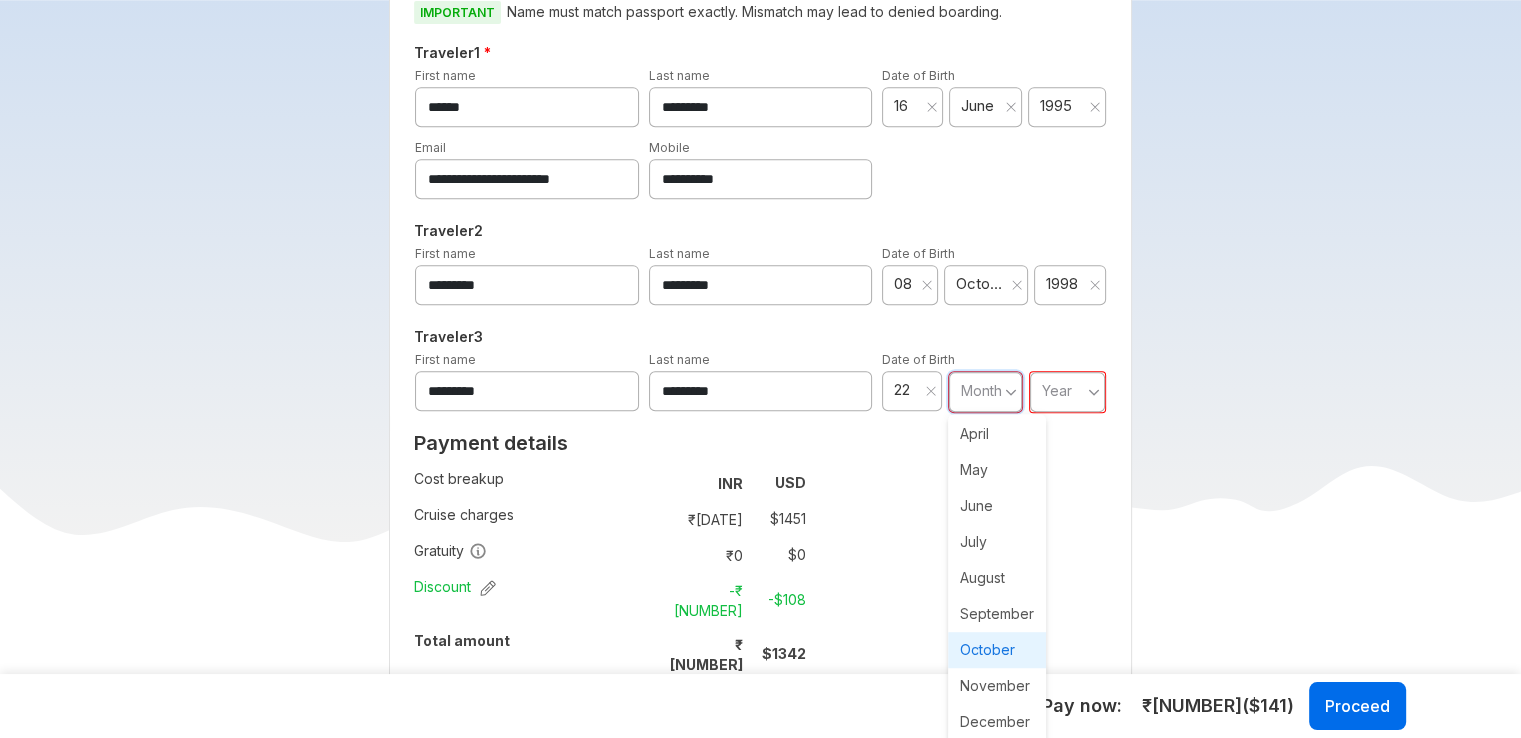 click on "October" at bounding box center [997, 650] 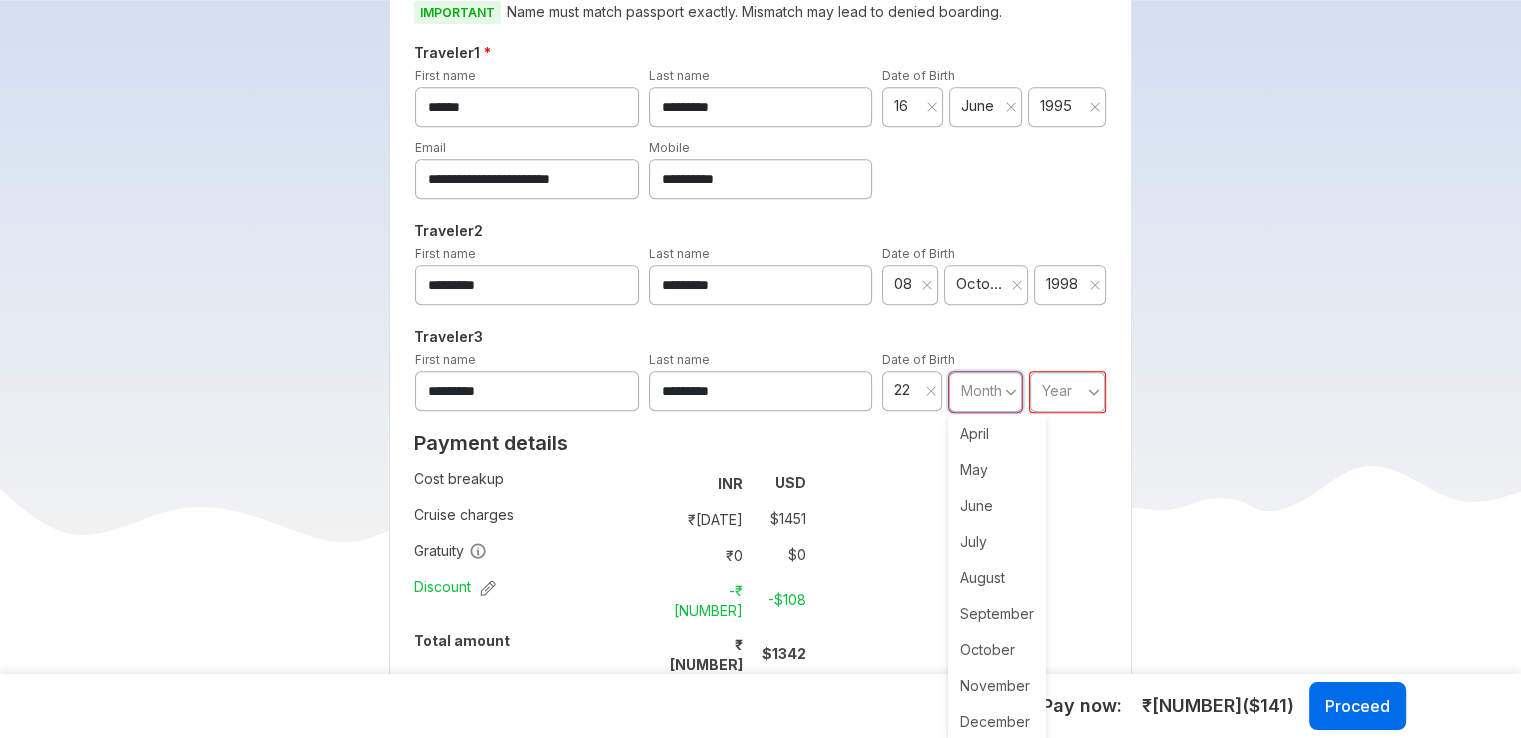type on "**" 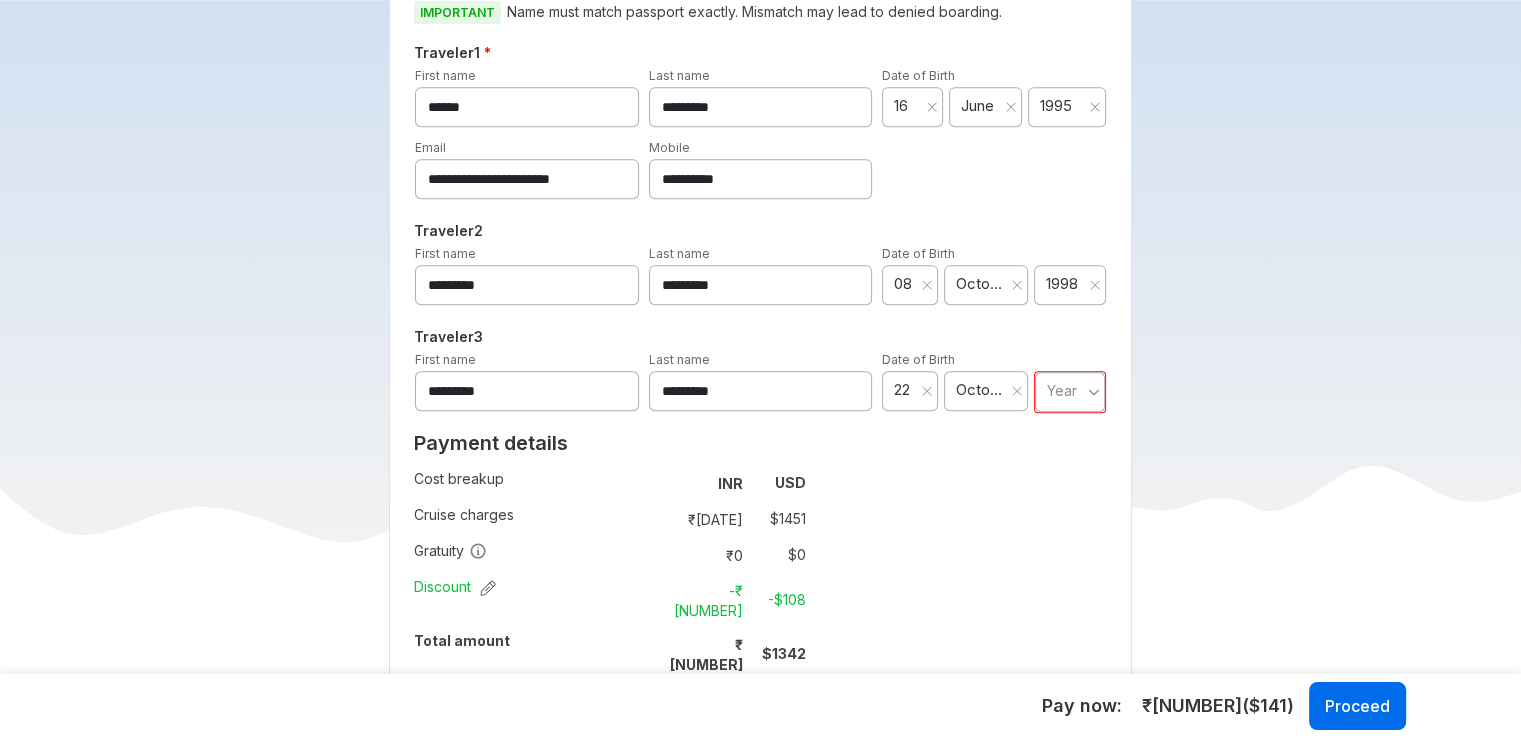 click on "Year" at bounding box center (1062, 390) 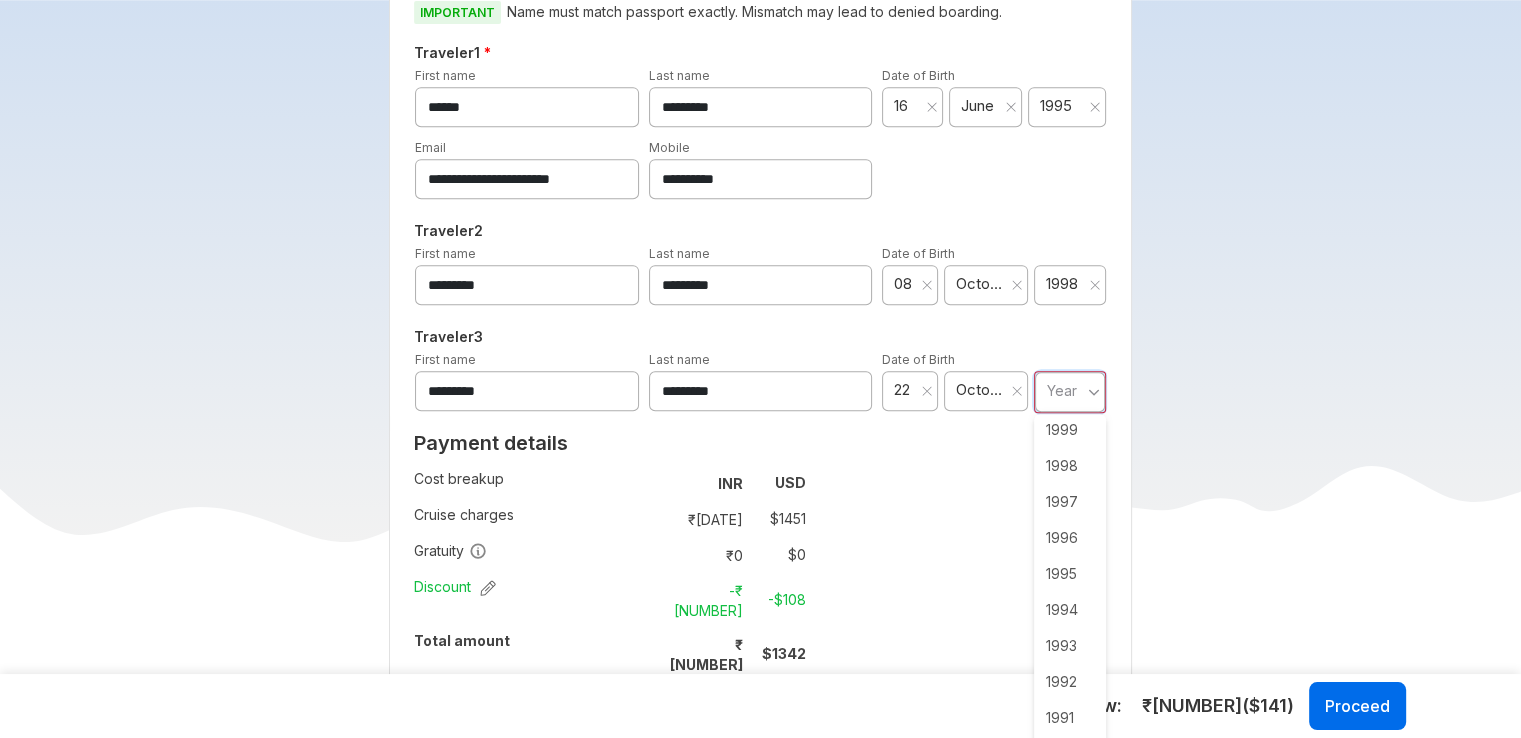 scroll, scrollTop: 1200, scrollLeft: 0, axis: vertical 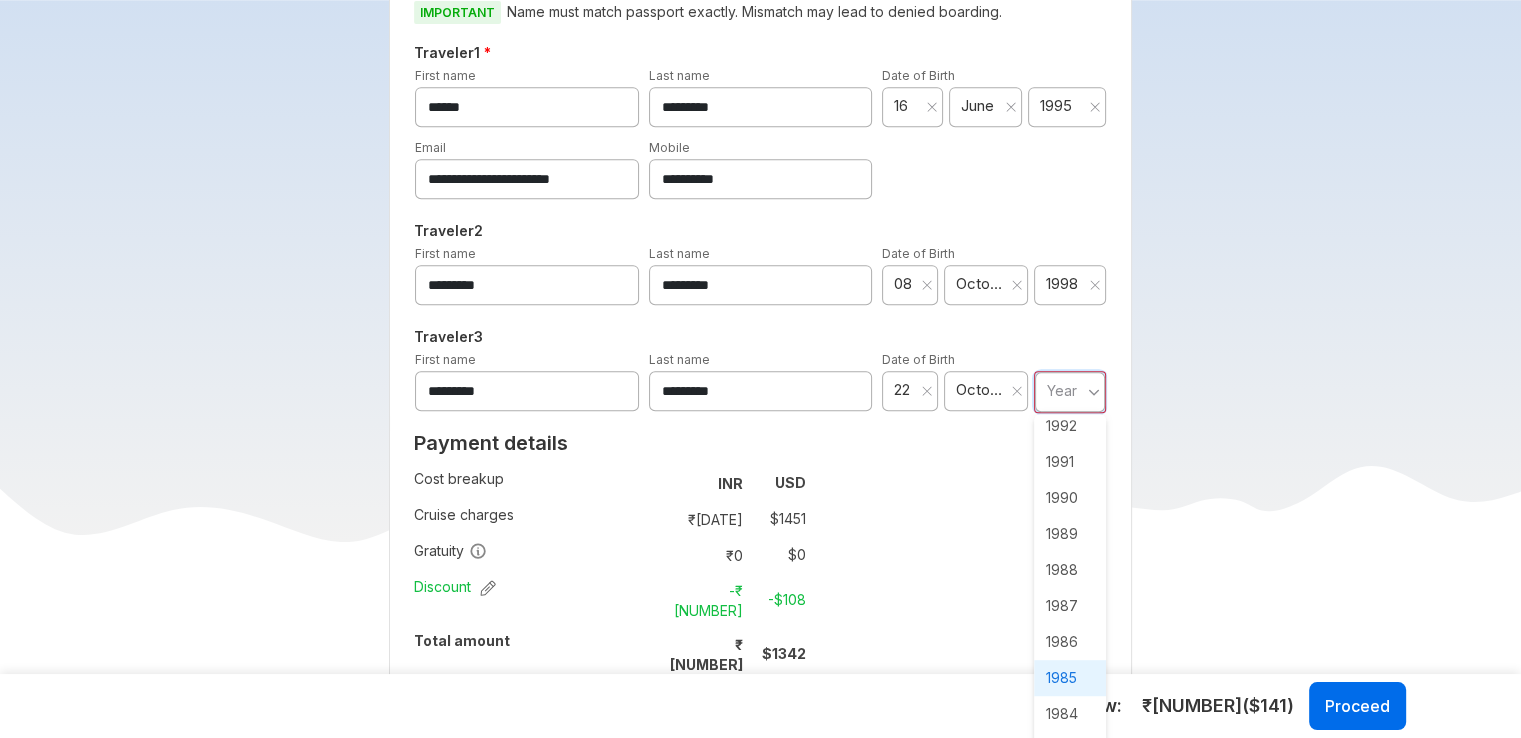 click on "1985" at bounding box center [1070, 678] 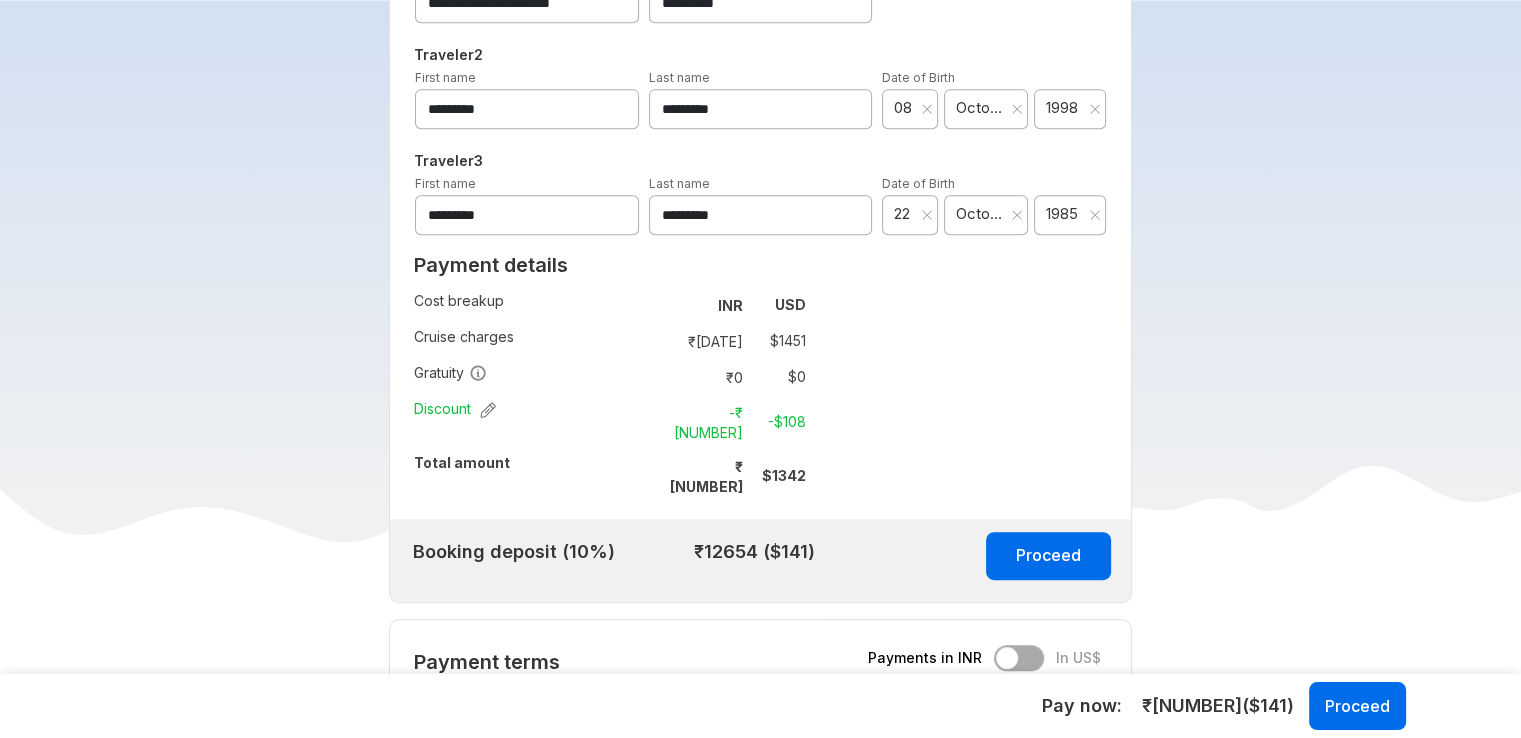 scroll, scrollTop: 1300, scrollLeft: 0, axis: vertical 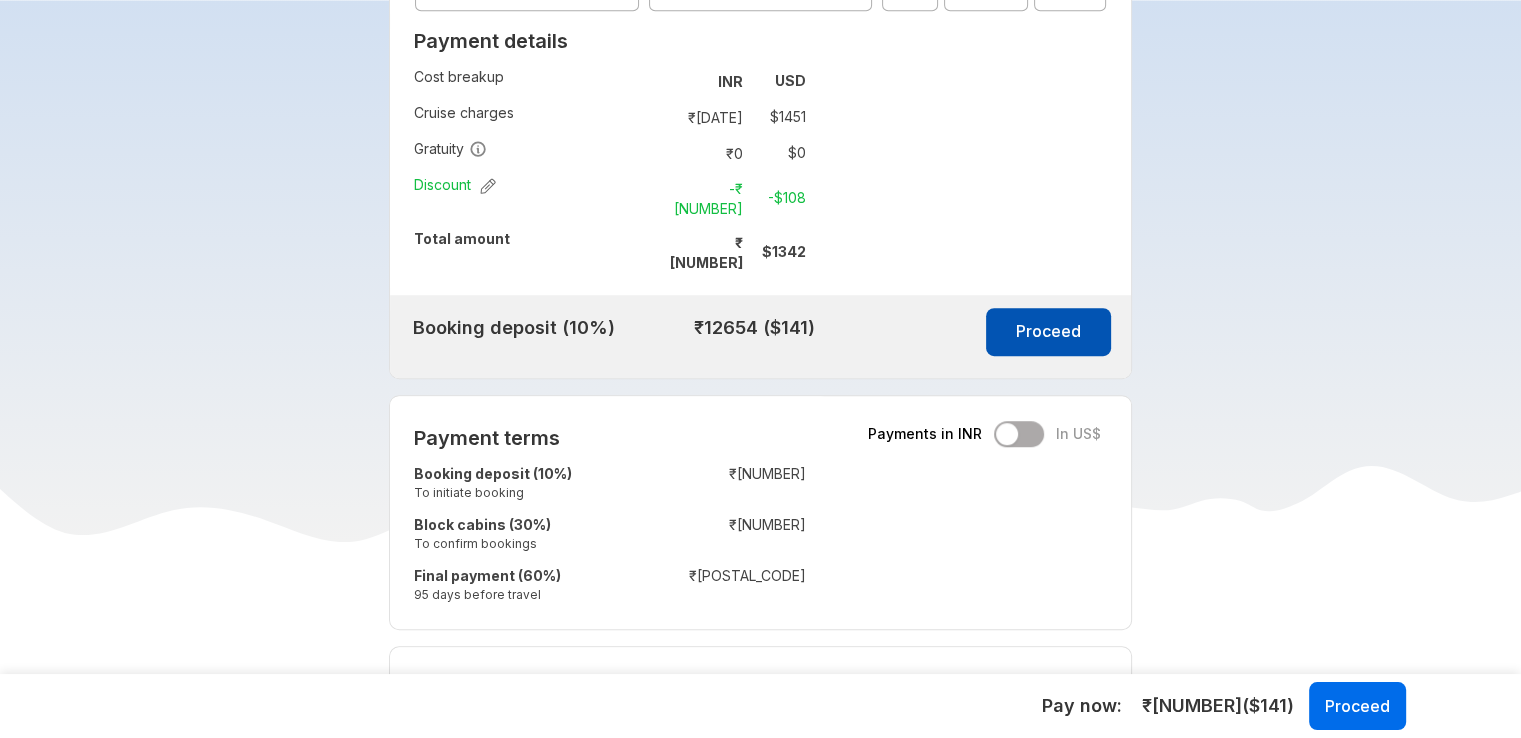 click on "Proceed" at bounding box center [1048, 332] 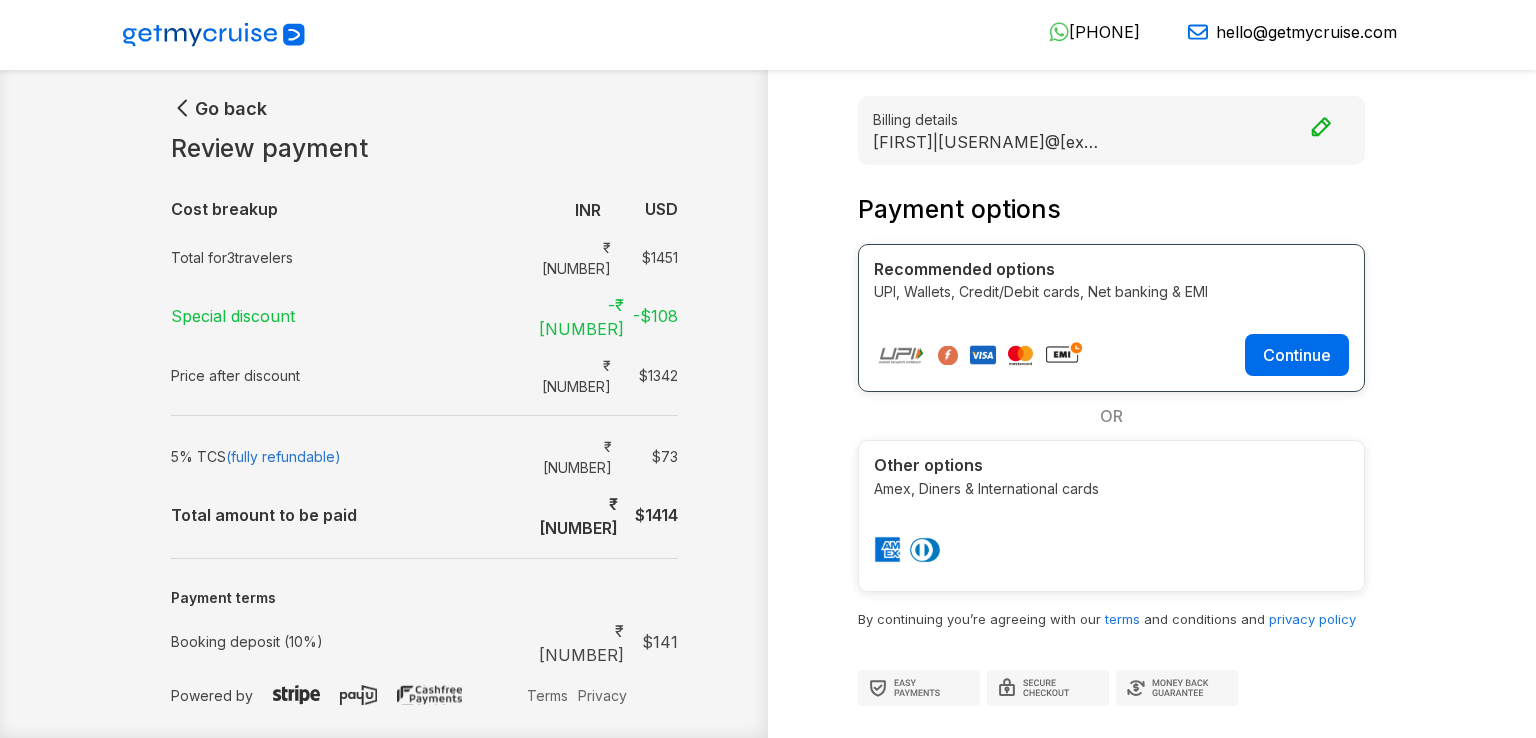 scroll, scrollTop: 0, scrollLeft: 0, axis: both 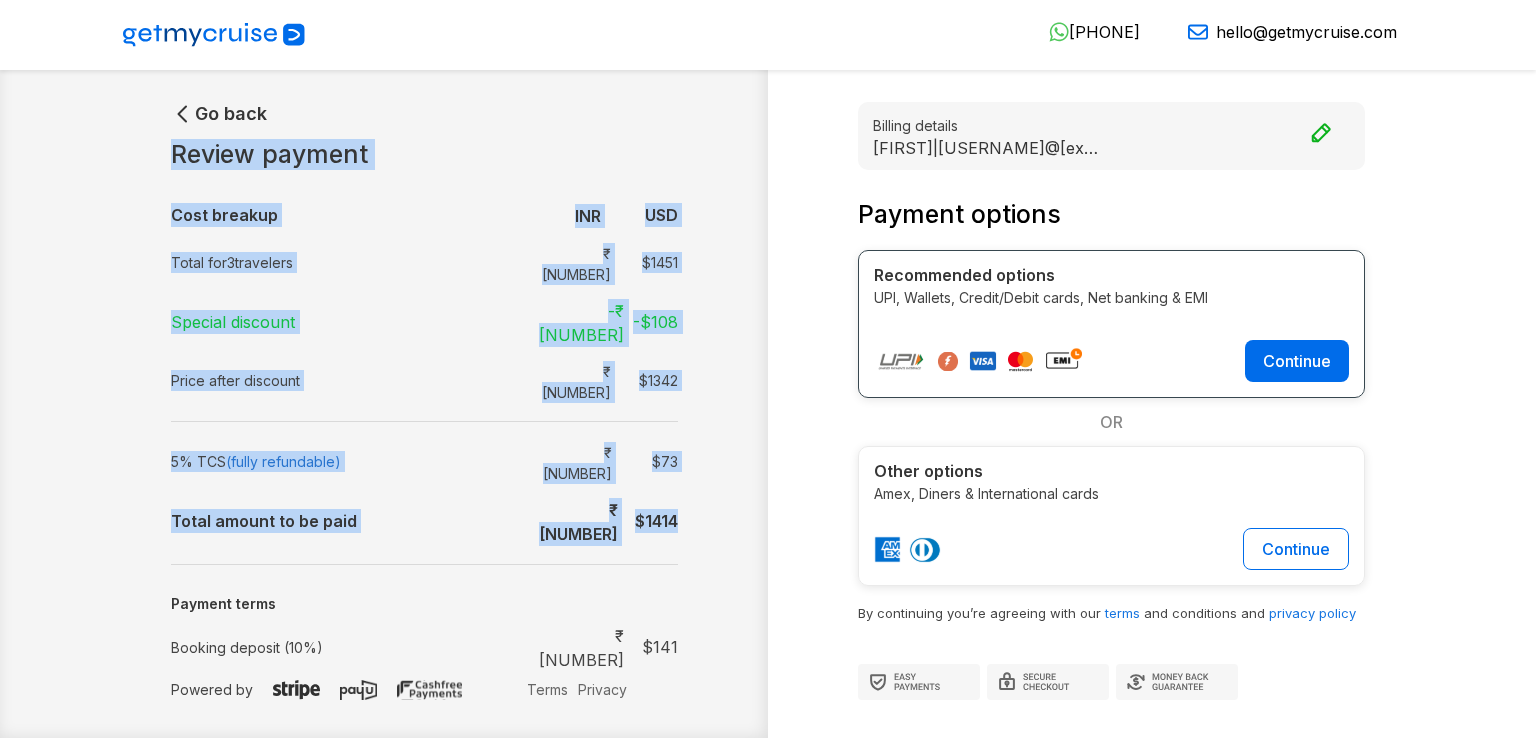 drag, startPoint x: 170, startPoint y: 150, endPoint x: 673, endPoint y: 446, distance: 583.63086 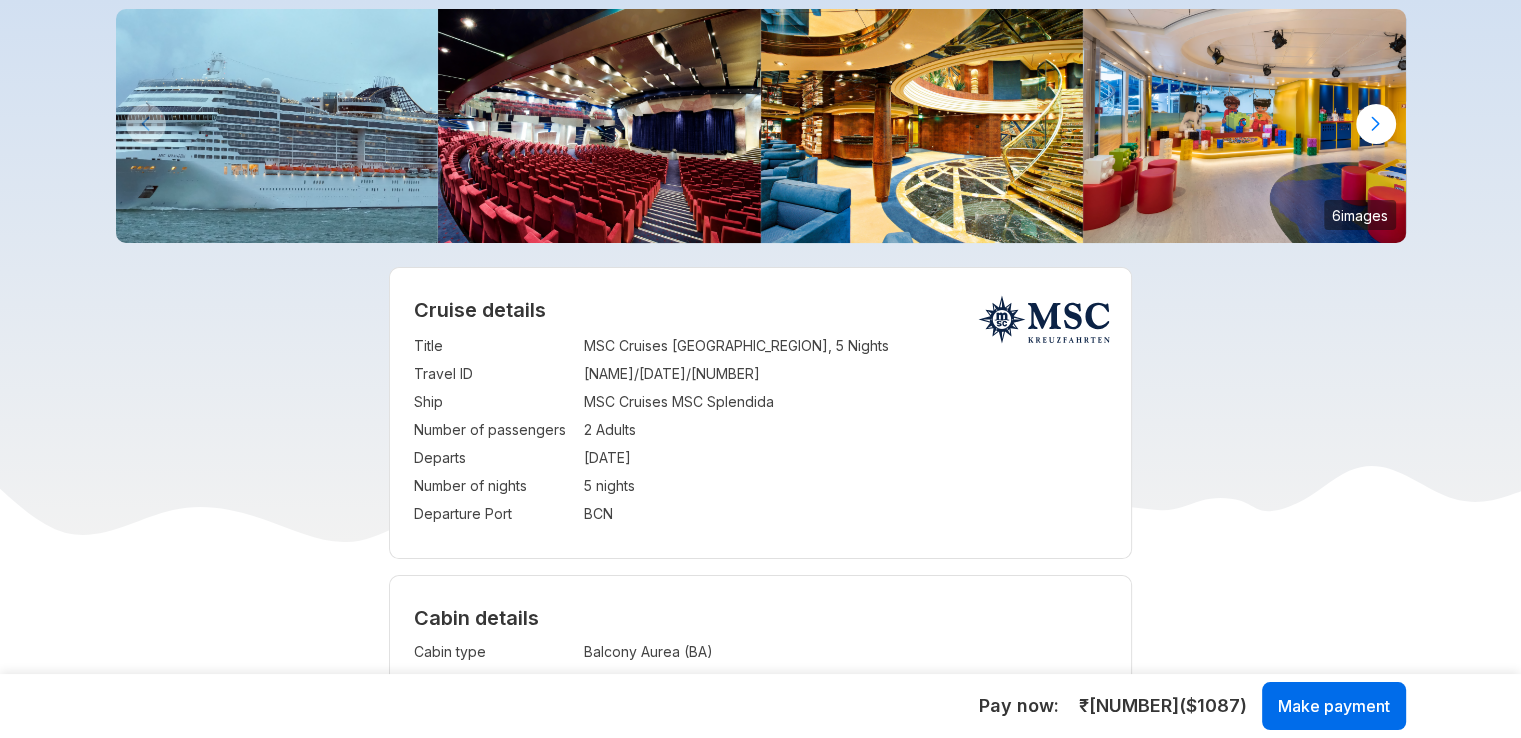 scroll, scrollTop: 0, scrollLeft: 0, axis: both 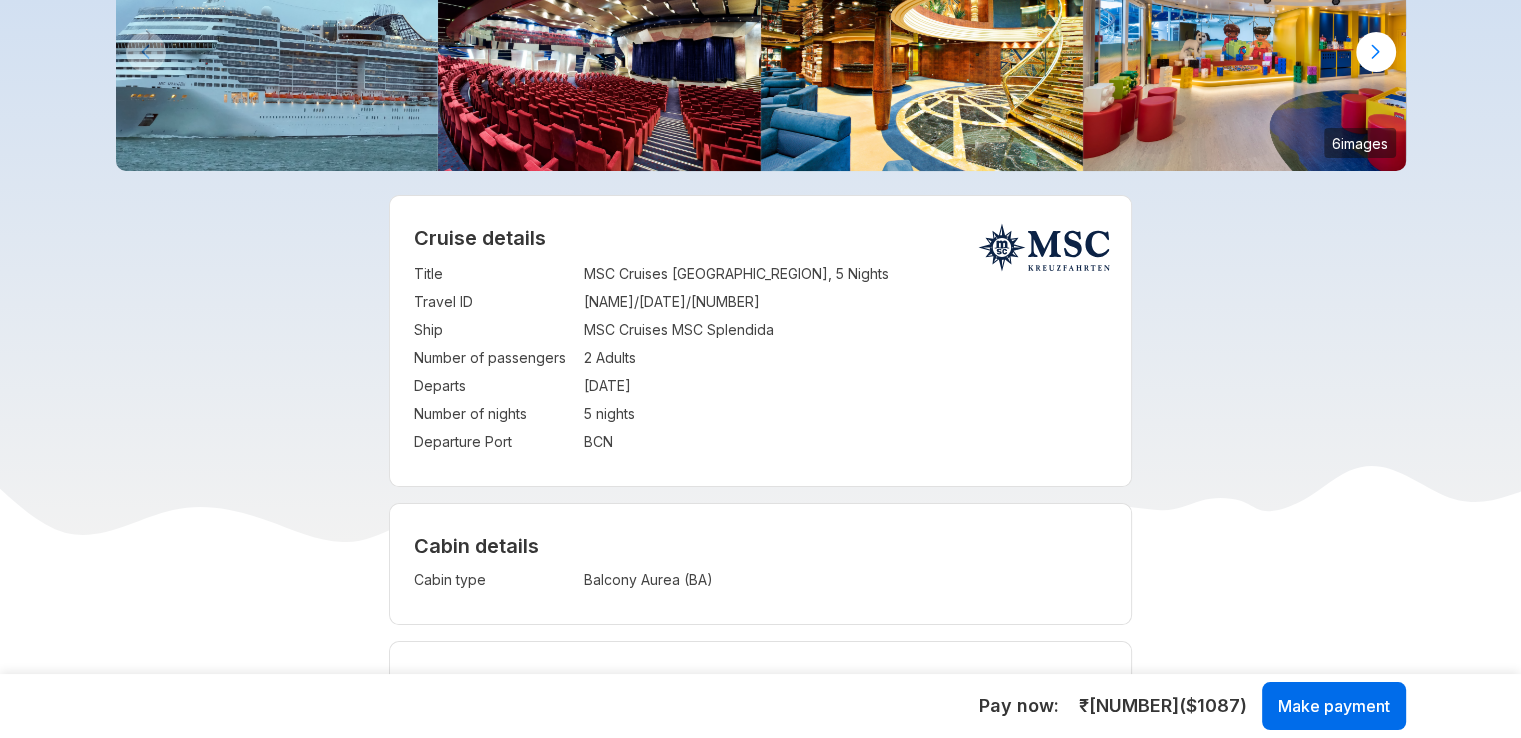drag, startPoint x: 550, startPoint y: 367, endPoint x: 814, endPoint y: 387, distance: 264.7565 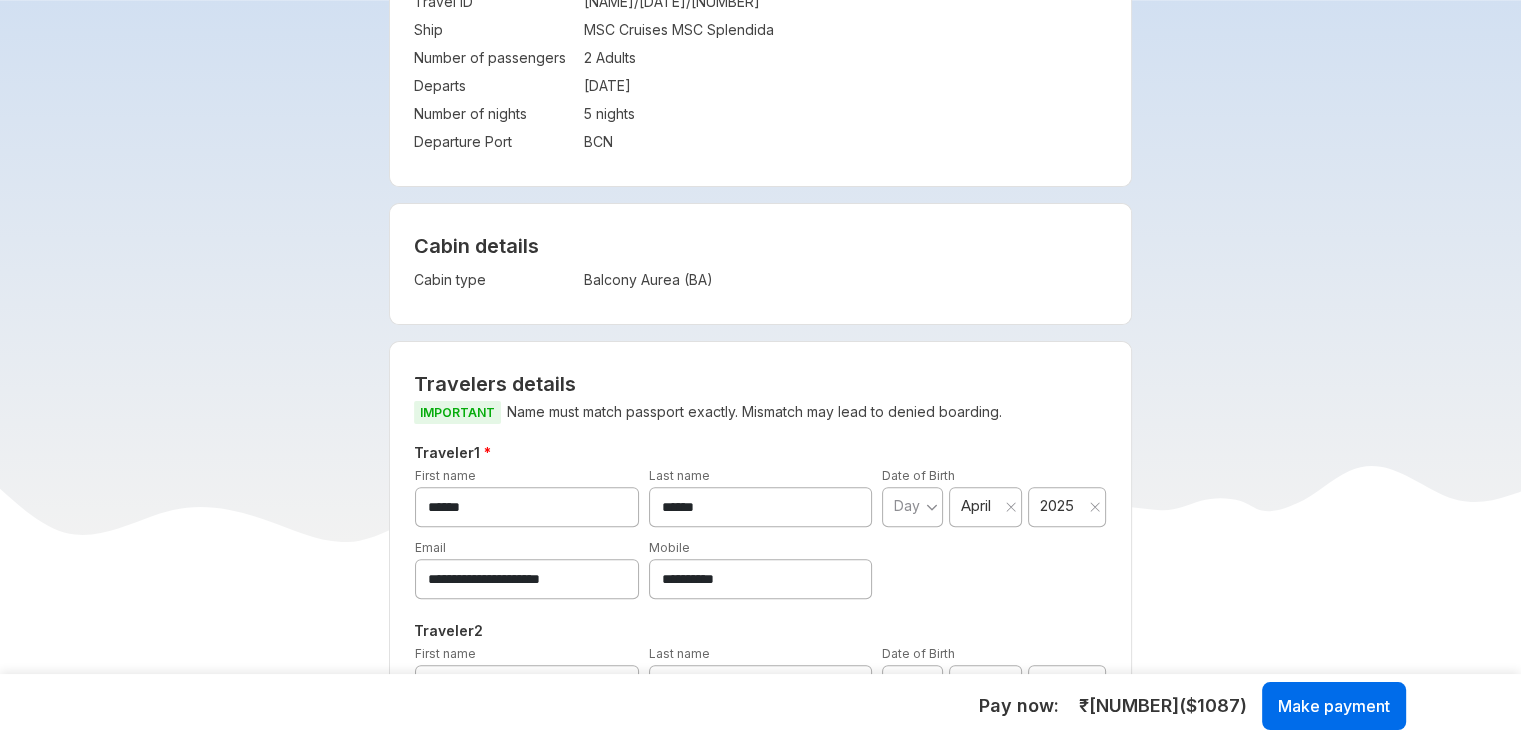scroll, scrollTop: 200, scrollLeft: 0, axis: vertical 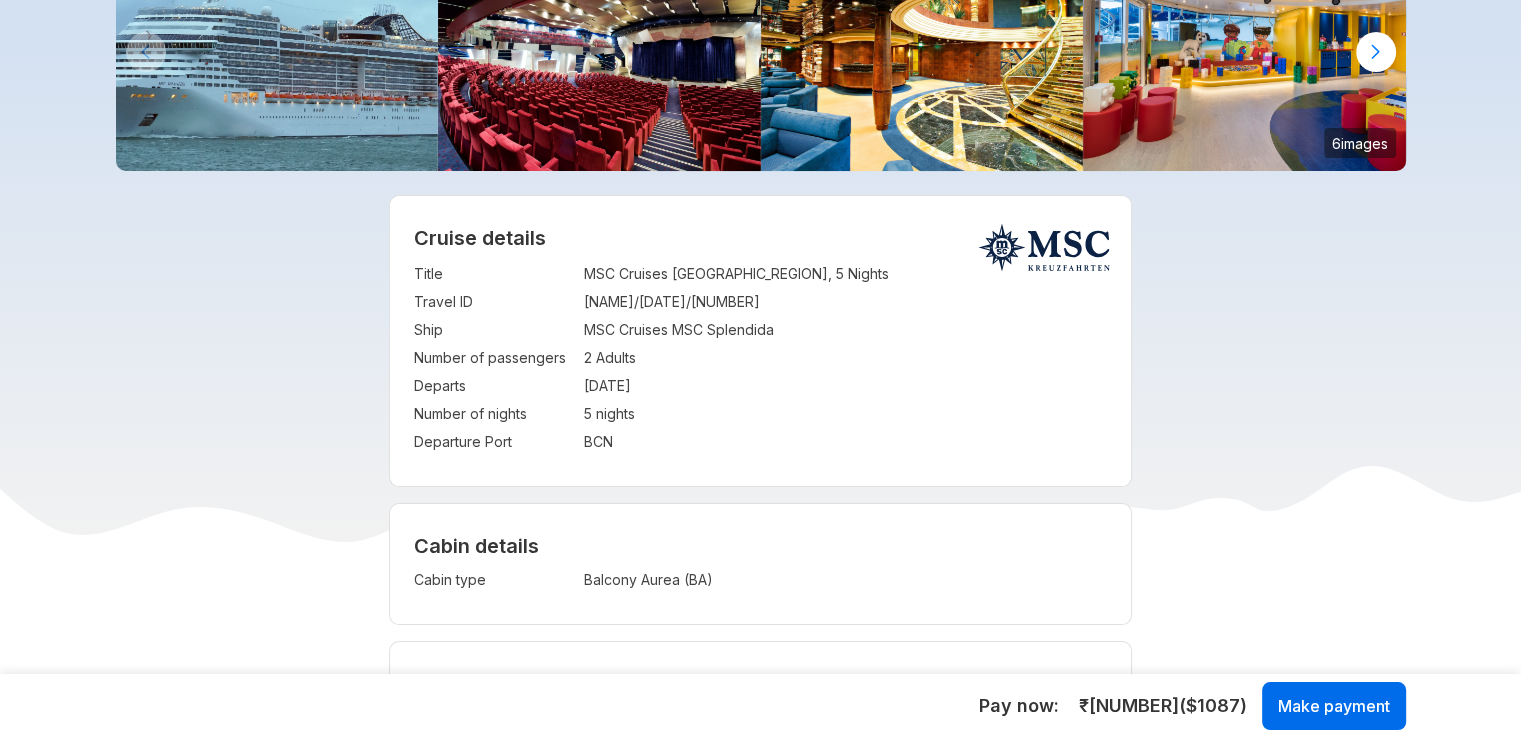 click on "5   nights" at bounding box center [845, 414] 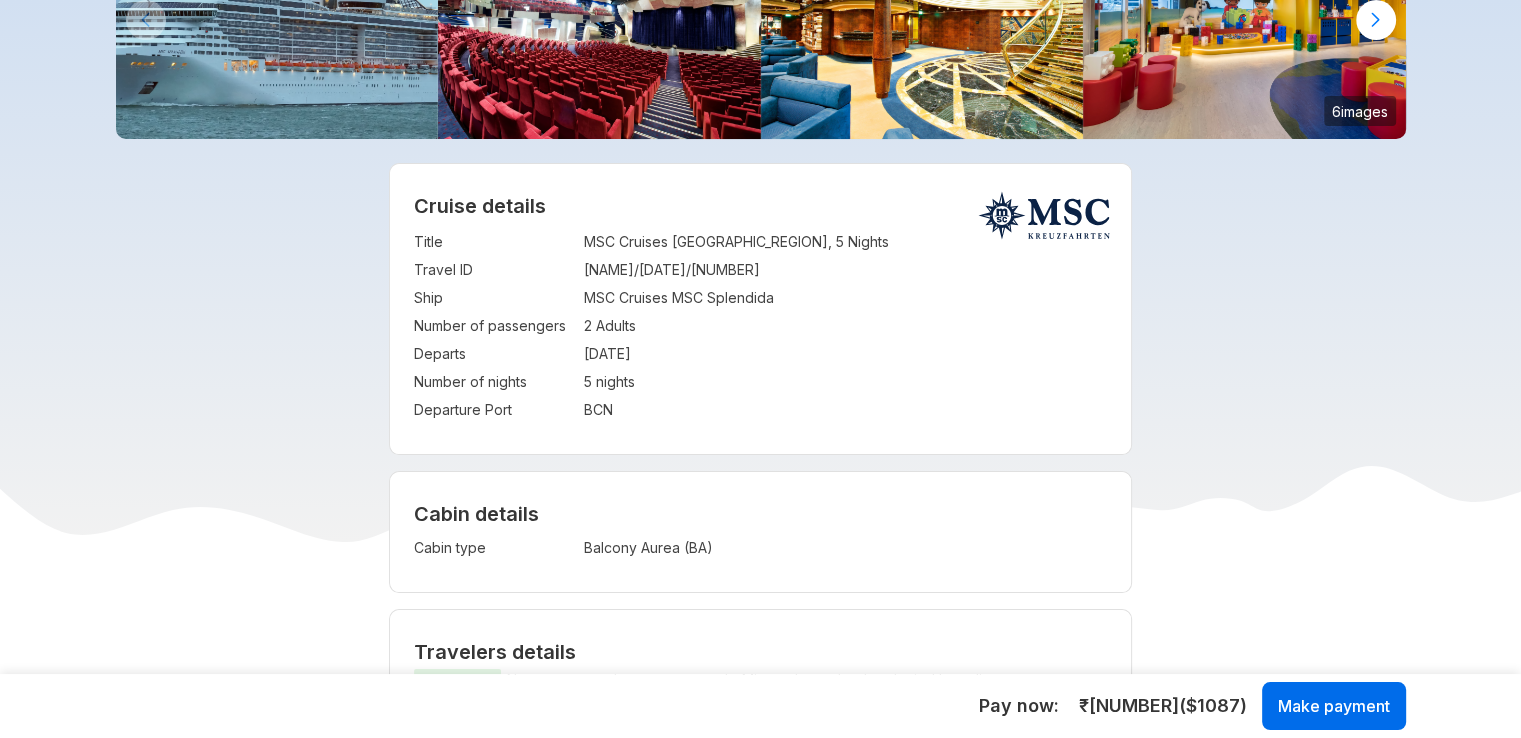 scroll, scrollTop: 200, scrollLeft: 0, axis: vertical 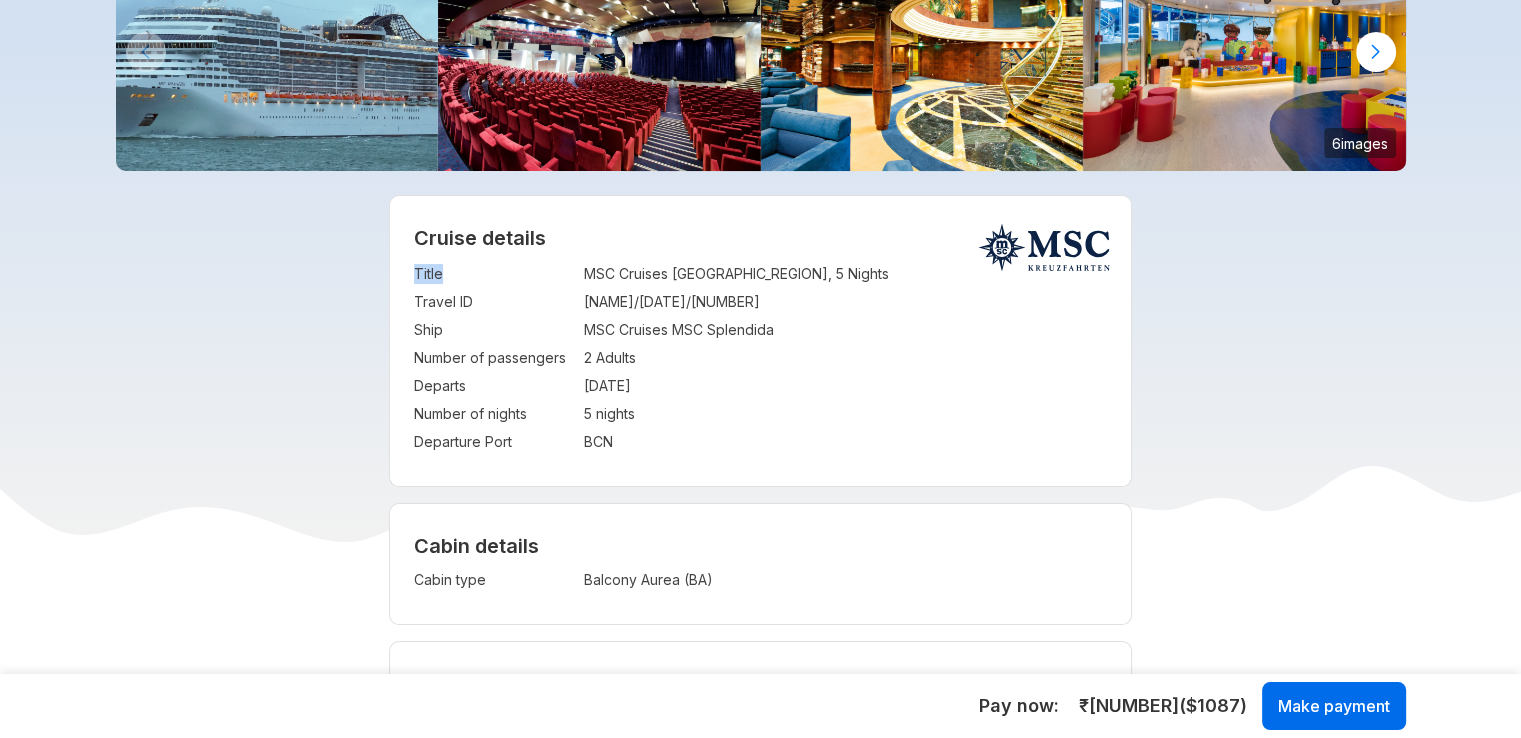 drag, startPoint x: 561, startPoint y: 278, endPoint x: 868, endPoint y: 258, distance: 307.6508 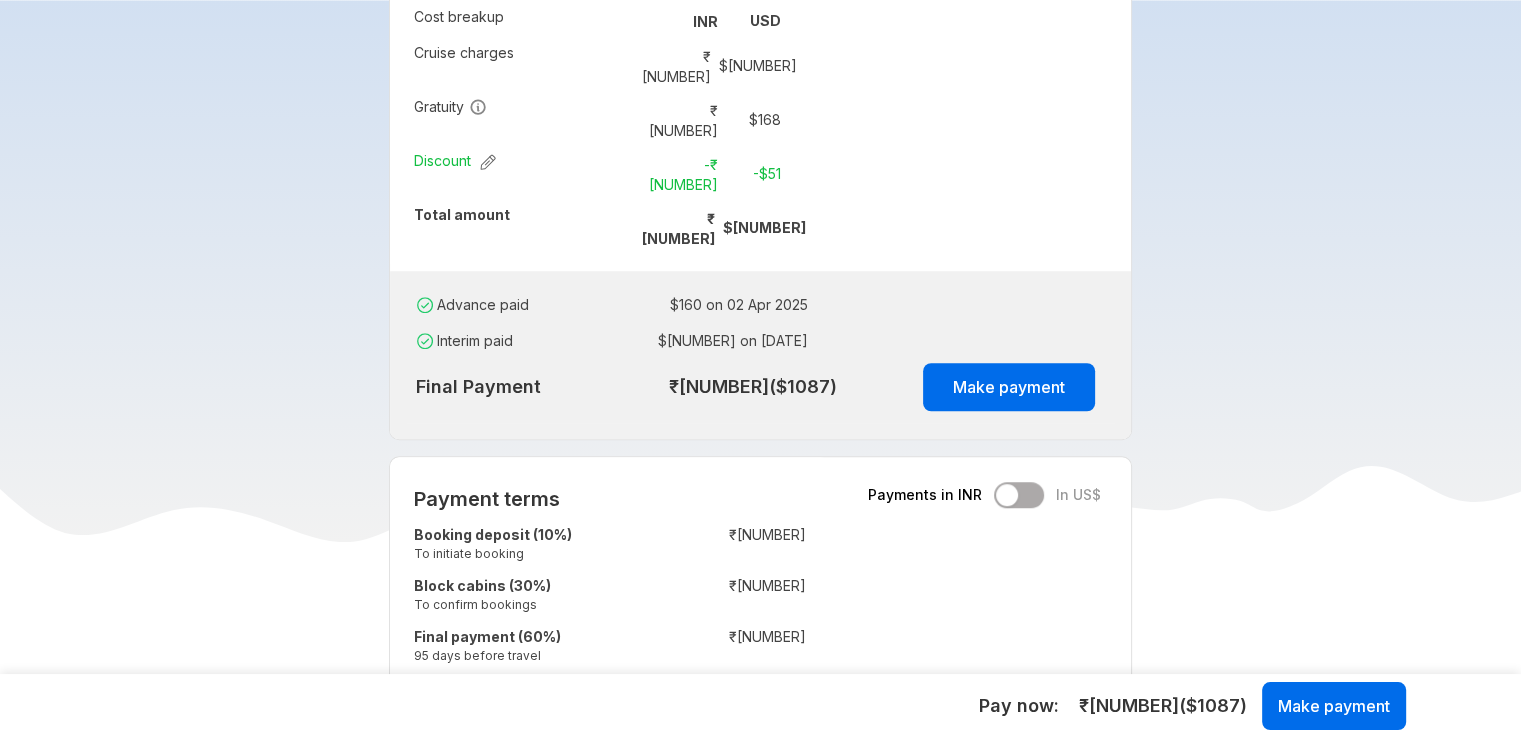 scroll, scrollTop: 1200, scrollLeft: 0, axis: vertical 